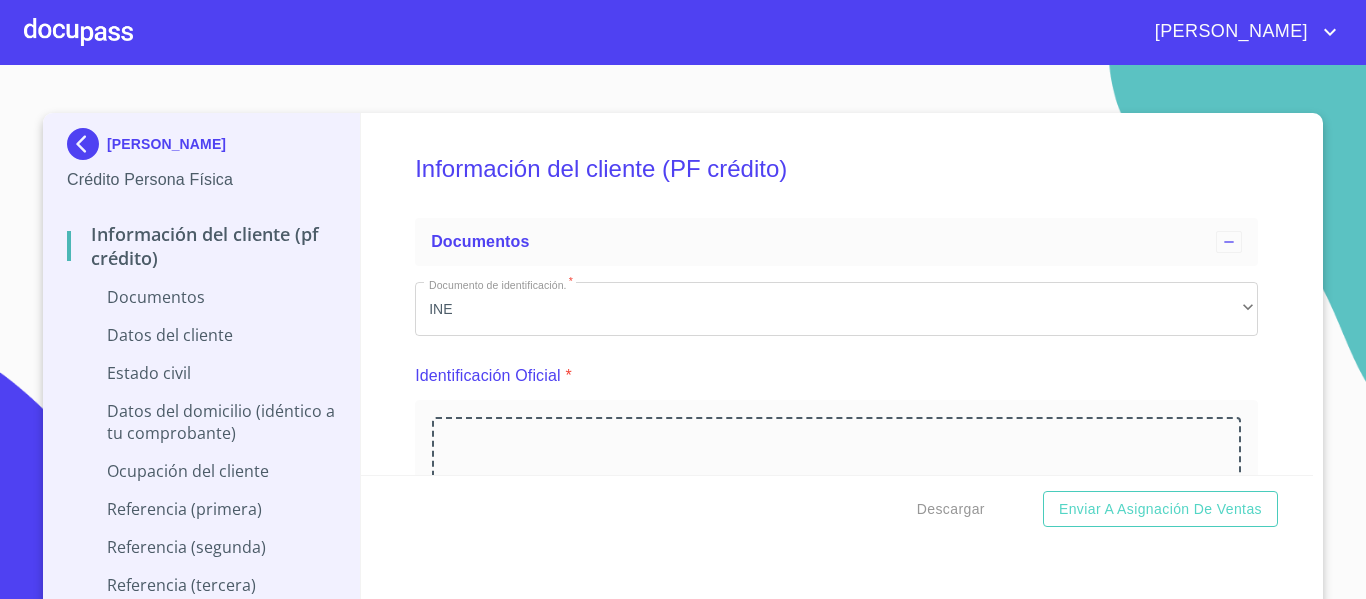 scroll, scrollTop: 0, scrollLeft: 0, axis: both 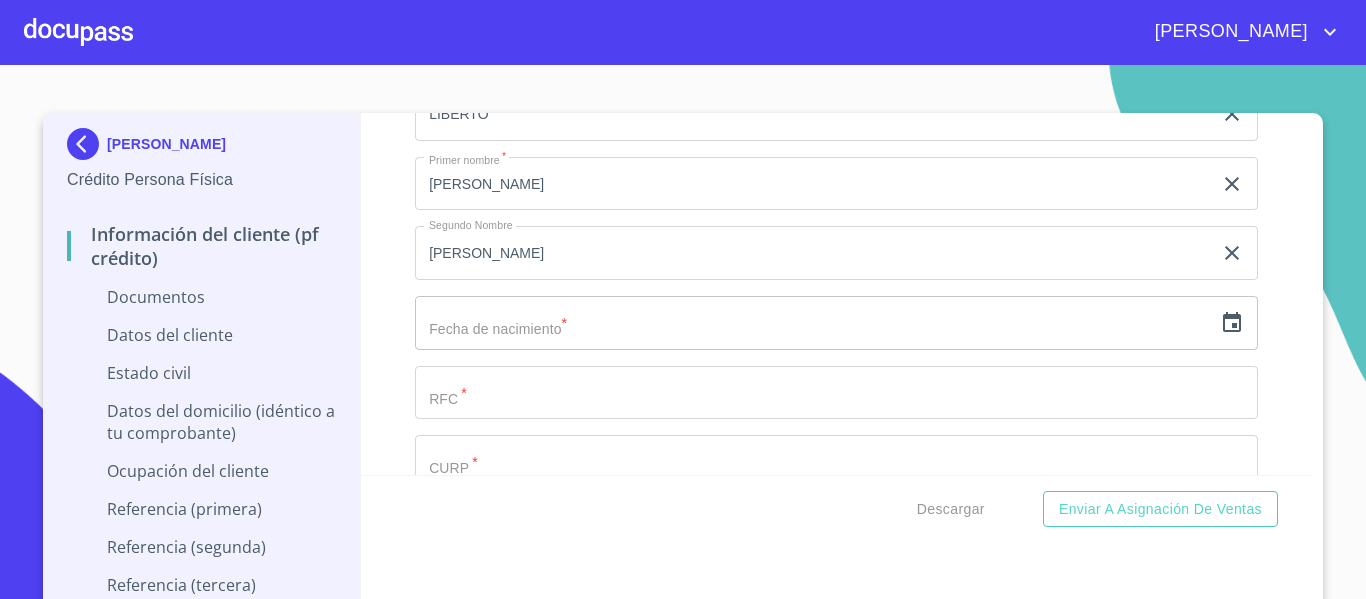 click at bounding box center [813, 323] 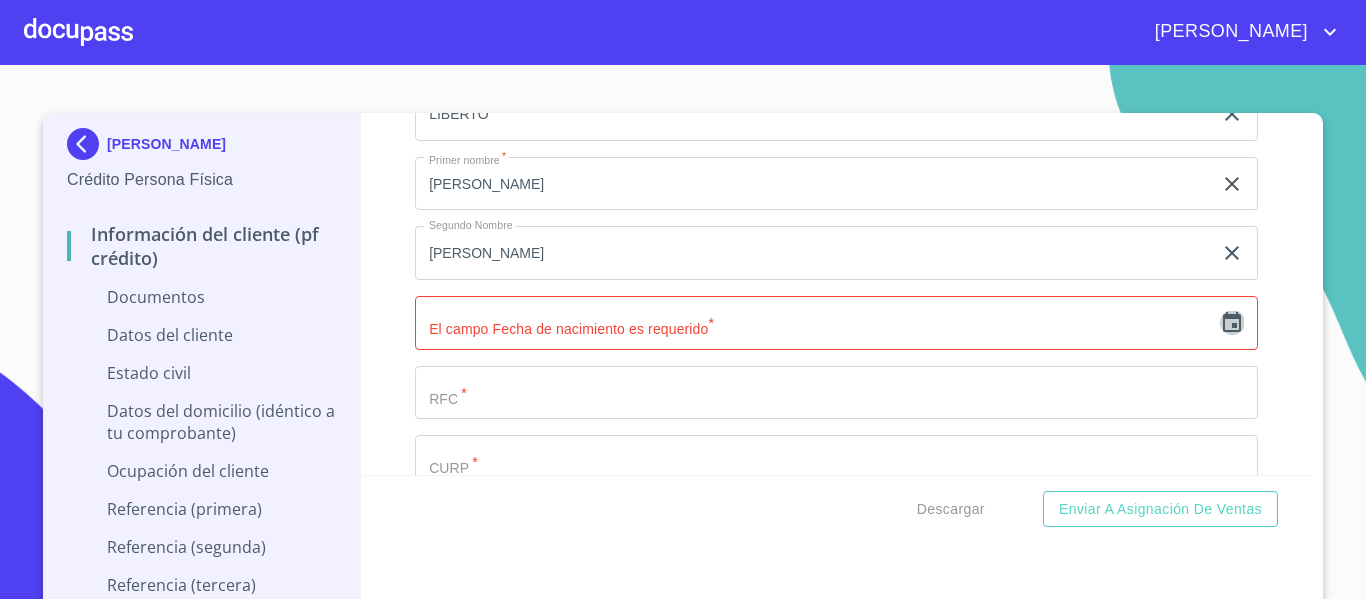 click 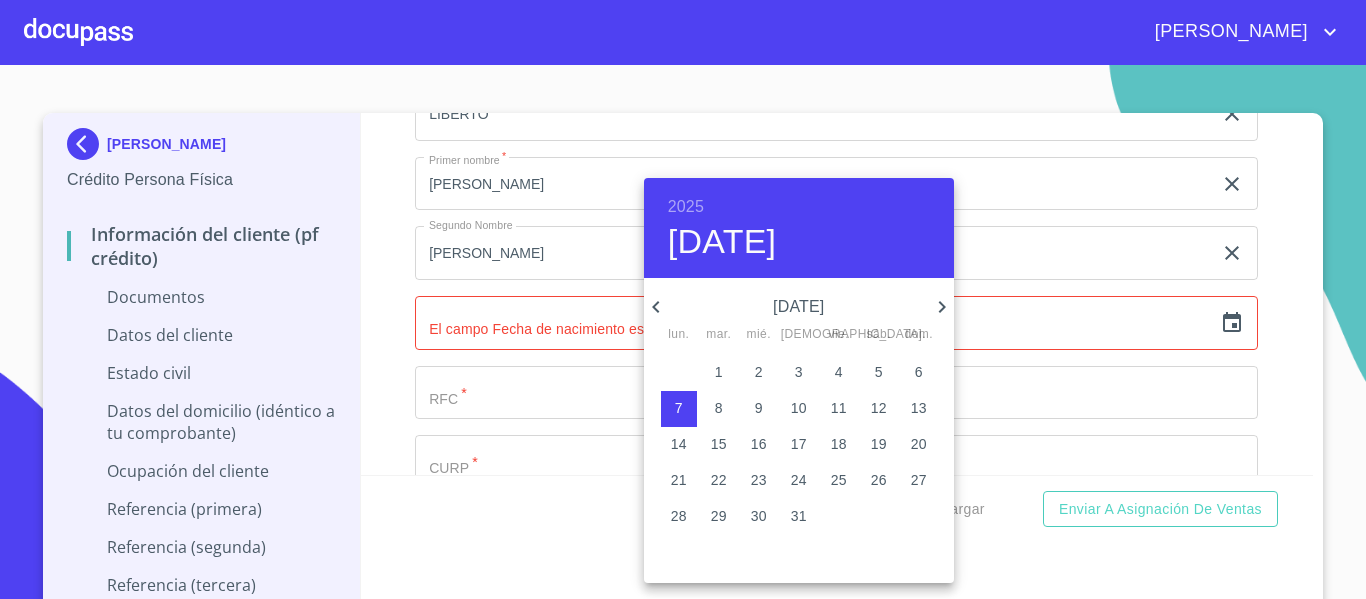 click on "2025" at bounding box center (686, 207) 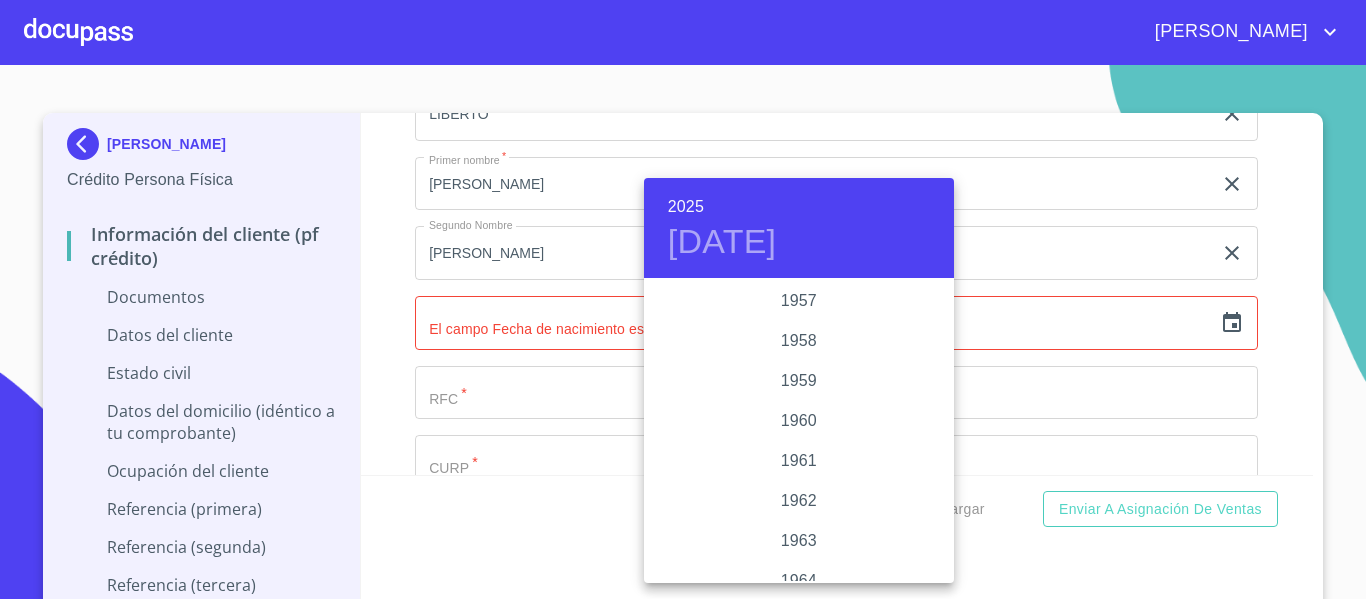 scroll, scrollTop: 1380, scrollLeft: 0, axis: vertical 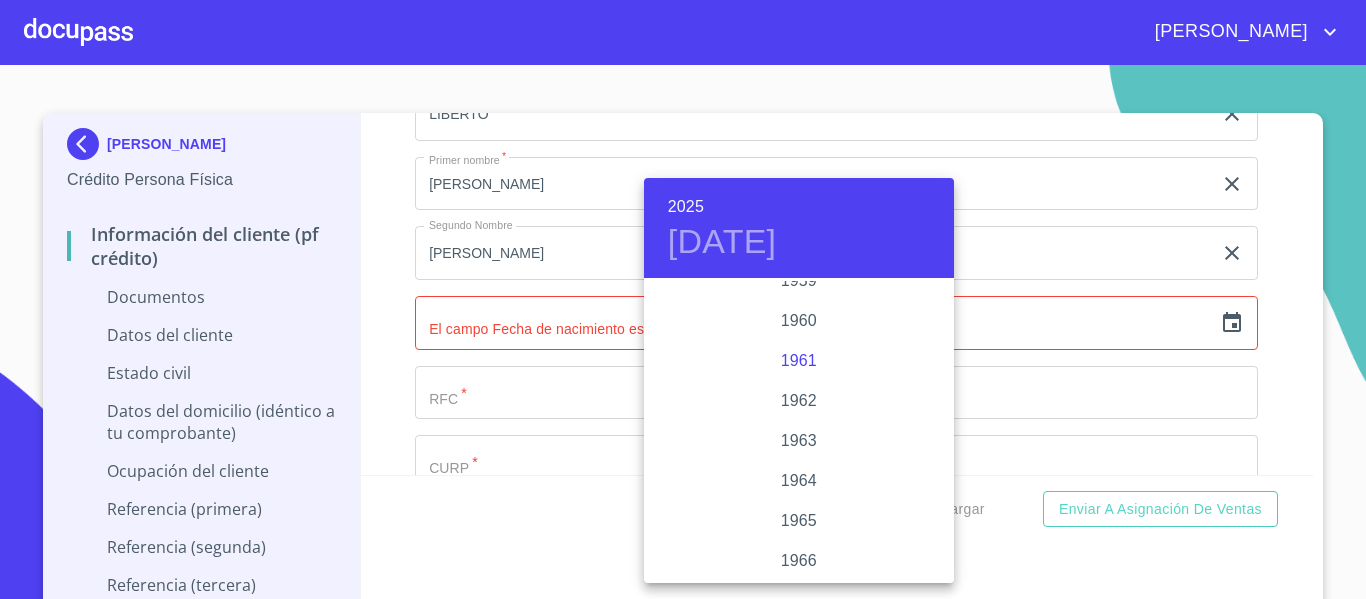 click on "1961" at bounding box center (799, 361) 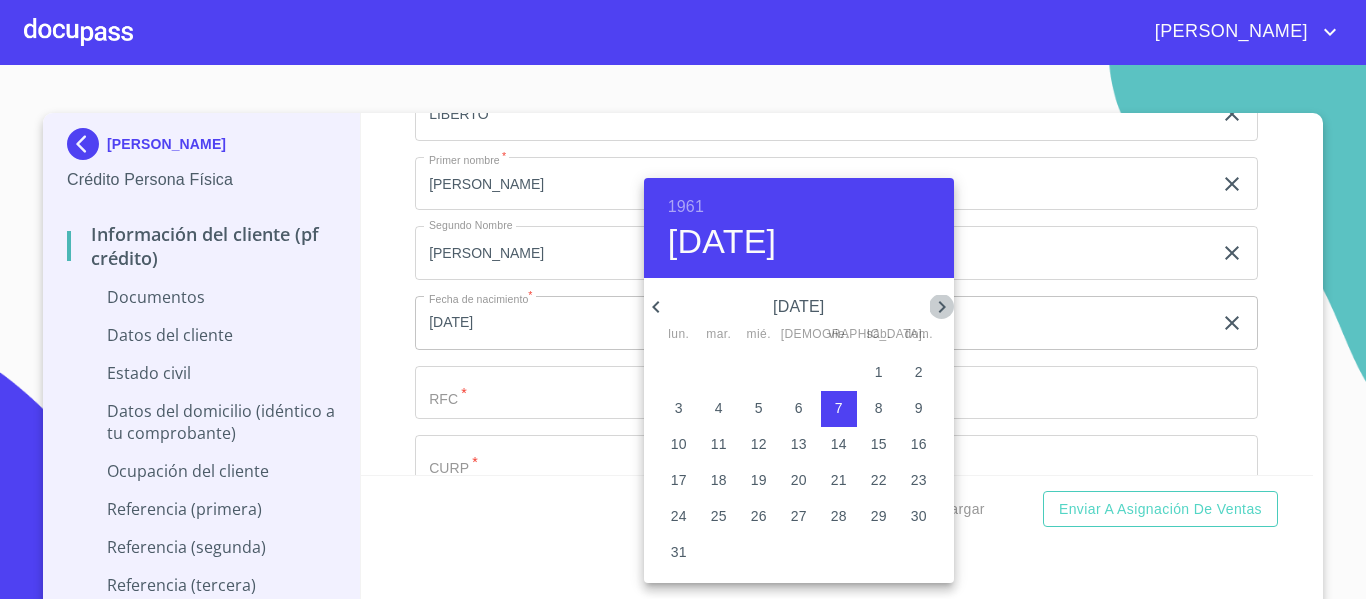 click 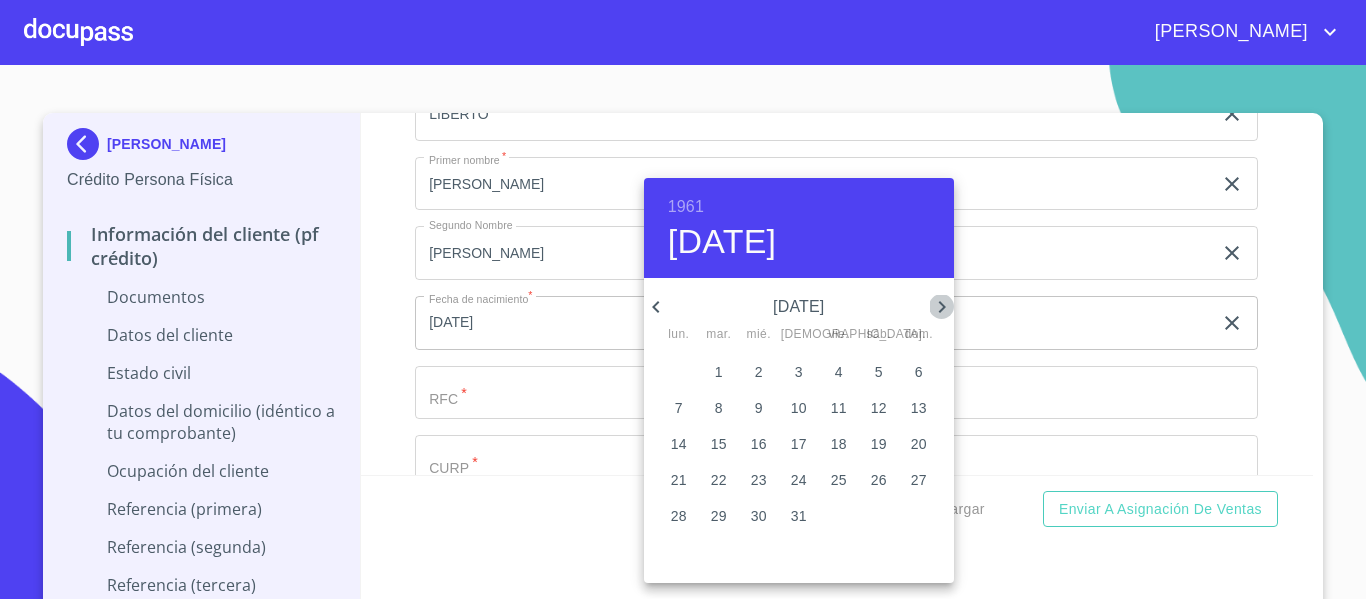click 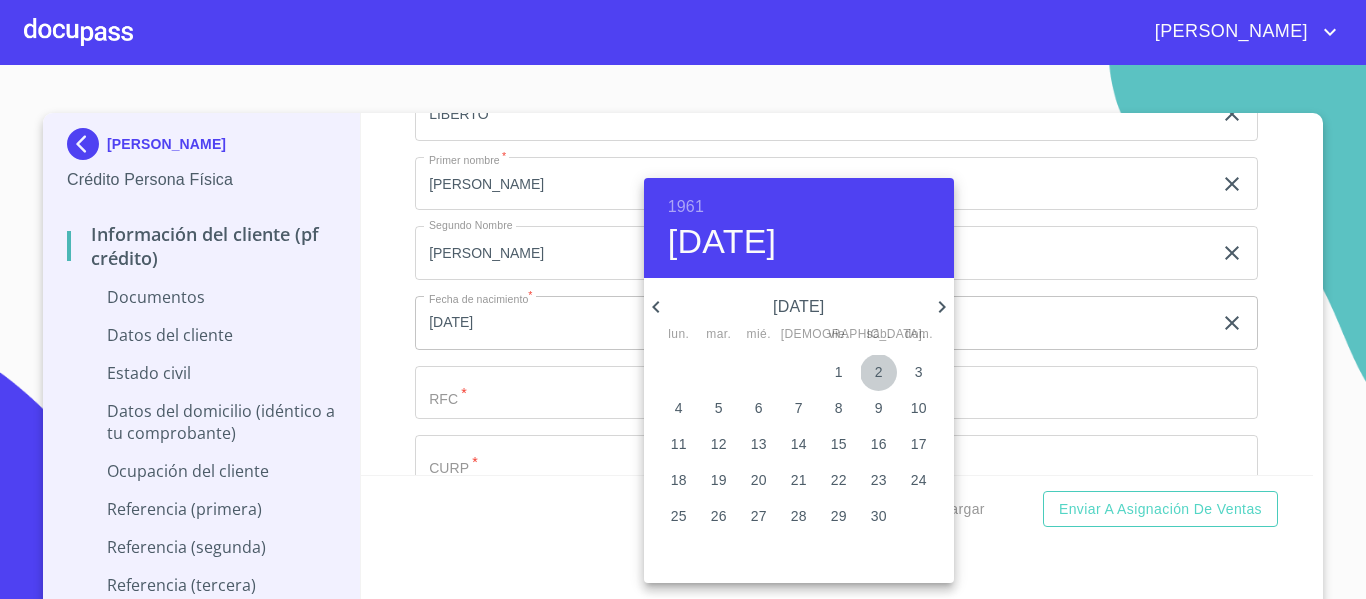 click on "2" at bounding box center (879, 372) 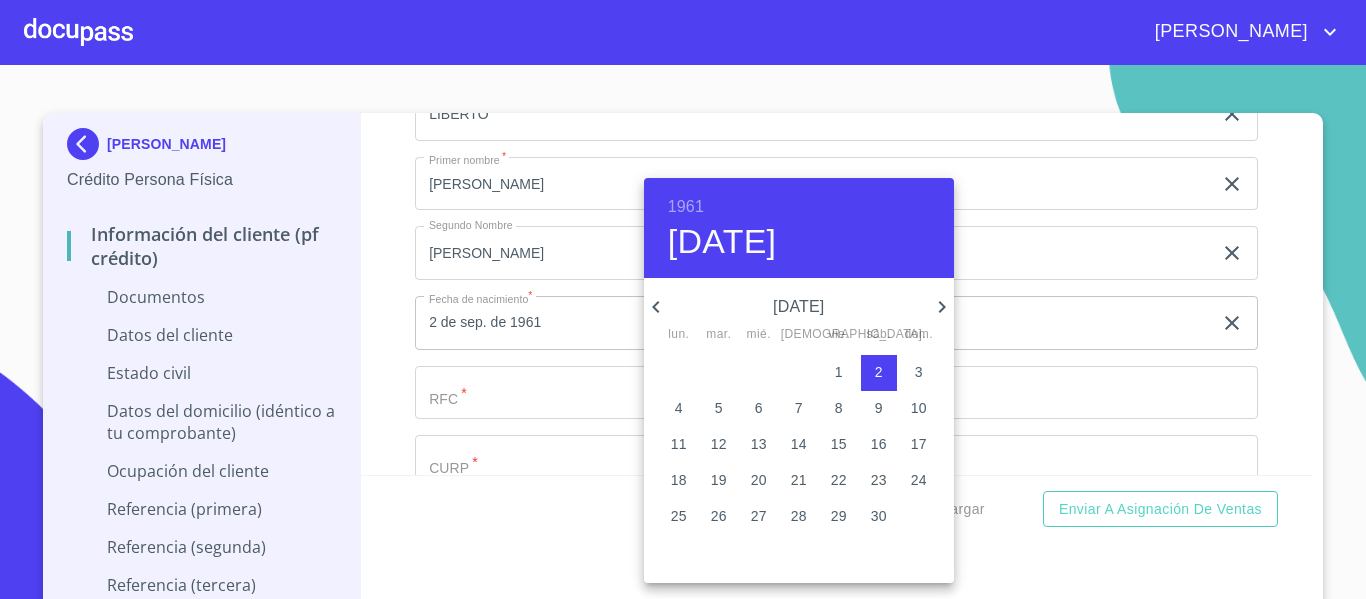 type 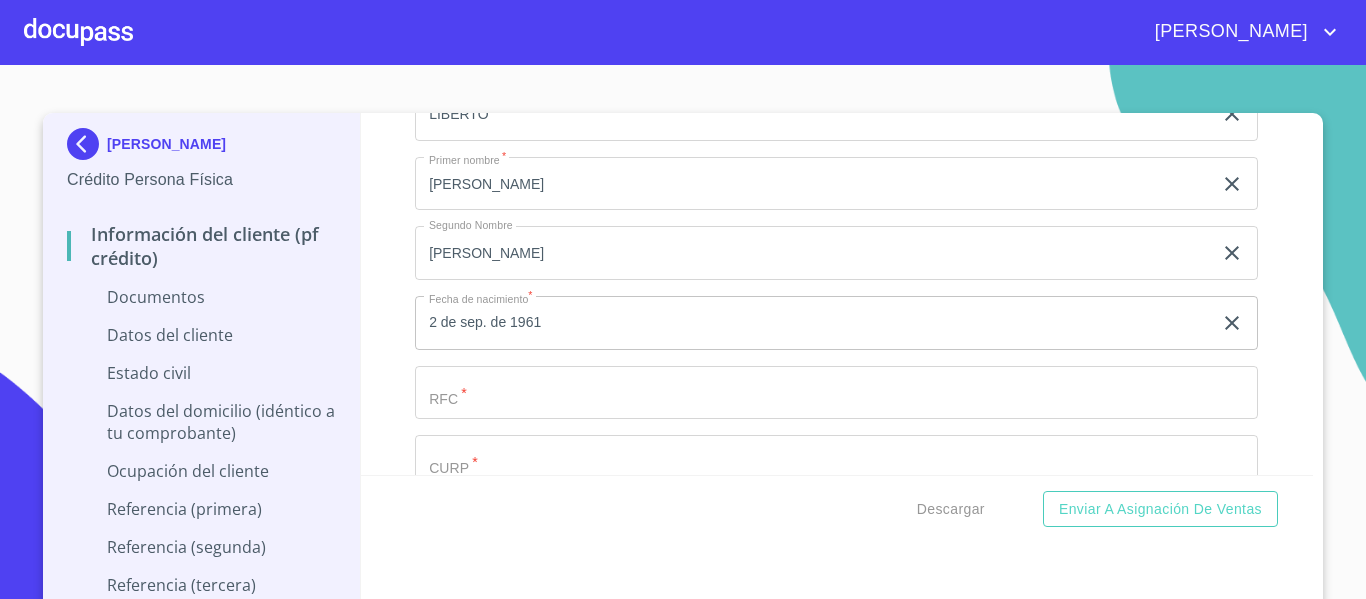 click on "Documento de identificación.   *" at bounding box center (813, 45) 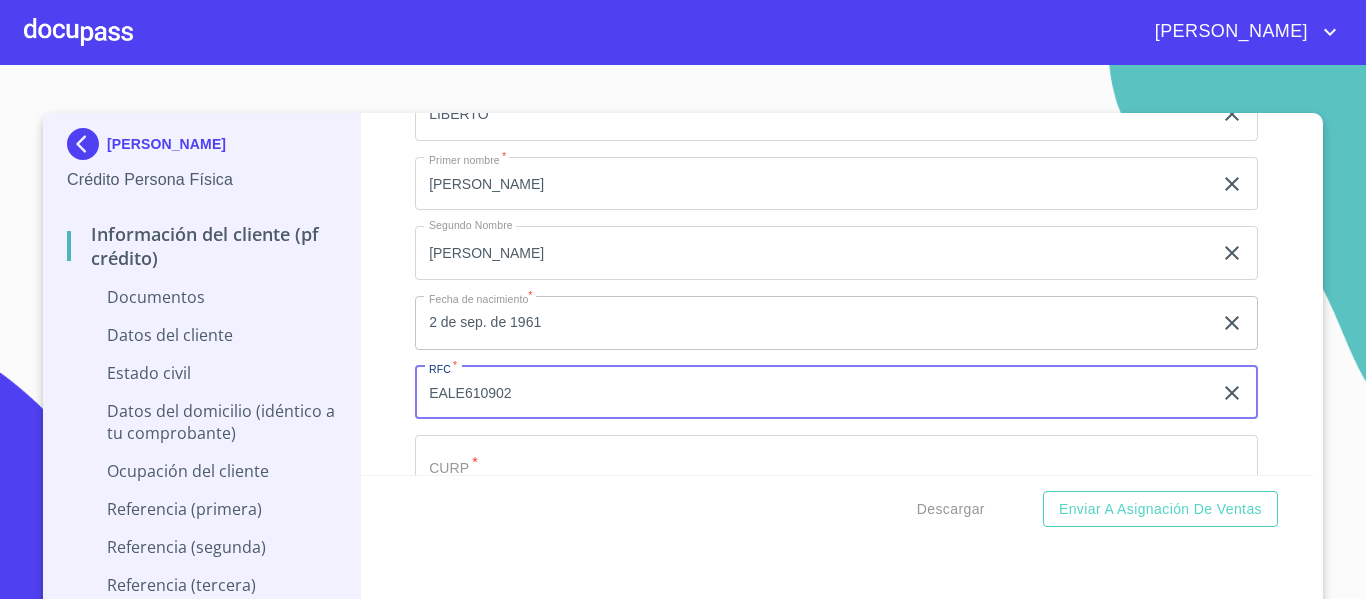 click on "EALE610902" at bounding box center (813, 393) 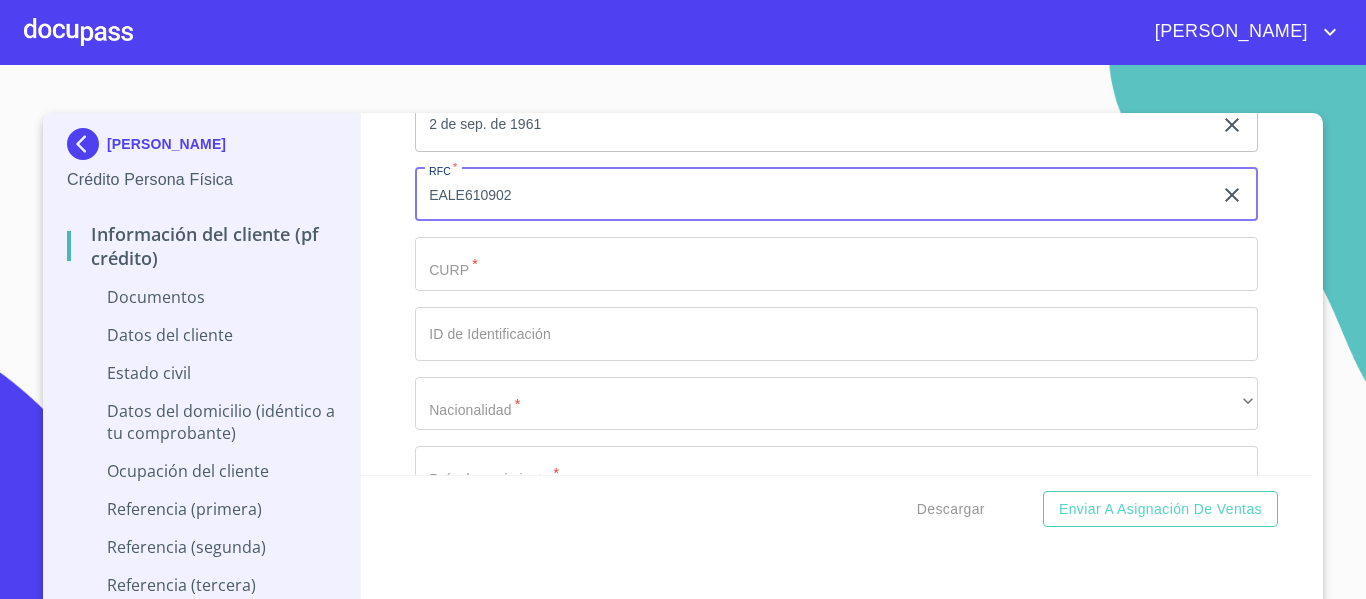 scroll, scrollTop: 2800, scrollLeft: 0, axis: vertical 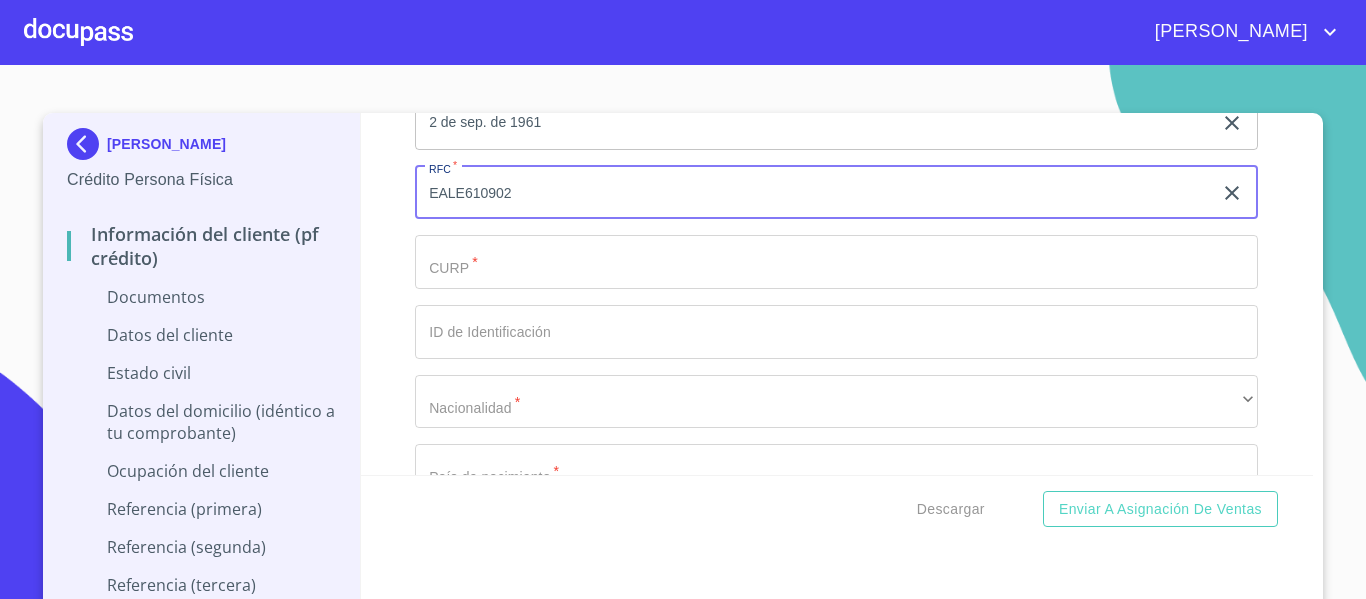 type on "EALE610902" 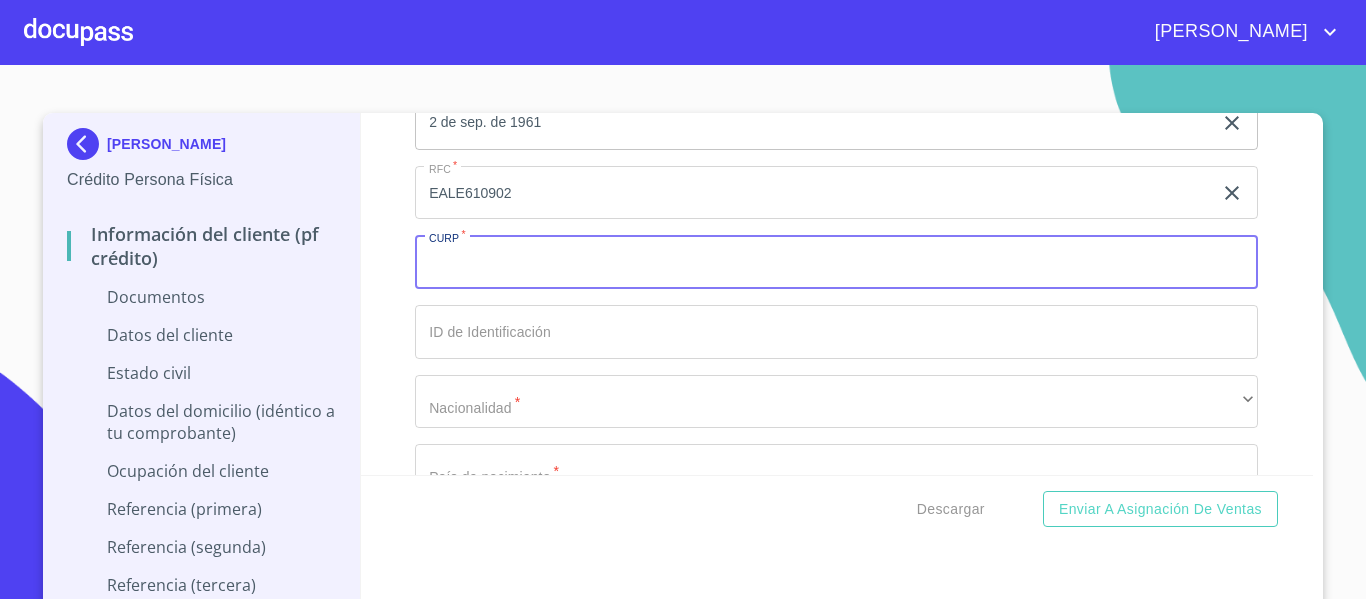 paste on "EALE610902" 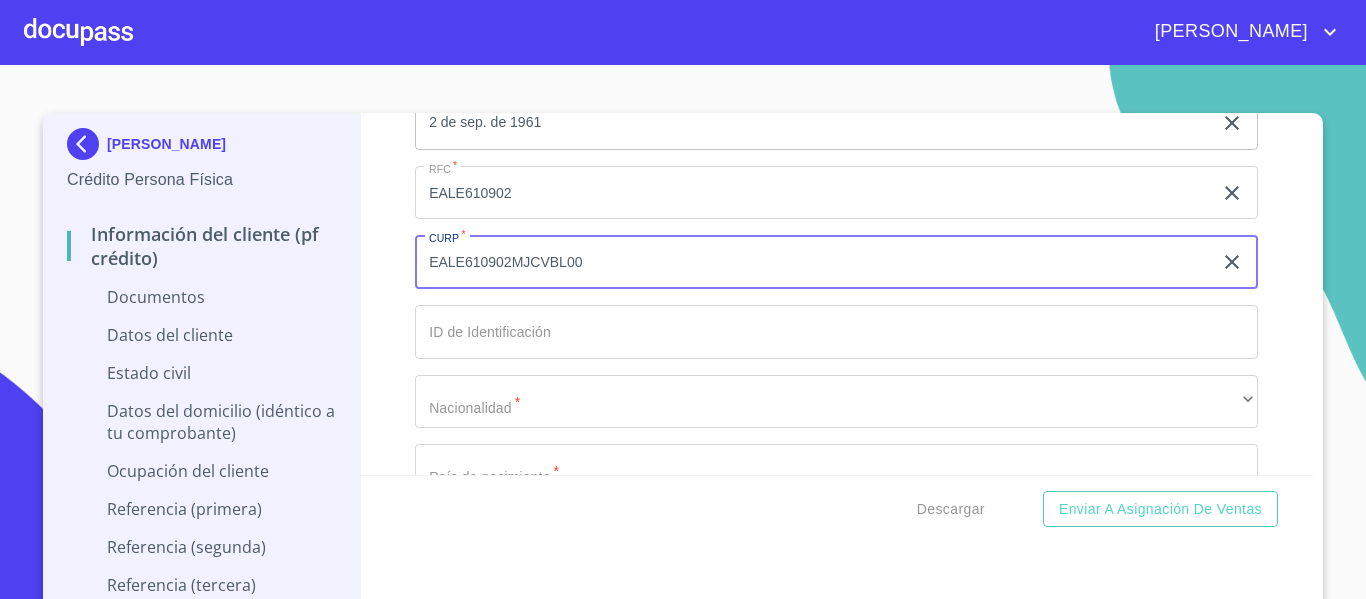 type on "EALE610902MJCVBL00" 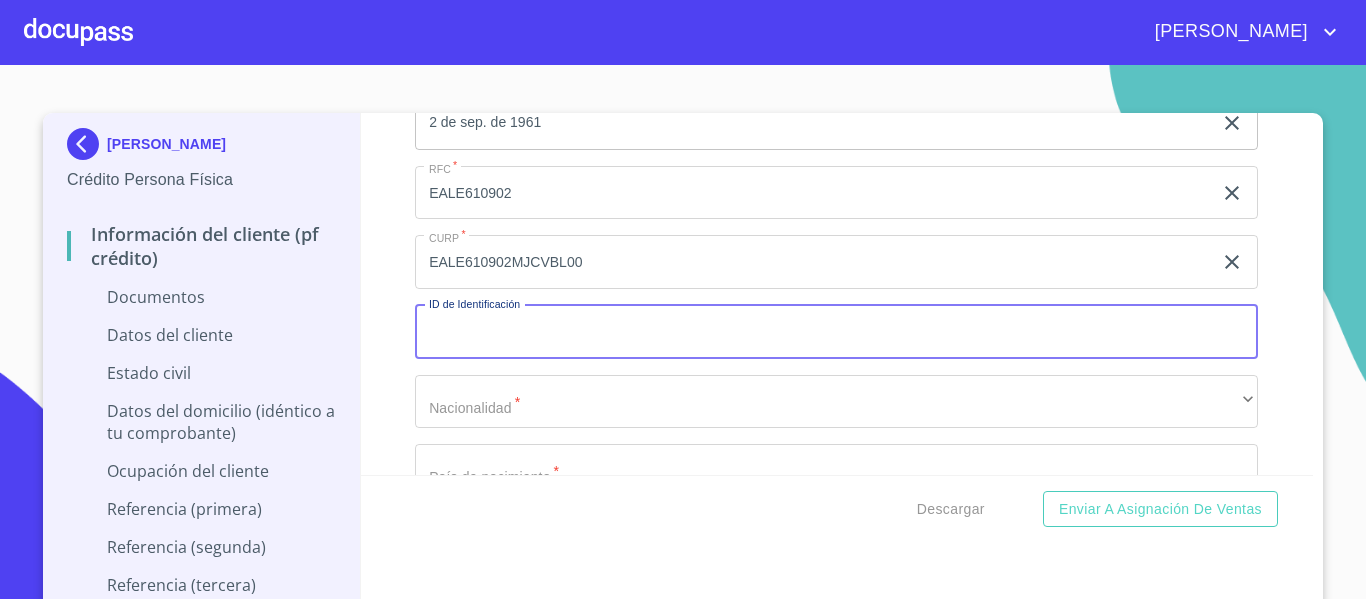 click on "Documento de identificación.   *" at bounding box center (836, 332) 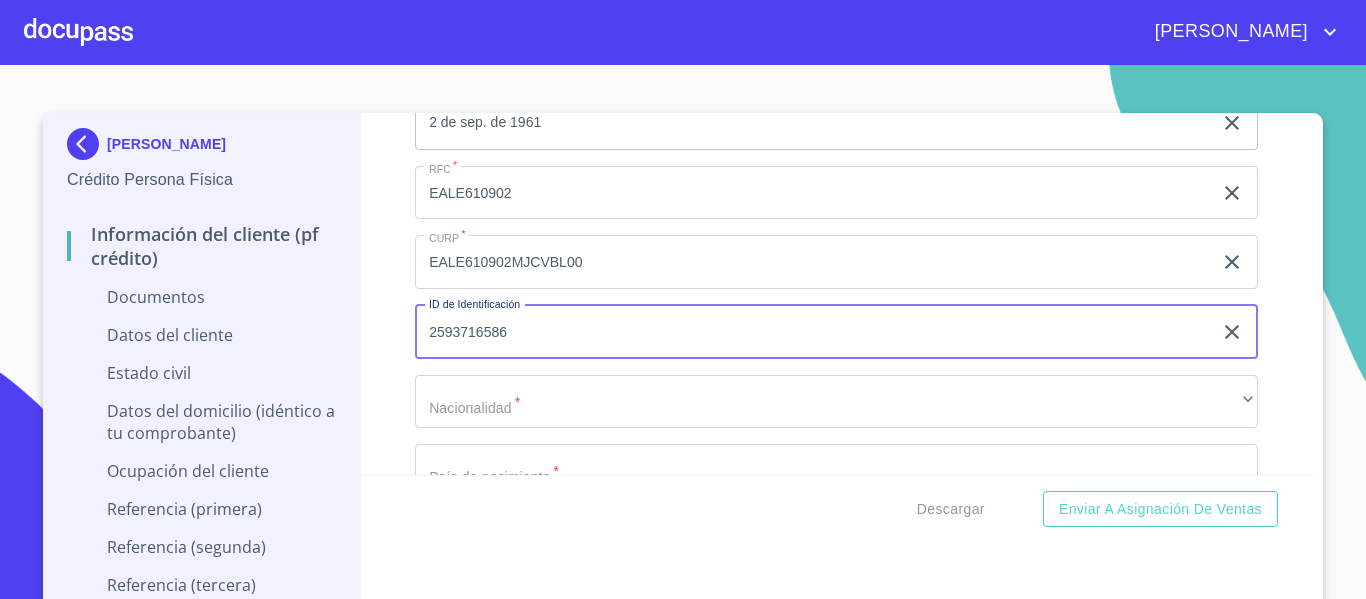 type on "2593716586" 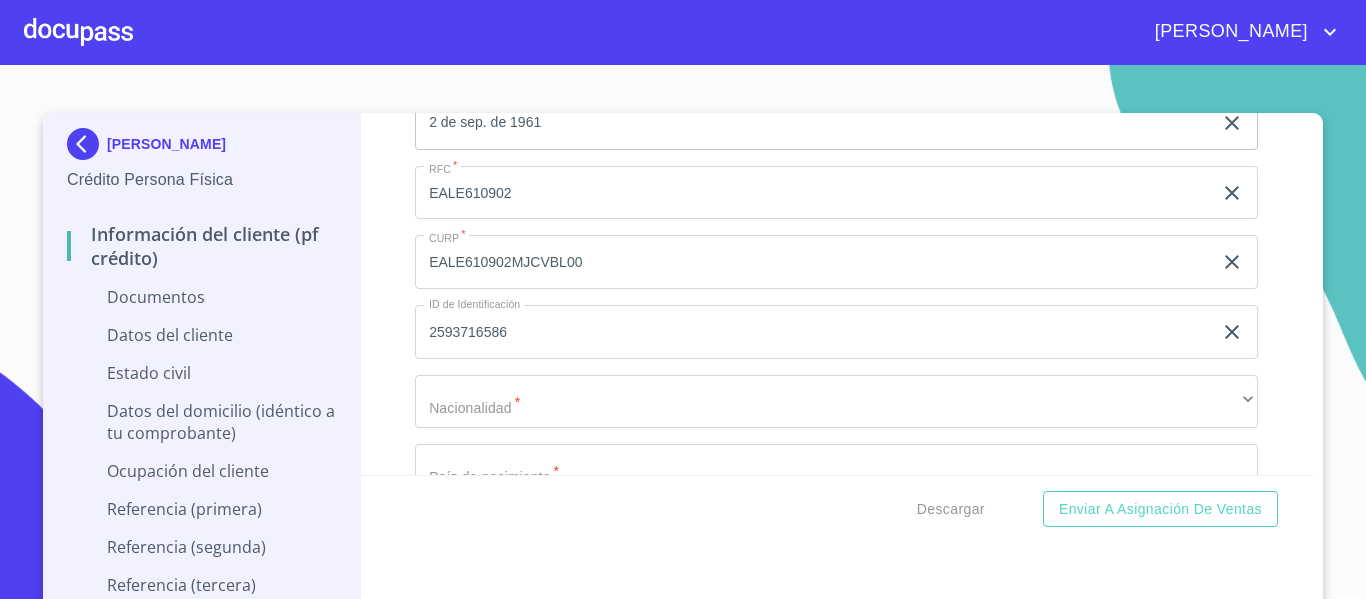 click on "Información del cliente (PF crédito)   Documentos Documento de identificación.   * INE ​ Identificación Oficial * Arrastra o selecciona el (los) documento(s) para agregar Comprobante de Domicilio * Arrastra o selecciona el (los) documento(s) para agregar Fuente de ingresos   * Independiente/Dueño de negocio/Persona Moral ​ Comprobante de Ingresos mes 1 * Arrastra o selecciona el (los) documento(s) para agregar Comprobante de Ingresos mes 2 * Arrastra o selecciona el (los) documento(s) para agregar Comprobante de Ingresos mes 3 * Arrastra o selecciona el (los) documento(s) para agregar CURP * [GEOGRAPHIC_DATA] o selecciona el (los) documento(s) para agregar Constancia de situación fiscal Arrastra o selecciona el (los) documento(s) para agregar Datos del cliente Apellido Paterno   * [PERSON_NAME] ​ Apellido Materno   * [PERSON_NAME] ​ Primer nombre   * [PERSON_NAME] ​ Segundo Nombre [PERSON_NAME] ​ Fecha de nacimiento * [DEMOGRAPHIC_DATA] ​ RFC   * EALE610902 ​ CURP   * EALE610902MJCVBL00 ​ 2593716586 ​ *" at bounding box center [837, 294] 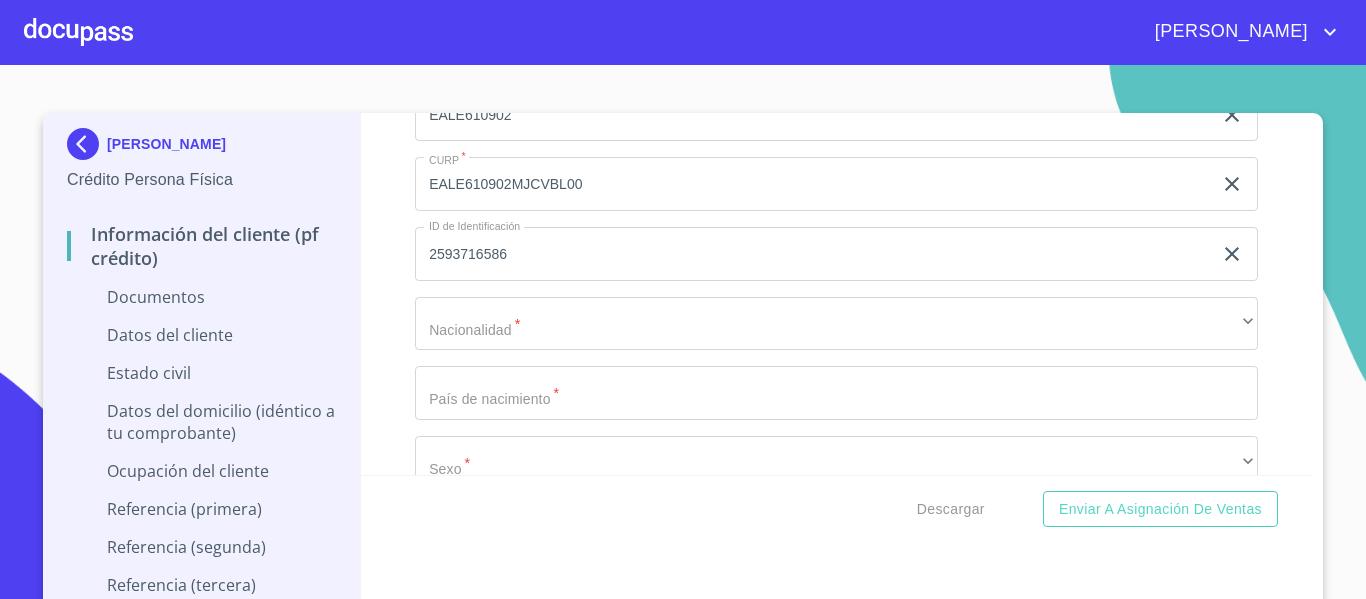 scroll, scrollTop: 2900, scrollLeft: 0, axis: vertical 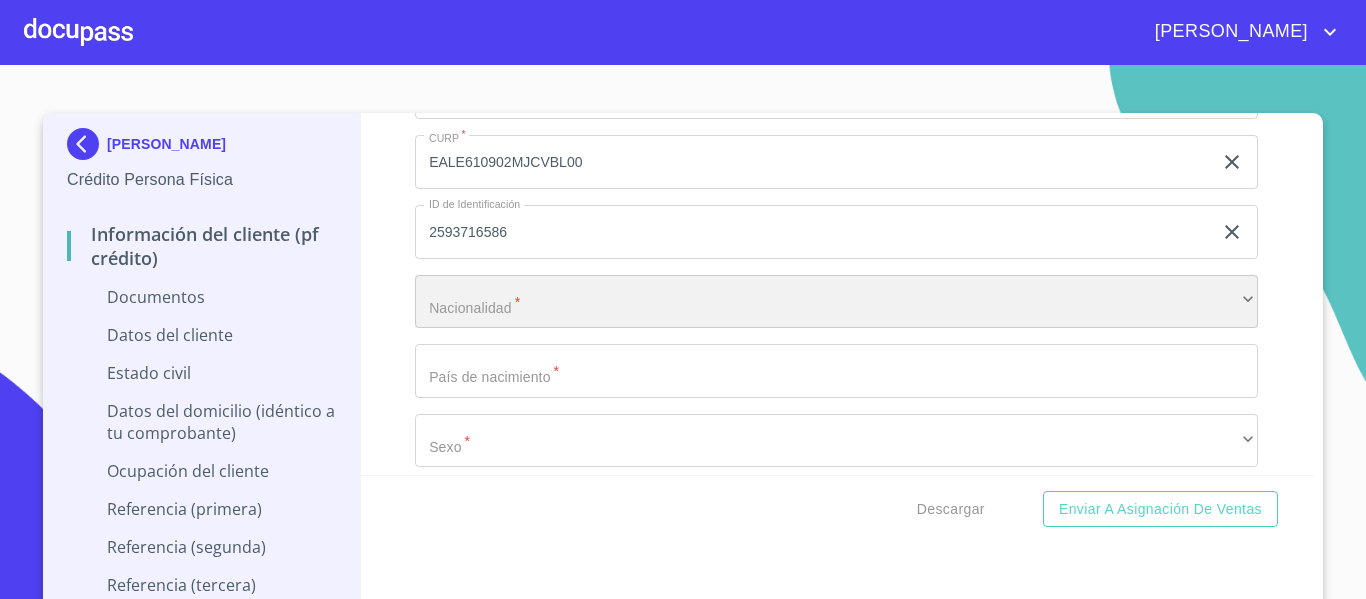 click on "​" at bounding box center (836, 302) 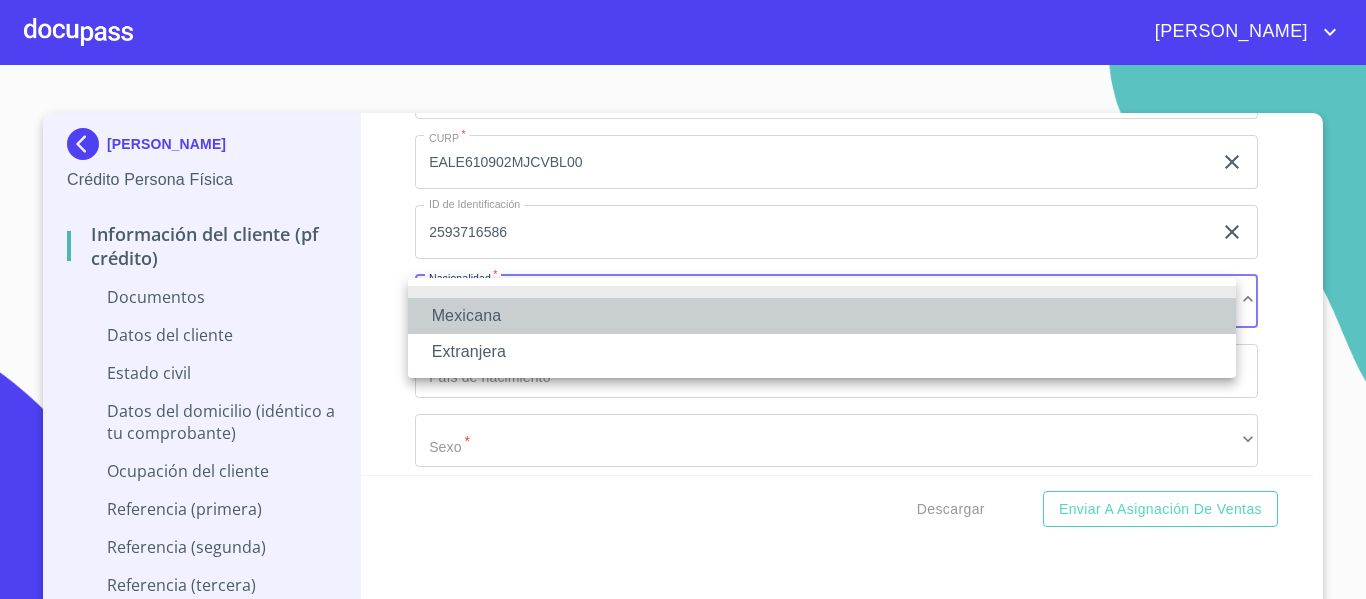 click on "Mexicana" at bounding box center [822, 316] 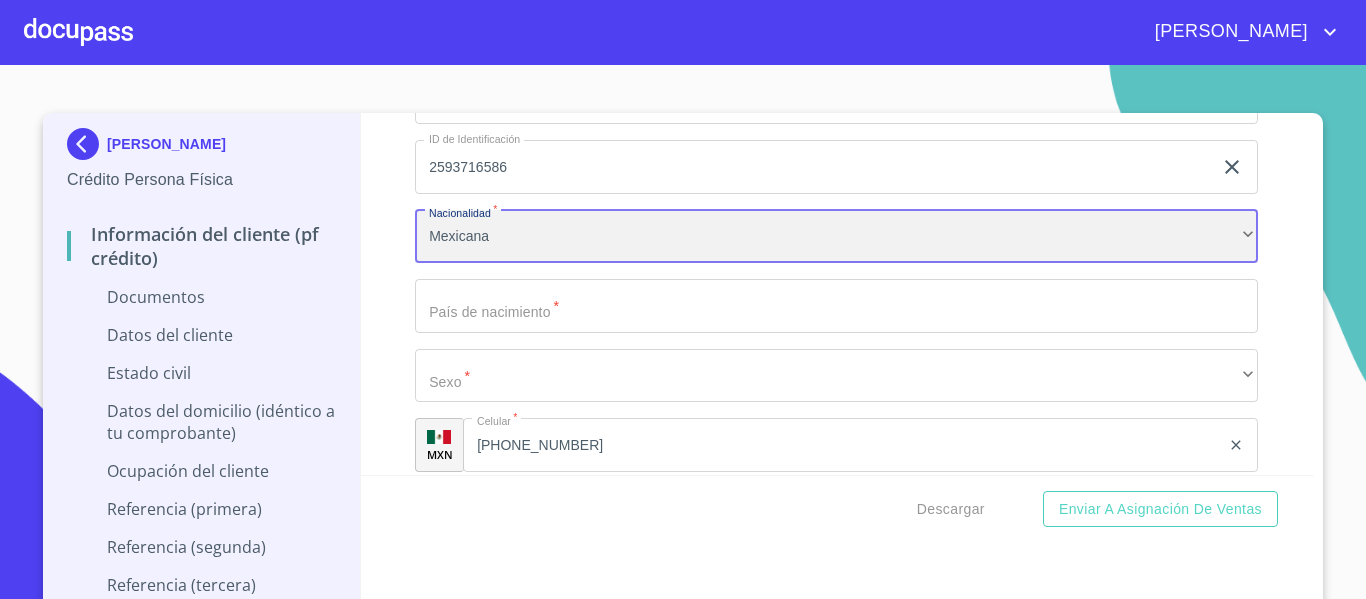 scroll, scrollTop: 3000, scrollLeft: 0, axis: vertical 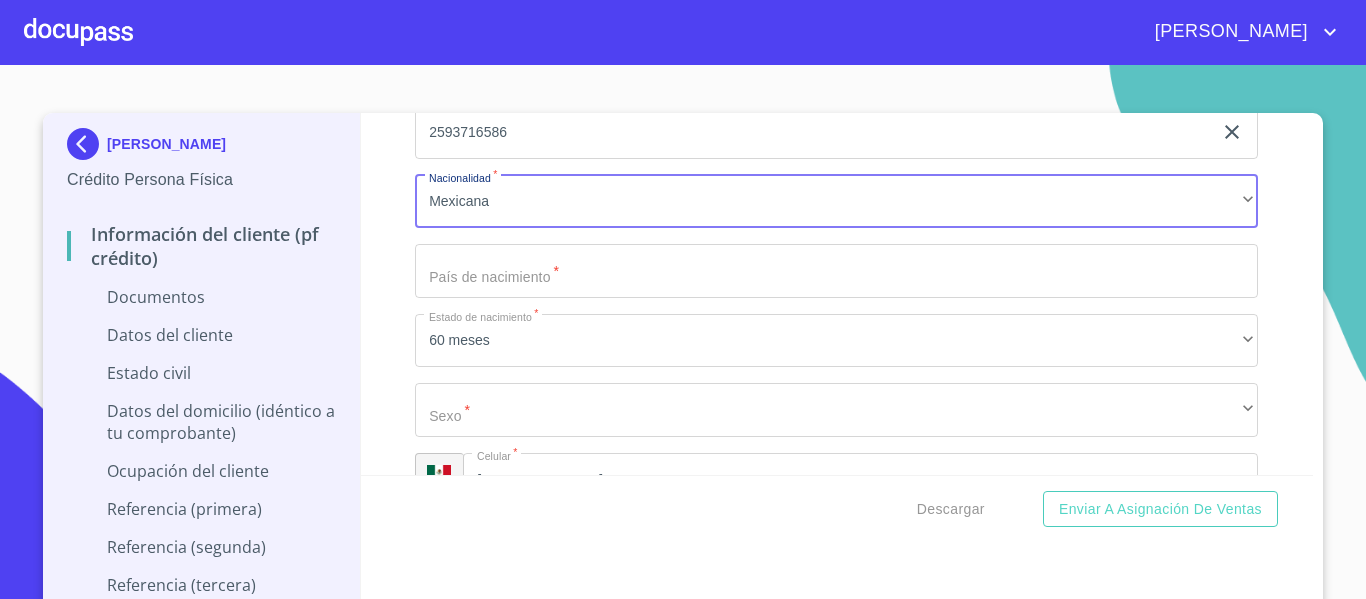 click on "Documento de identificación.   *" at bounding box center (813, -355) 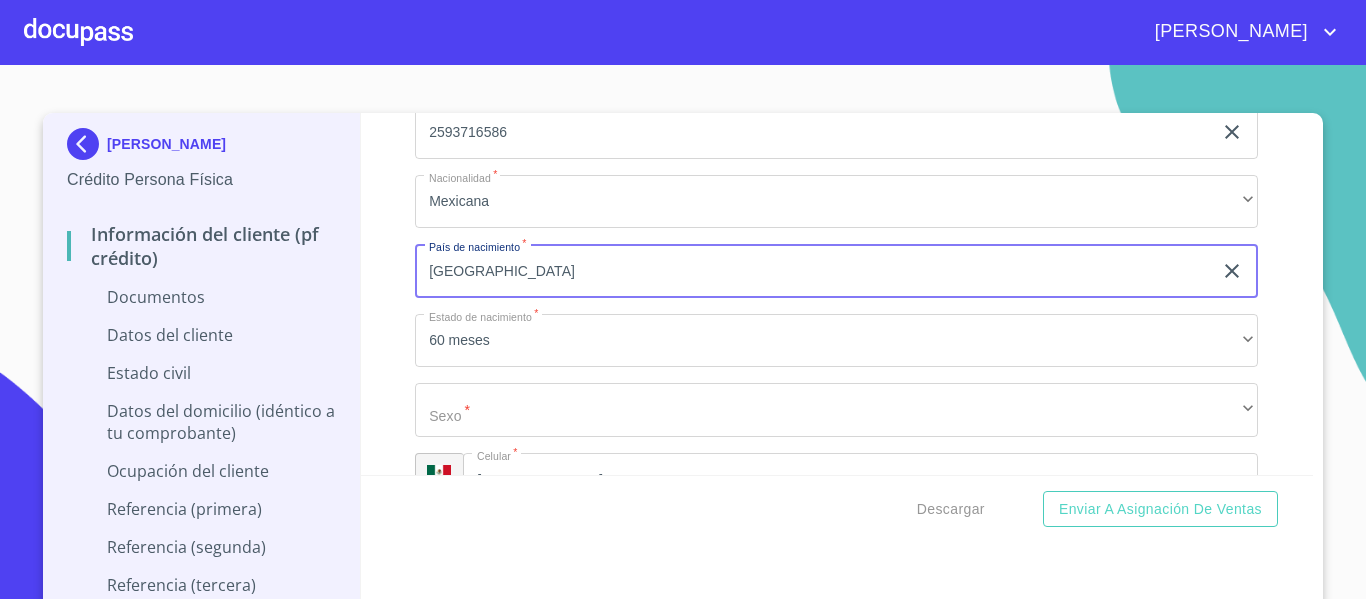 type on "[GEOGRAPHIC_DATA]" 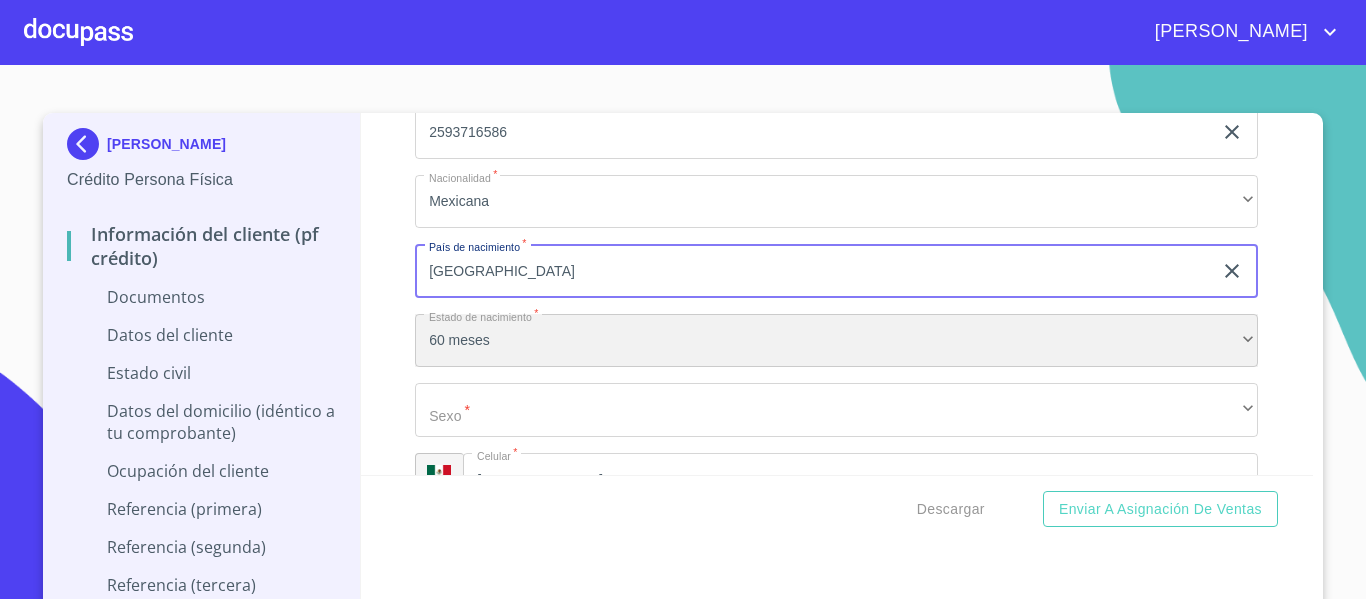 click on "60 meses" at bounding box center [836, 341] 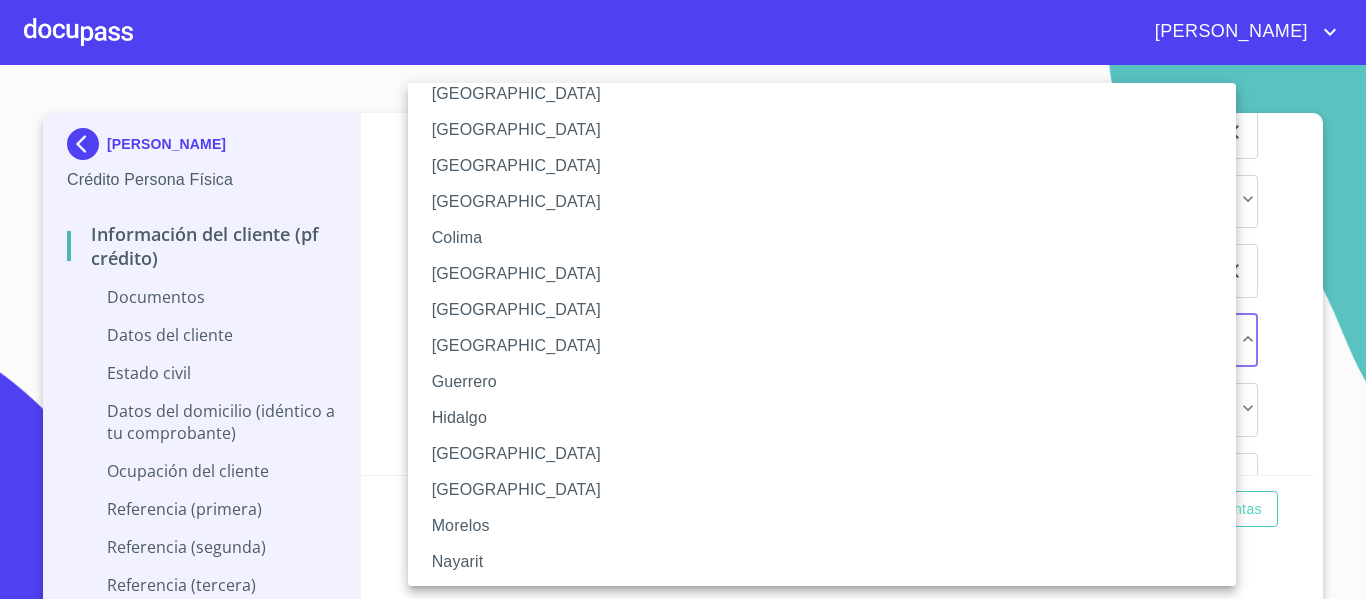 scroll, scrollTop: 200, scrollLeft: 0, axis: vertical 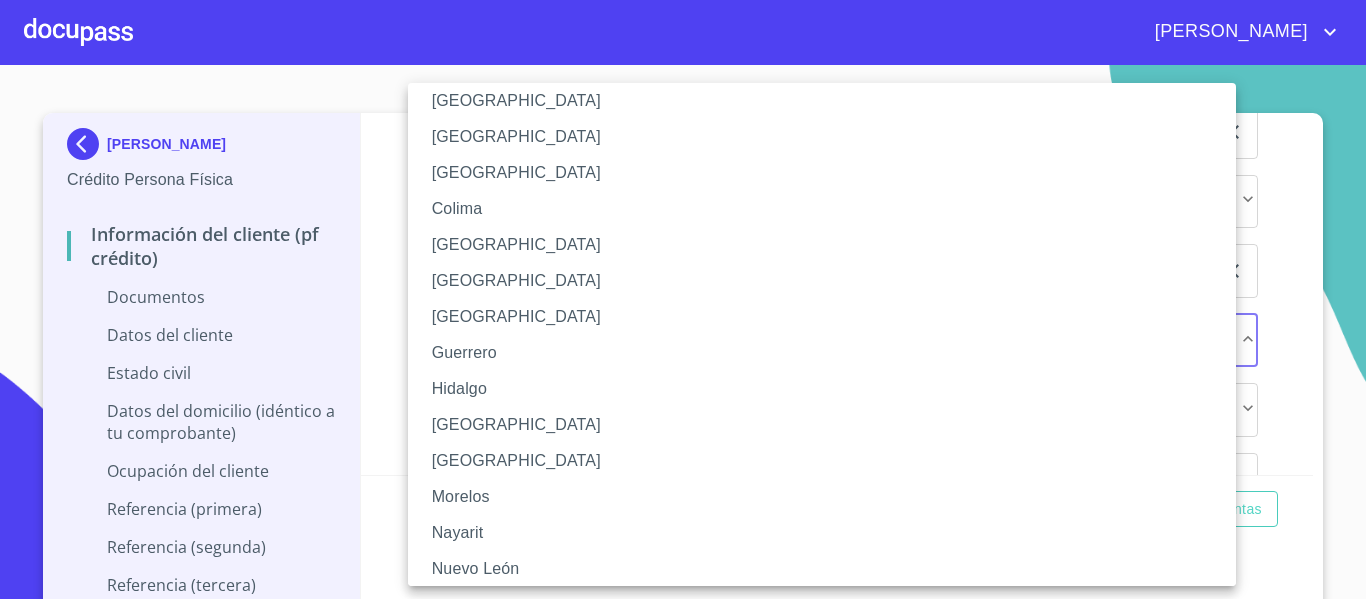 click on "[GEOGRAPHIC_DATA]" at bounding box center (829, 425) 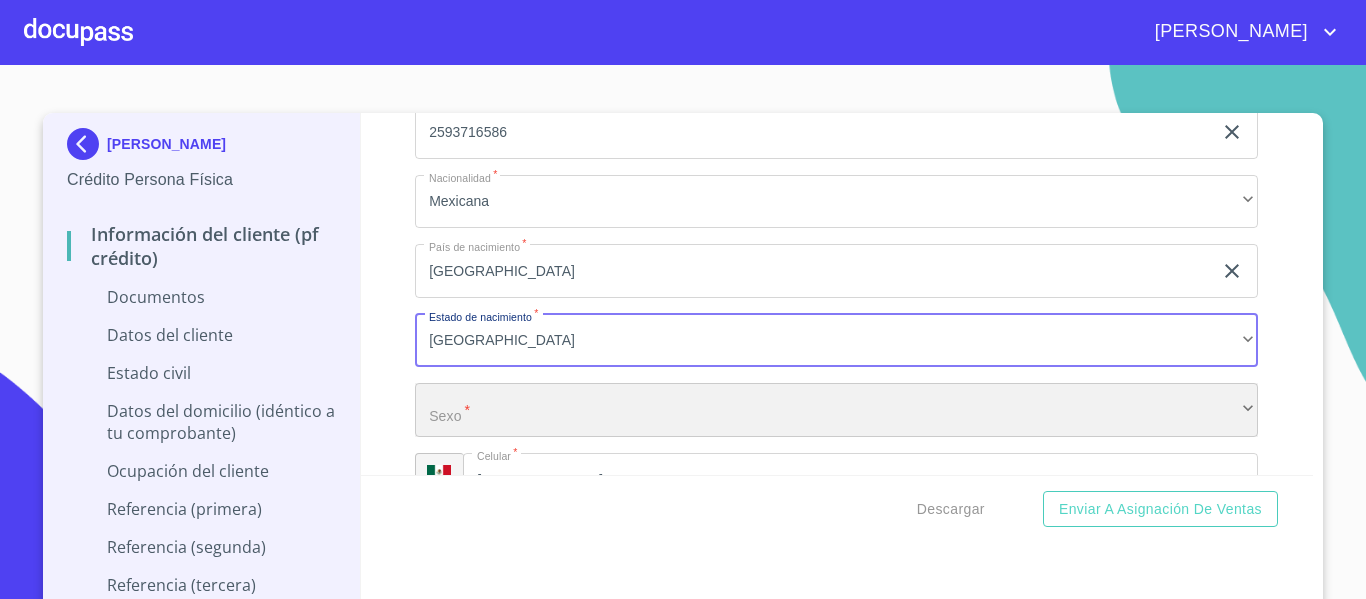 click on "​" at bounding box center [836, 410] 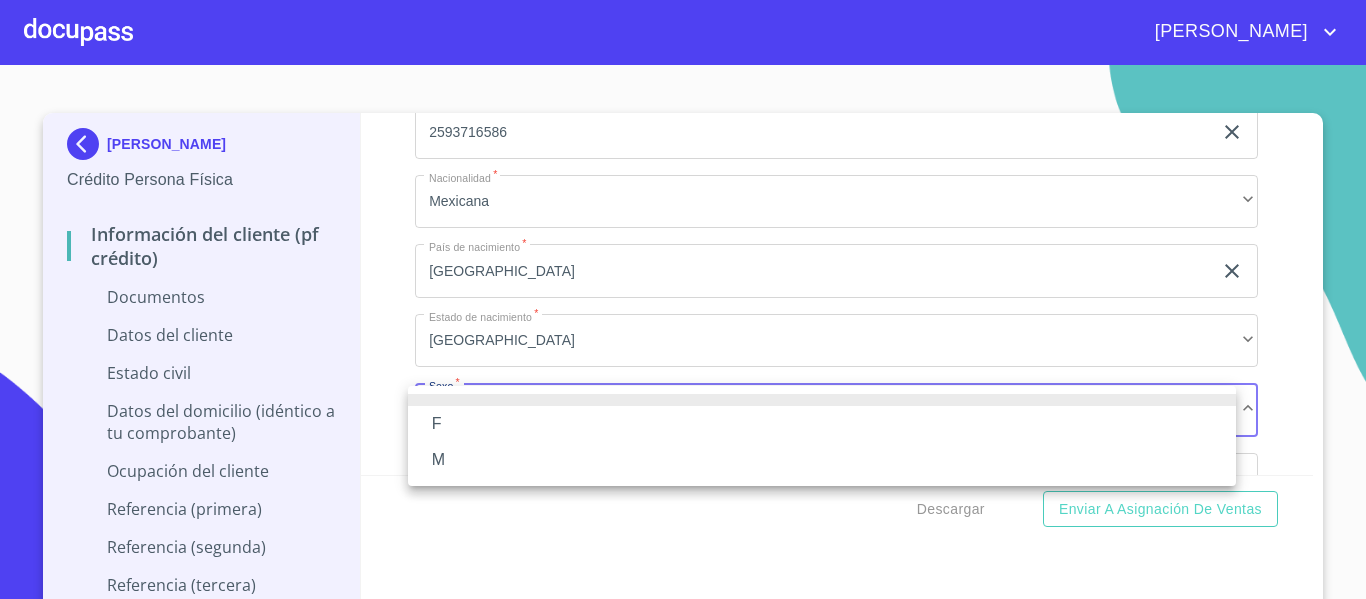 click on "F" at bounding box center [822, 424] 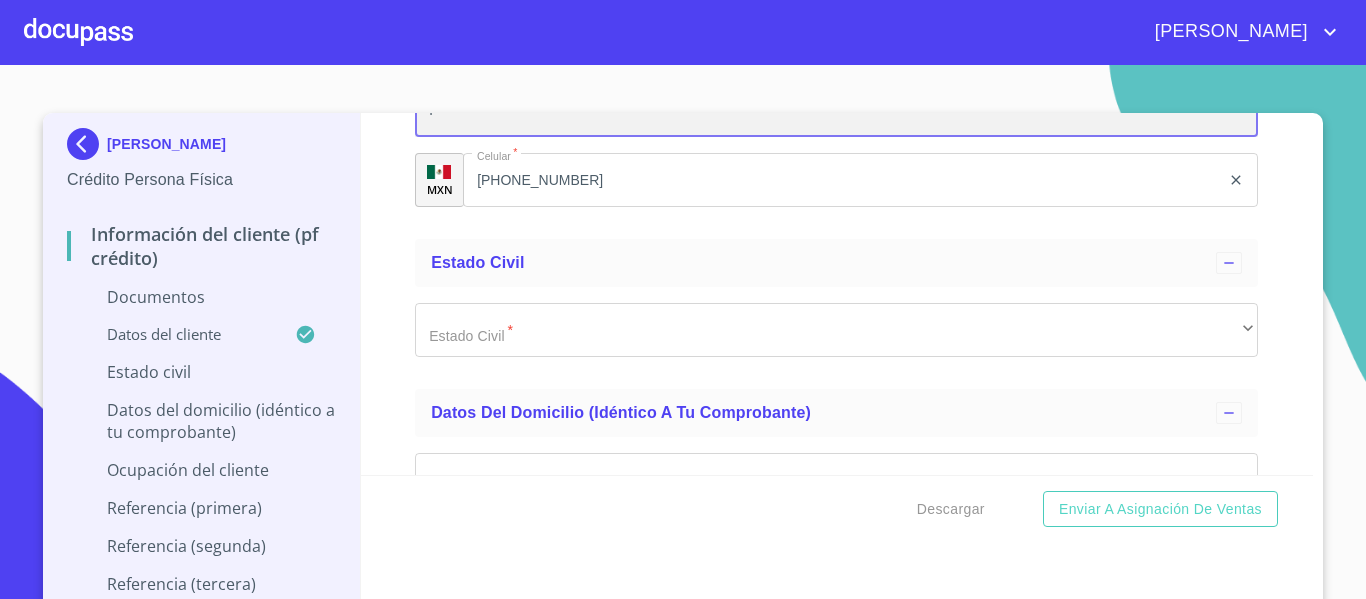scroll, scrollTop: 3400, scrollLeft: 0, axis: vertical 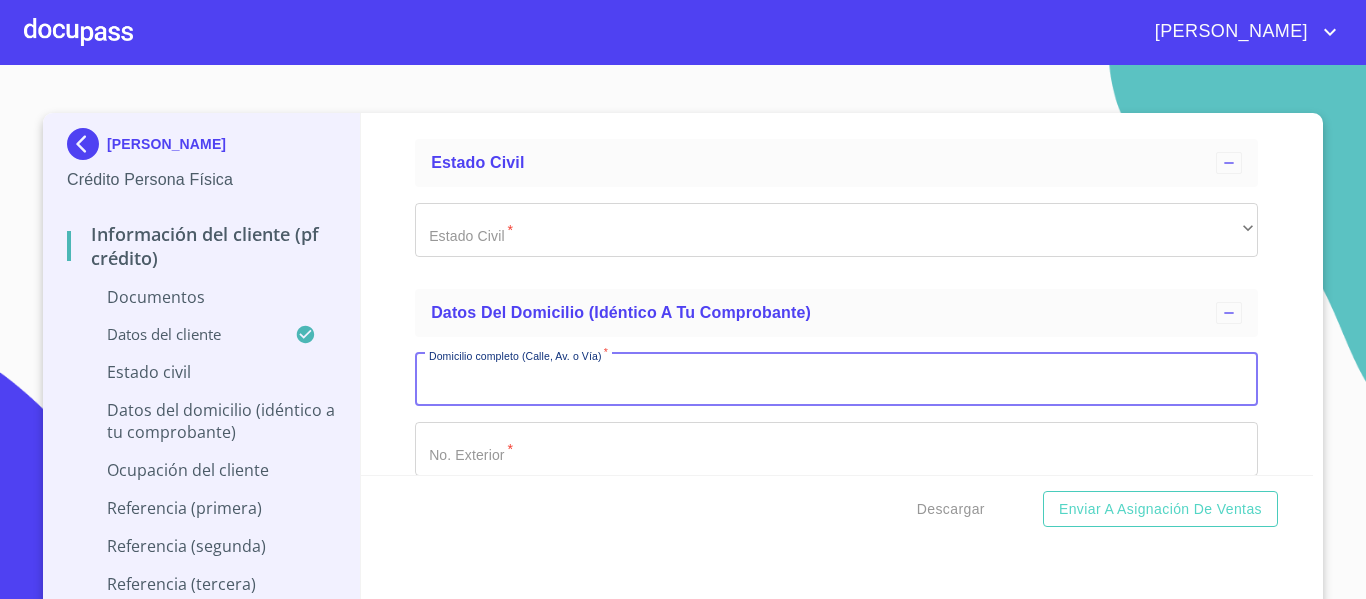 click on "Documento de identificación.   *" at bounding box center (836, 380) 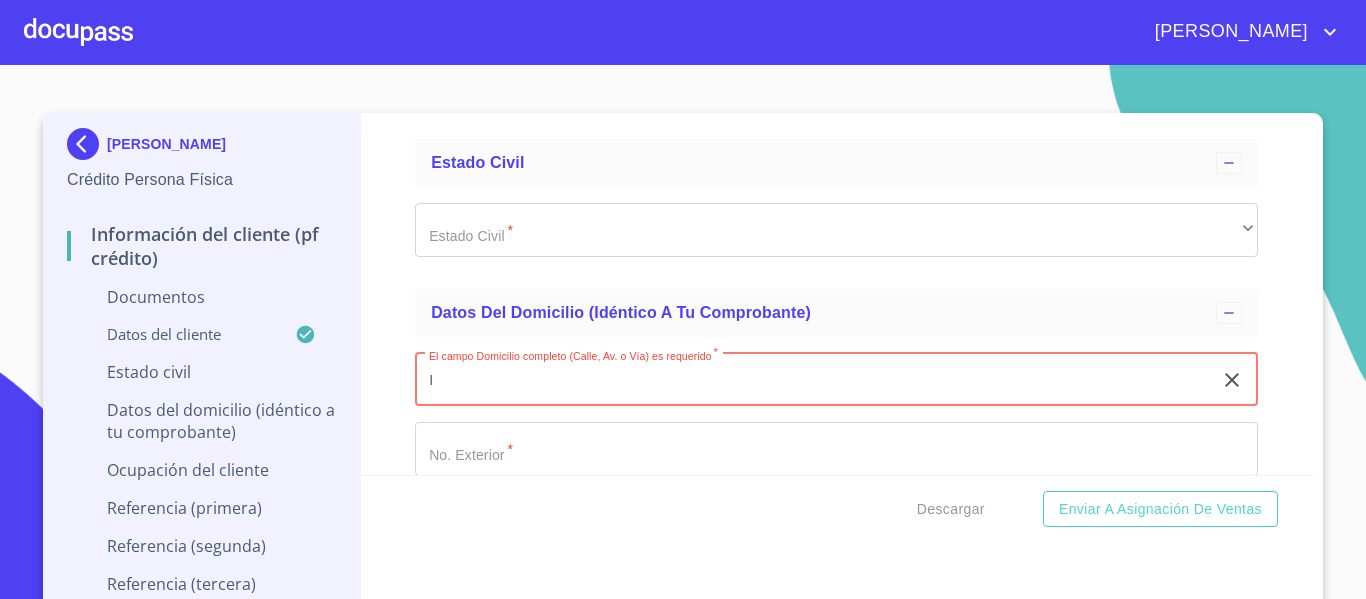 type on "I" 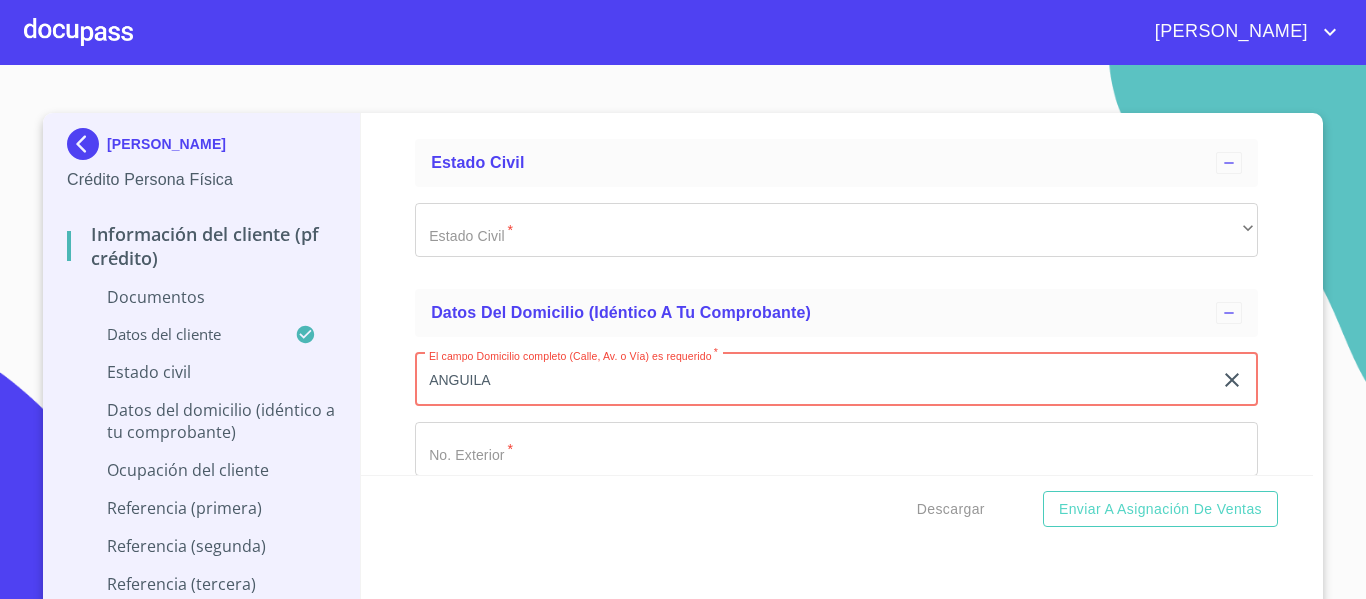 scroll, scrollTop: 3500, scrollLeft: 0, axis: vertical 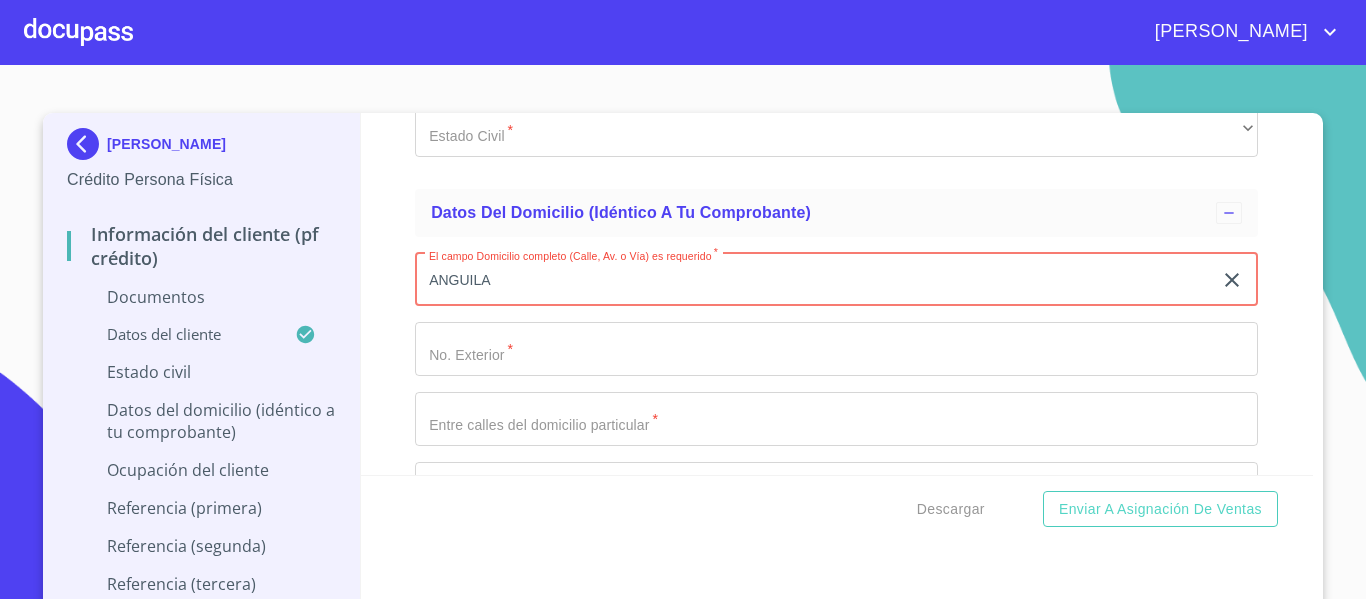 type on "ANGUILA" 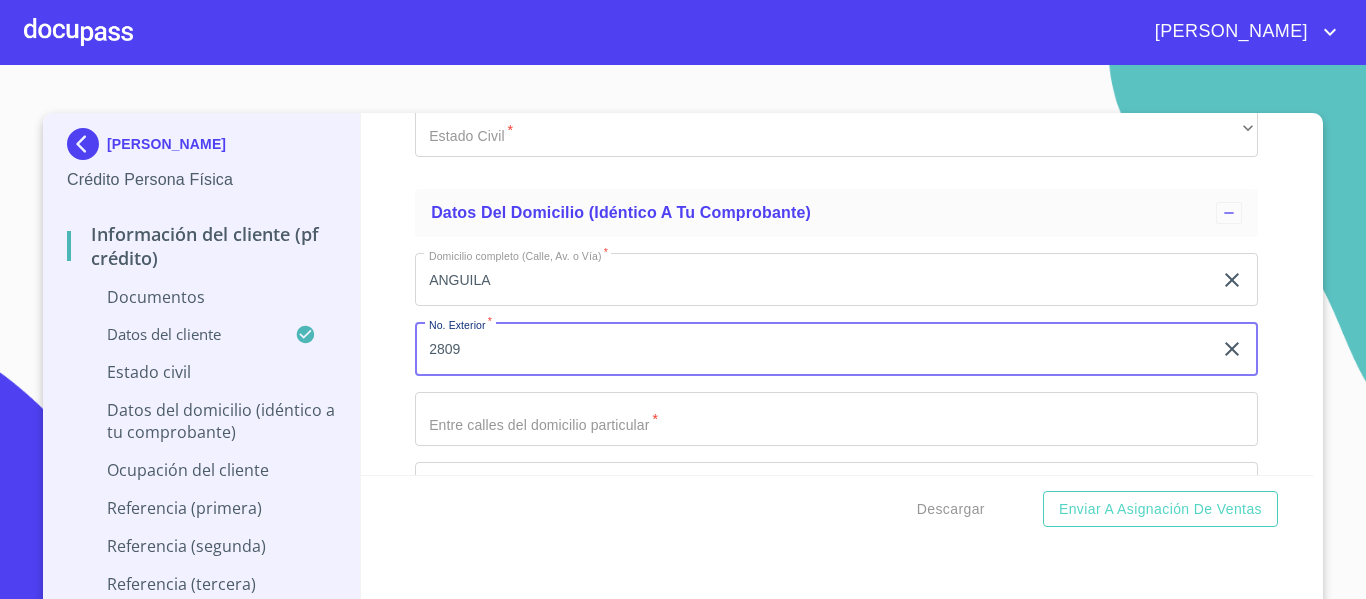 scroll, scrollTop: 3600, scrollLeft: 0, axis: vertical 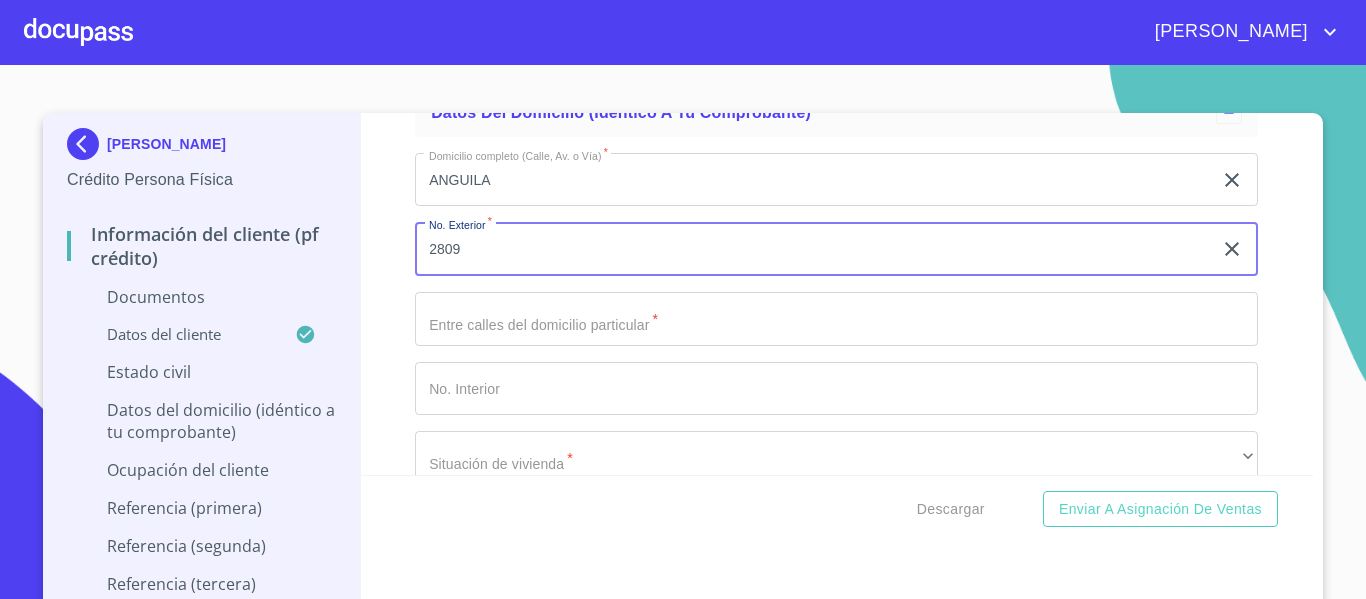 type on "2809" 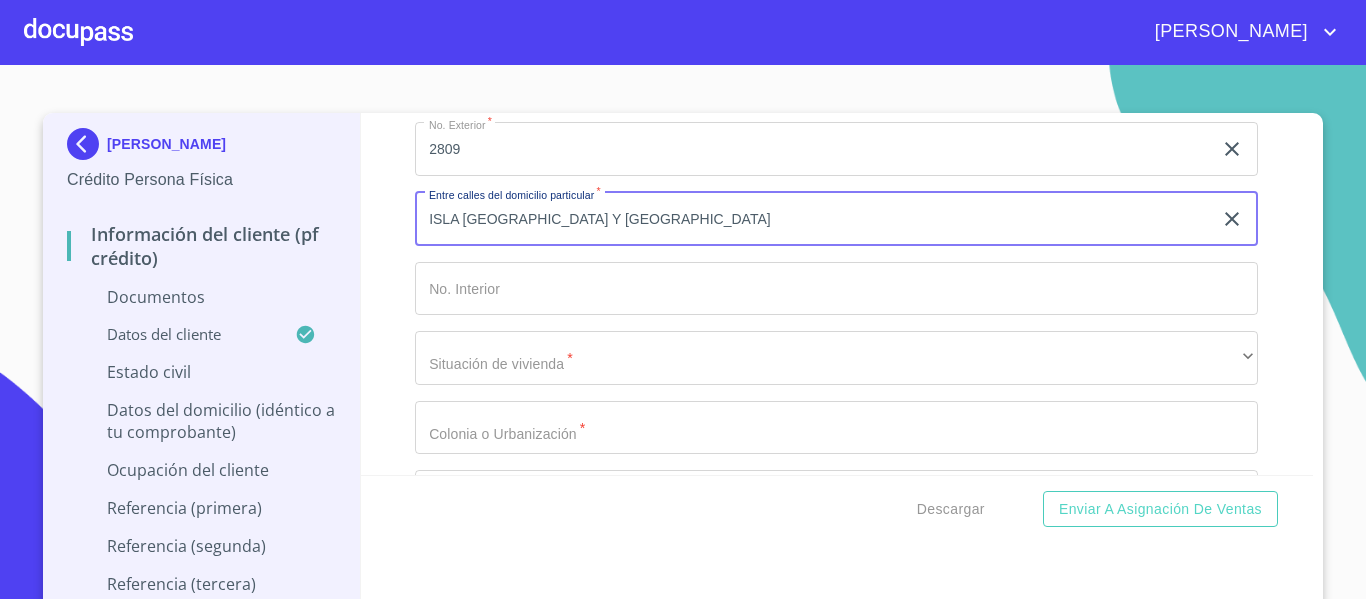 scroll, scrollTop: 3800, scrollLeft: 0, axis: vertical 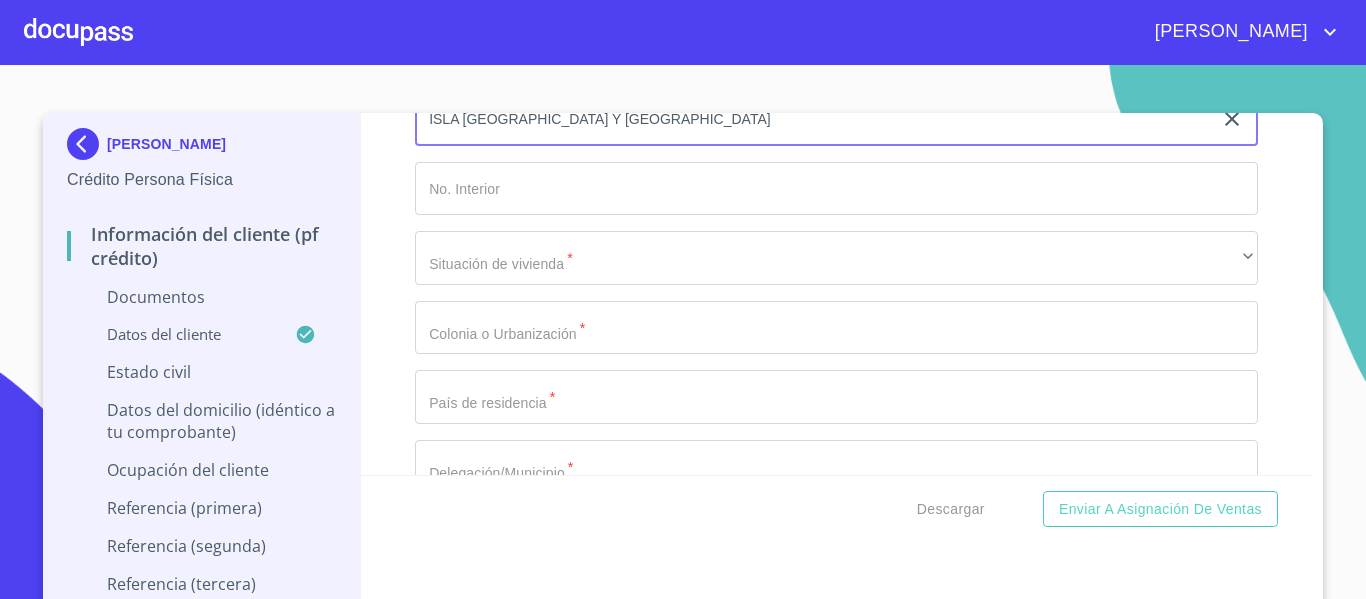 type on "ISLA [GEOGRAPHIC_DATA] Y [GEOGRAPHIC_DATA]" 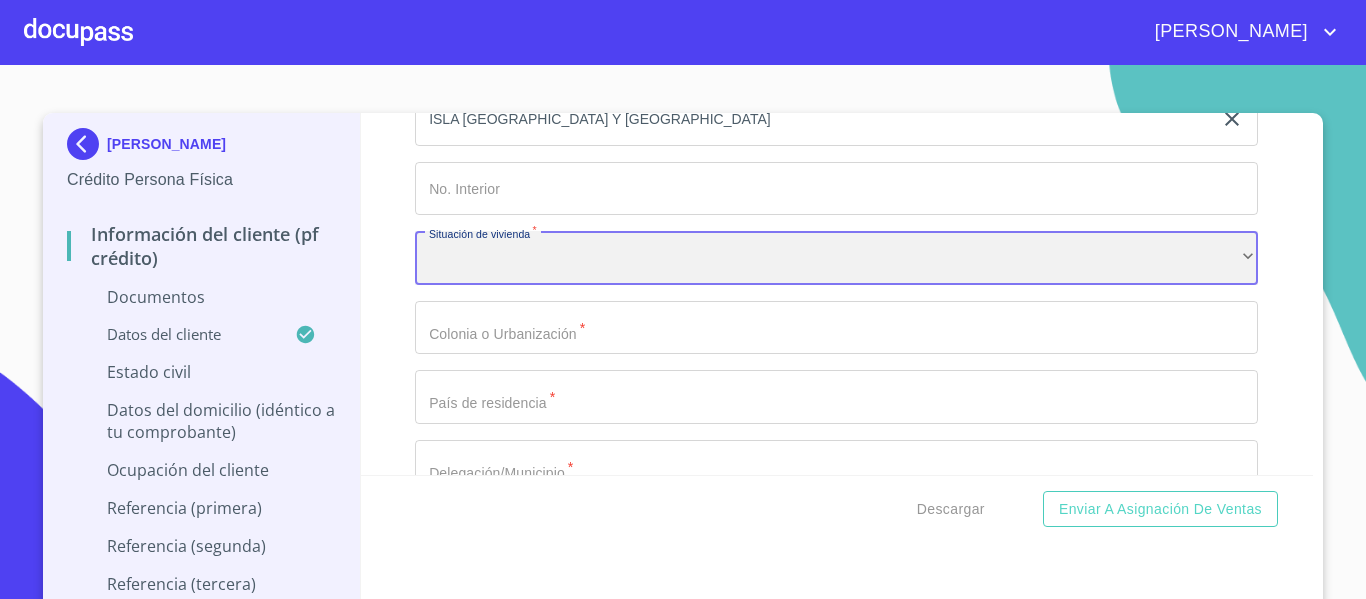 click on "​" at bounding box center [836, 258] 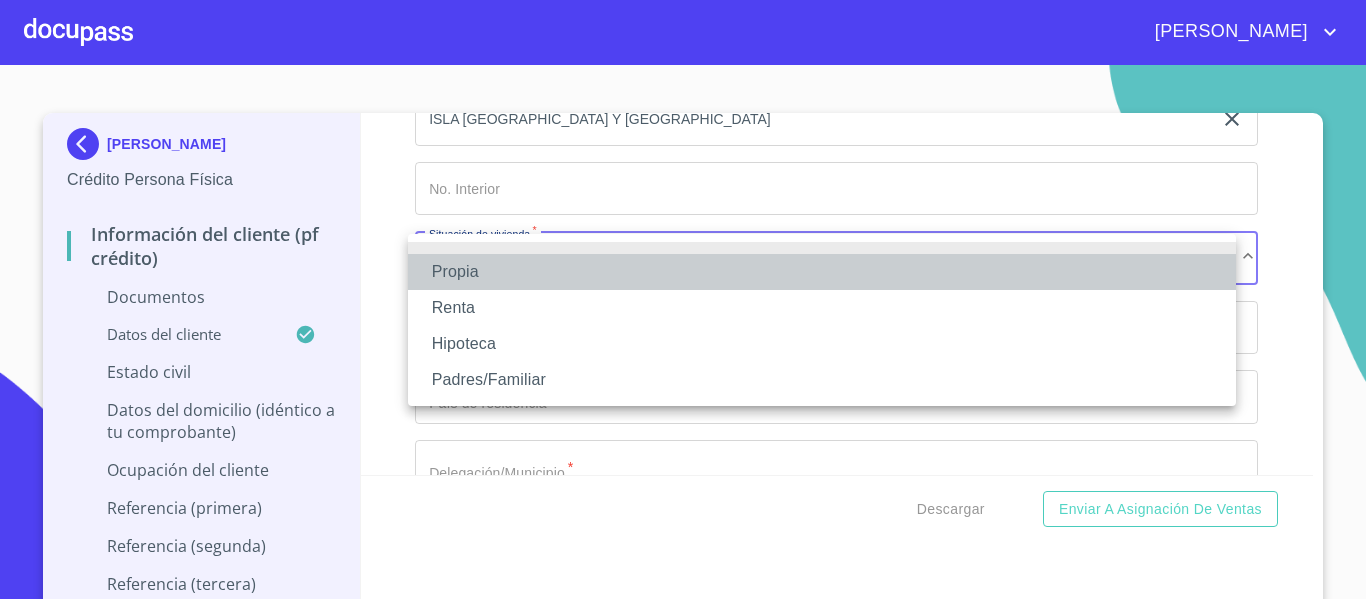 click on "Propia" at bounding box center (822, 272) 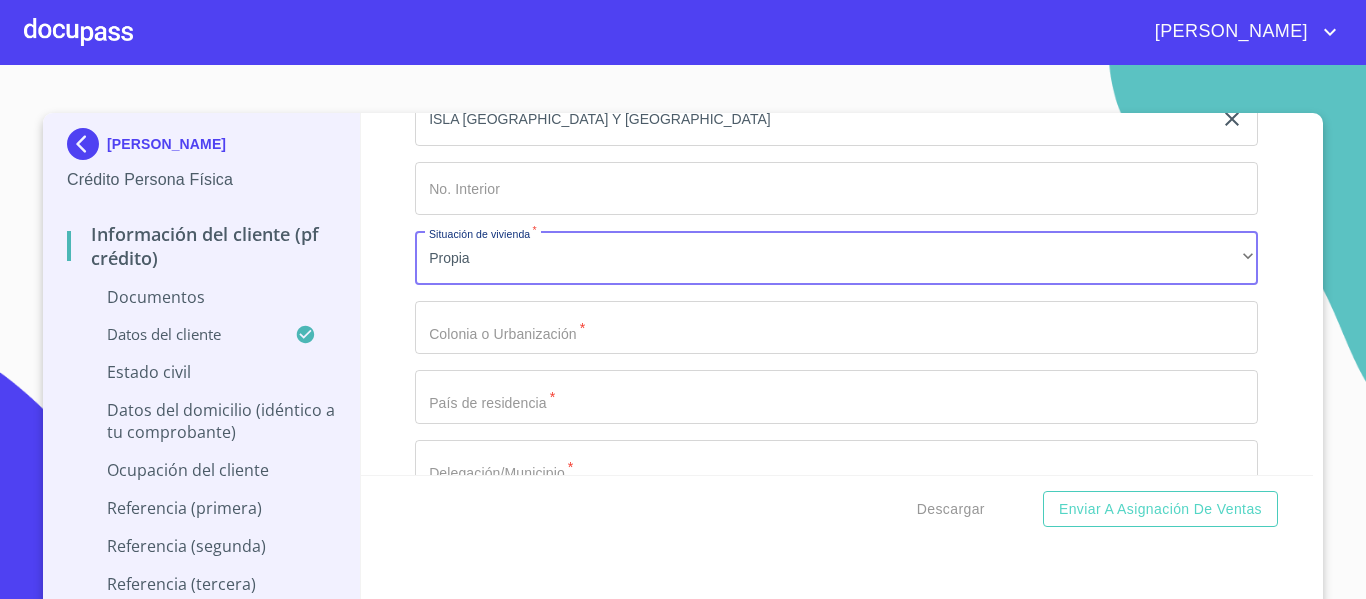 click on "Domicilio completo (Calle, Av. o Vía)   * ANGUILA ​ No. Exterior   * 2809 ​ Entre calles del domicilio particular   * ISLA [GEOGRAPHIC_DATA] Y [GEOGRAPHIC_DATA] ​ No. Interior ​ Situación de vivienda   * Propia ​ Colonia o Urbanización   * ​ País de residencia   * ​ Delegación/Municipio   * ​ Estado   * ​ ​ C.P.   * ​ Tiempo de residencia   * ​ ​" at bounding box center [836, 328] 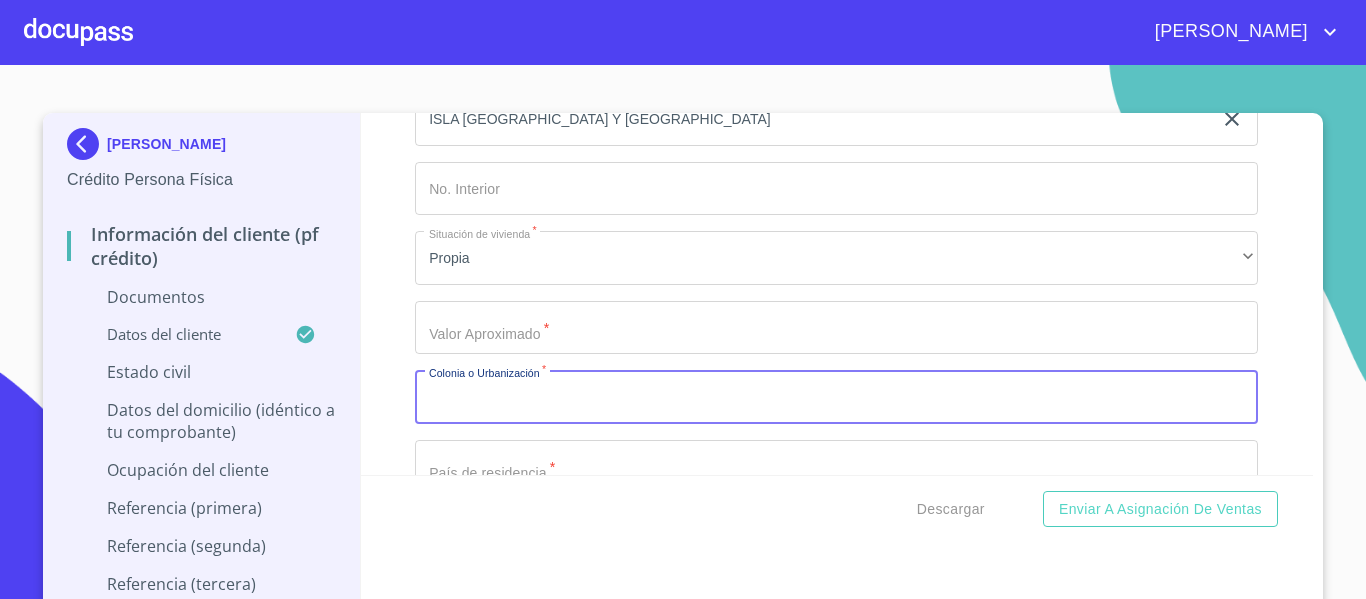 click on "Documento de identificación.   *" at bounding box center [813, -1155] 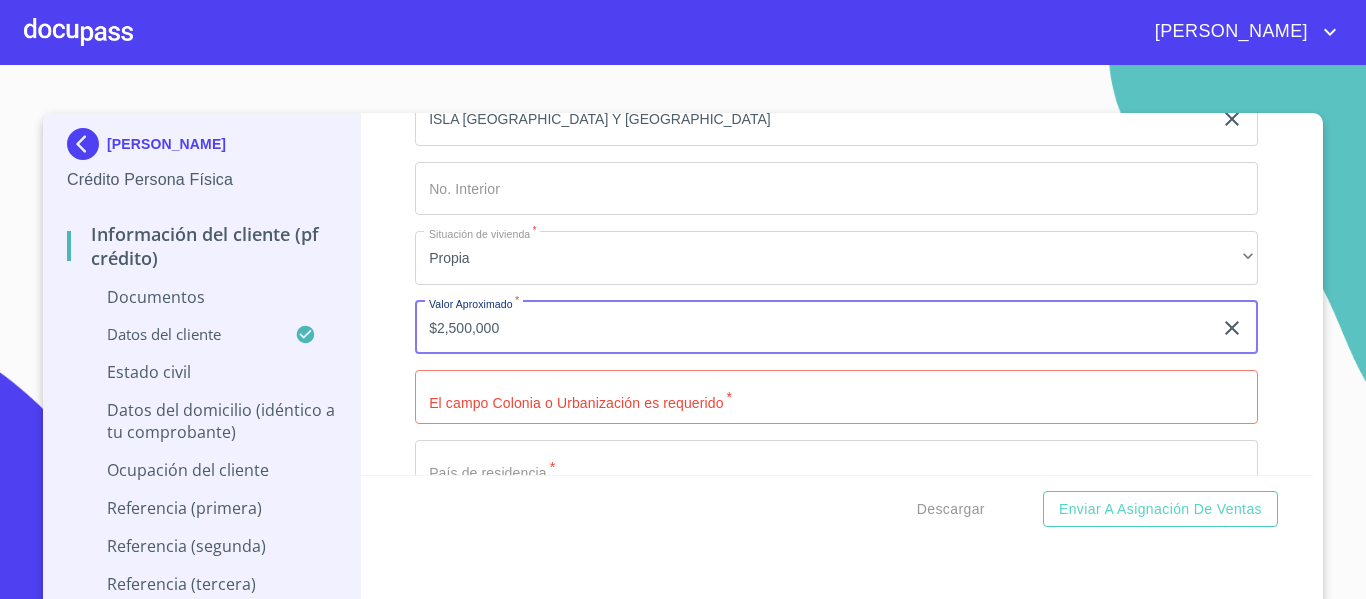 type on "$2,500,000" 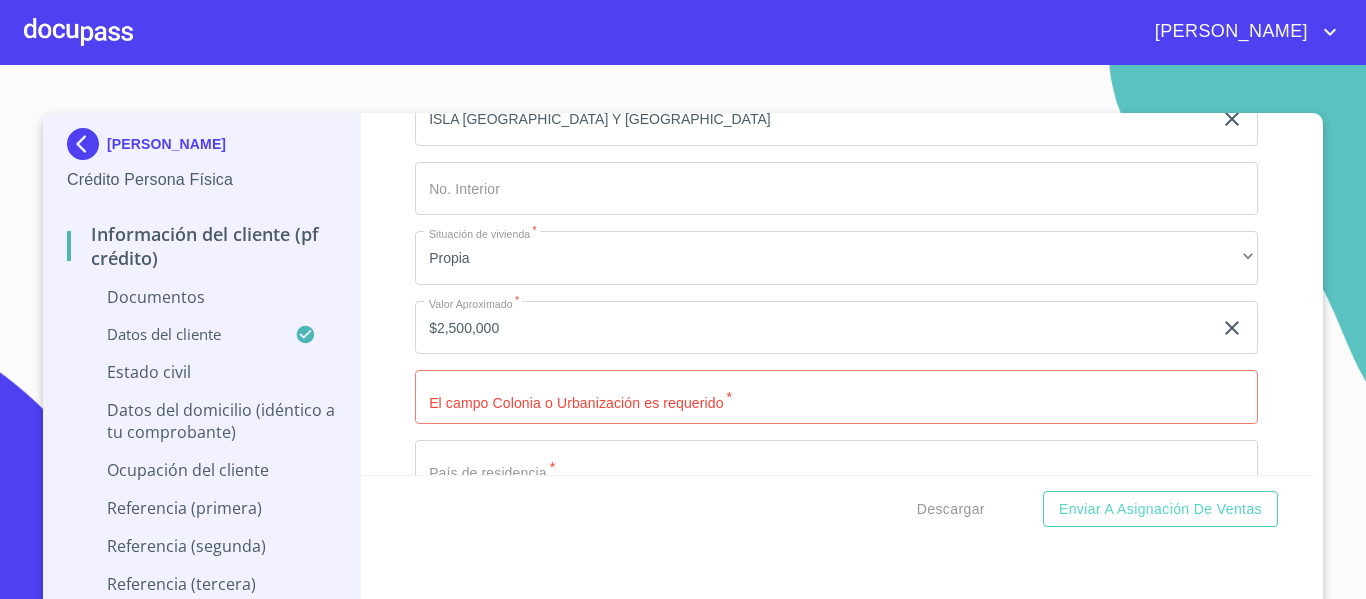 click on "Documento de identificación.   *" at bounding box center [836, 397] 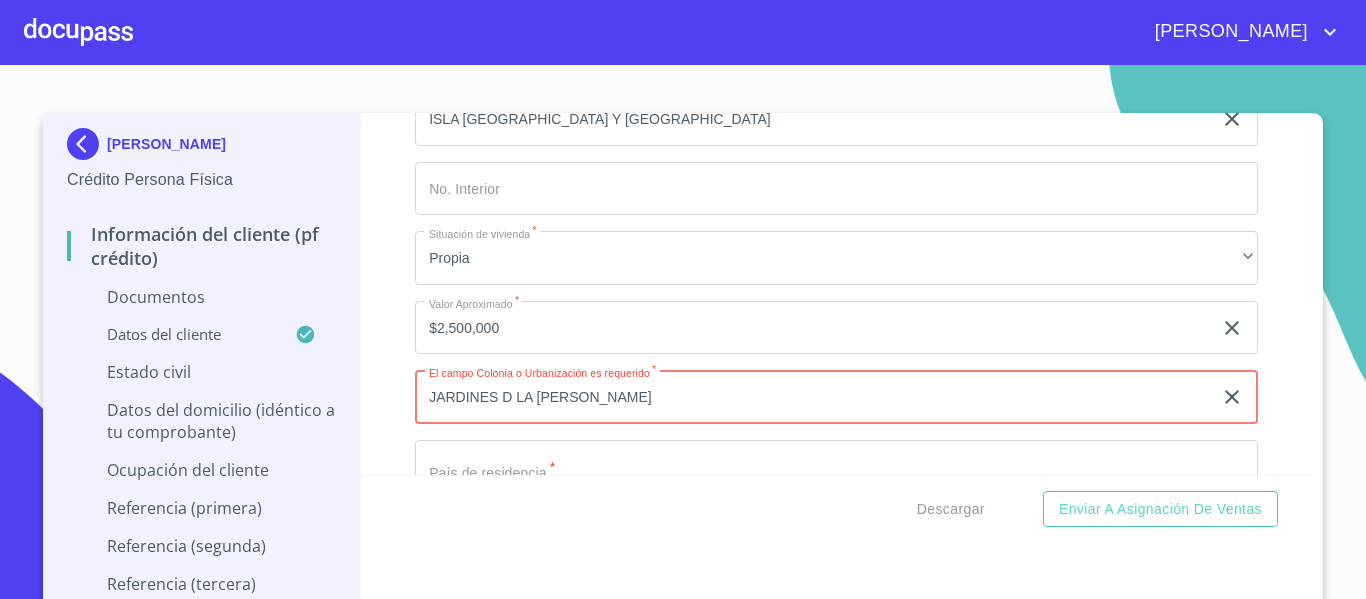 click on "JARDINES D LA [PERSON_NAME]" at bounding box center [813, 397] 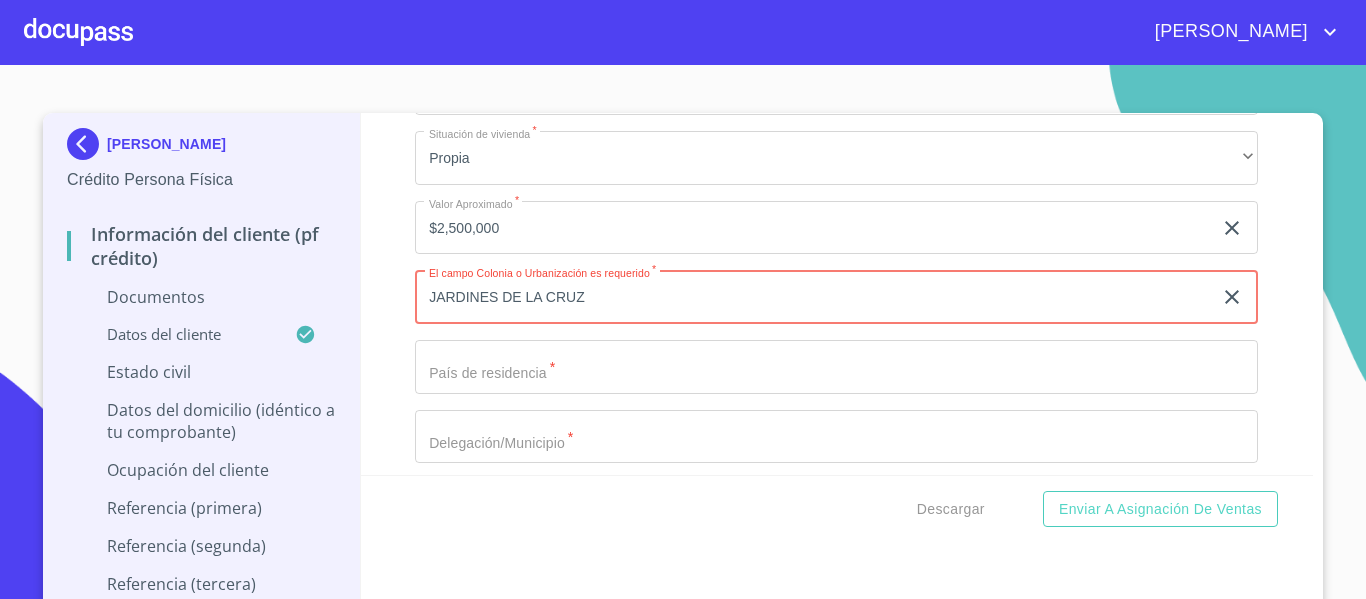 scroll, scrollTop: 4000, scrollLeft: 0, axis: vertical 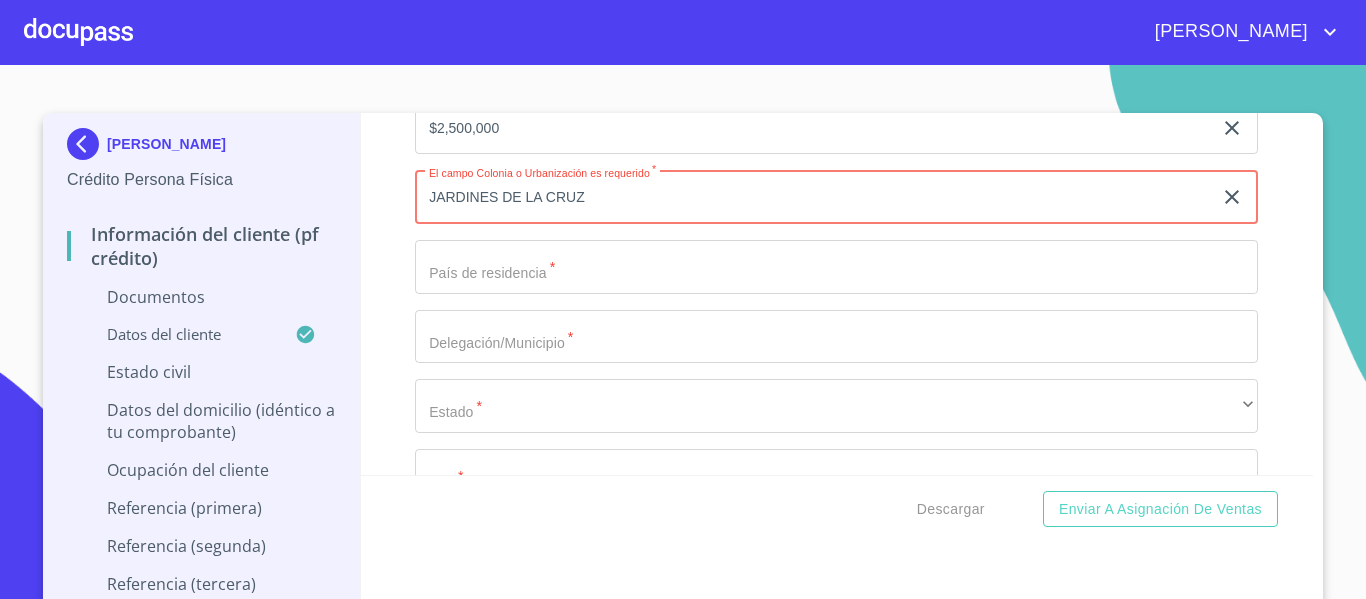 type on "JARDINES DE LA CRUZ" 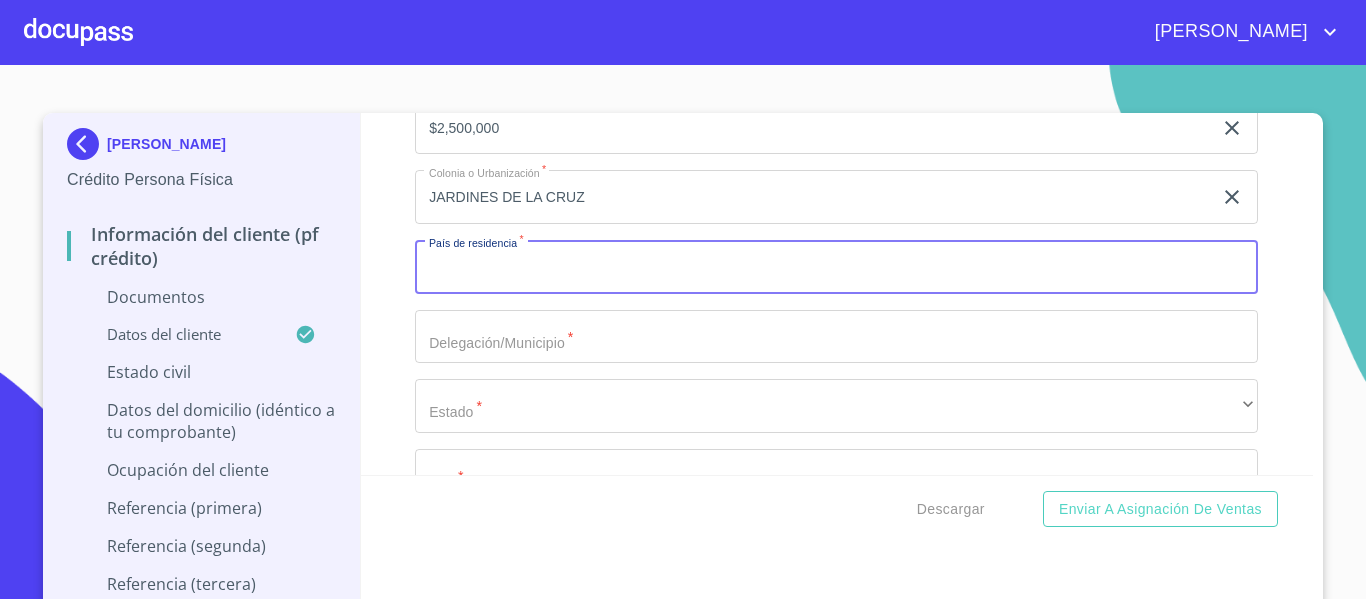 click on "Documento de identificación.   *" at bounding box center (836, 267) 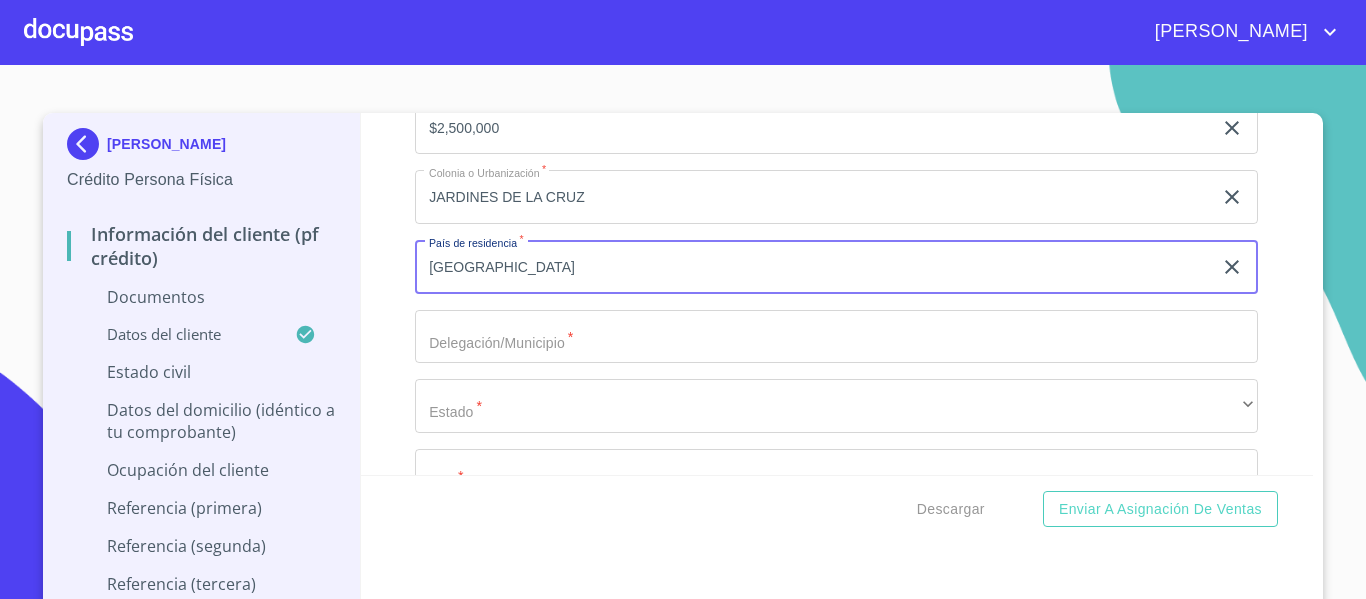 type on "[GEOGRAPHIC_DATA]" 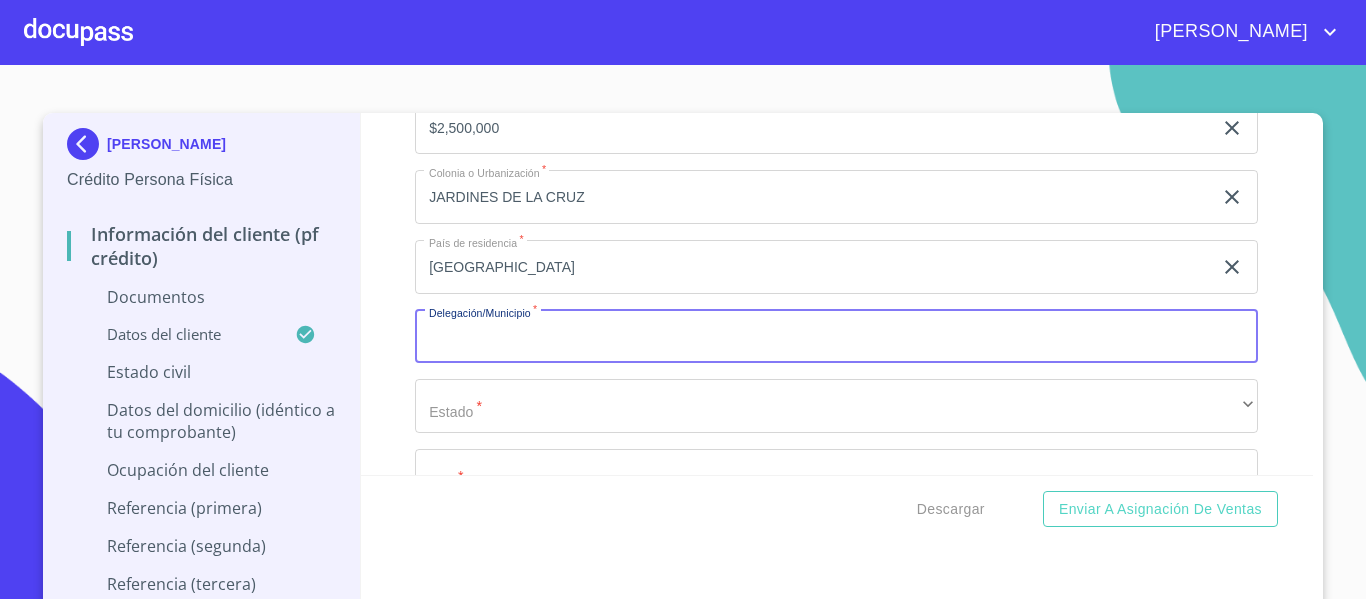 click on "Documento de identificación.   *" at bounding box center (836, 337) 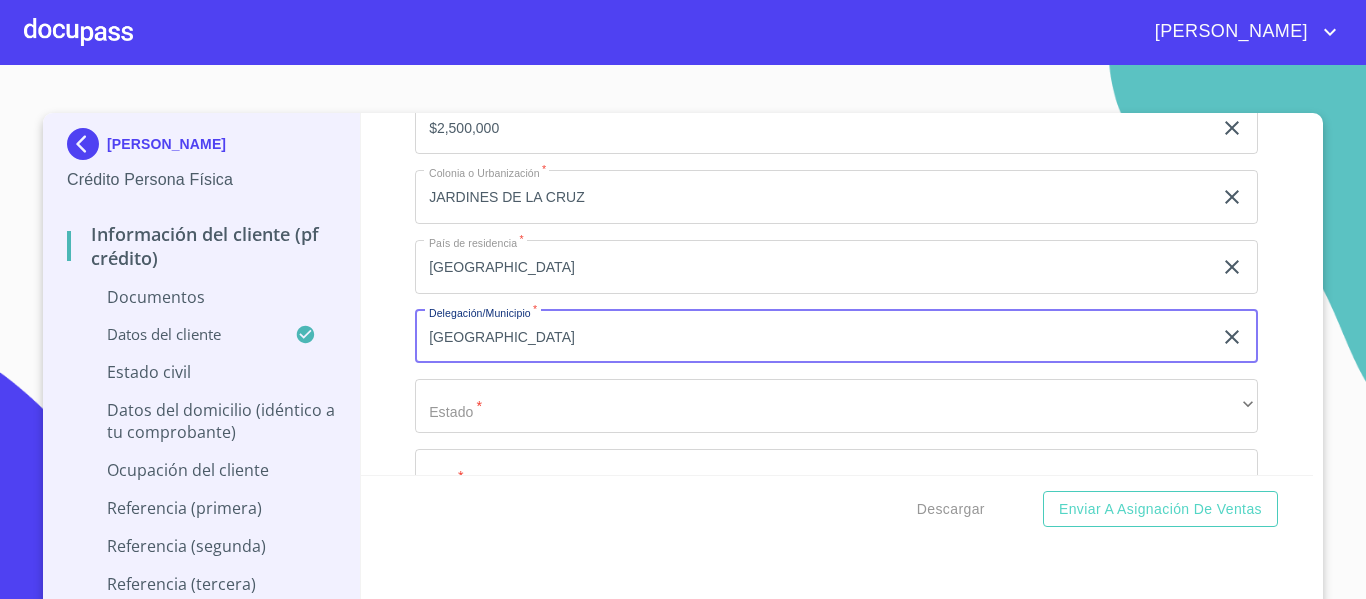 type on "[GEOGRAPHIC_DATA]" 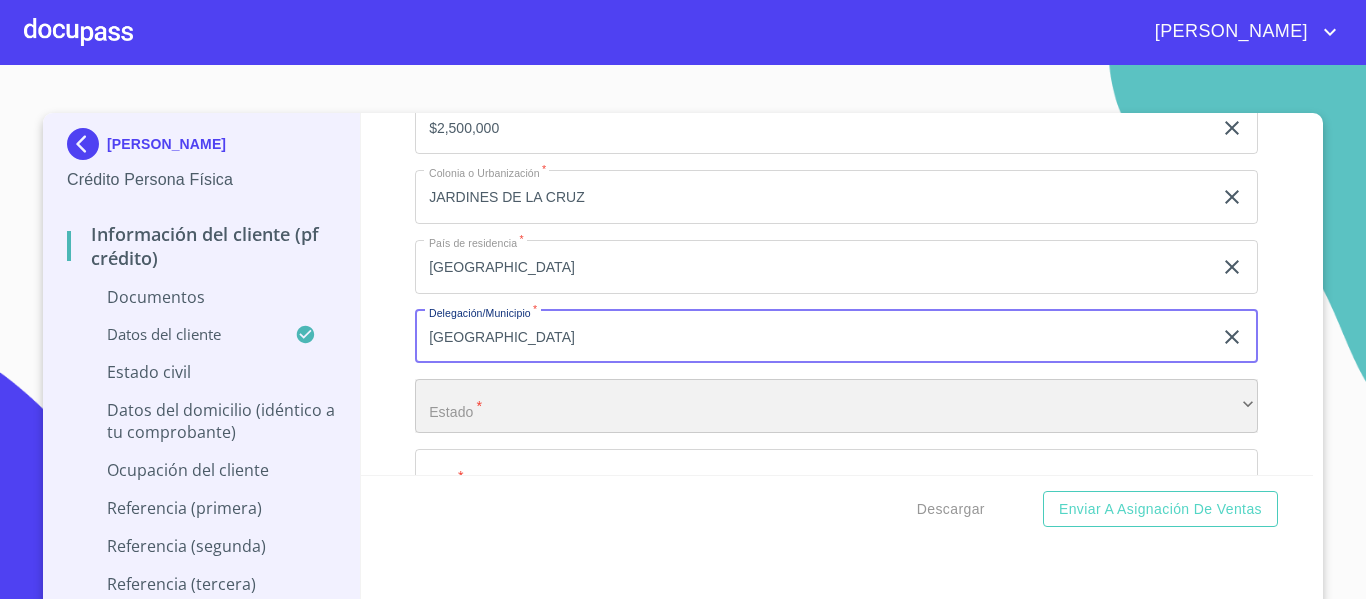 click on "​" at bounding box center [836, 406] 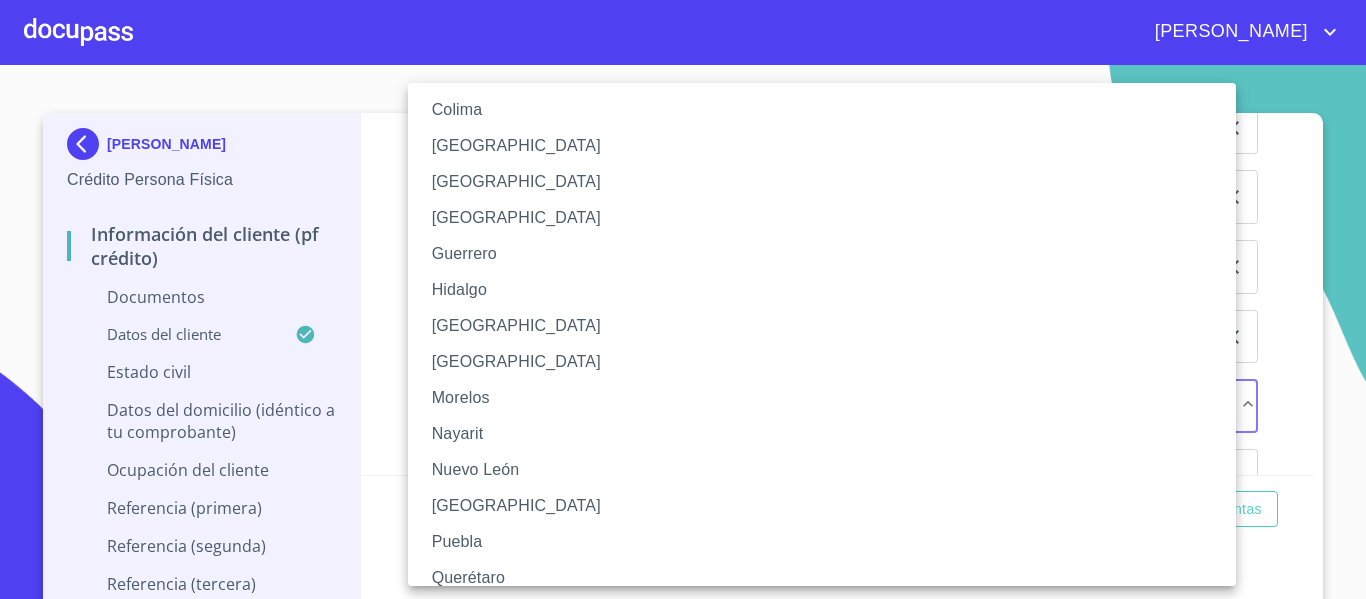 scroll, scrollTop: 300, scrollLeft: 0, axis: vertical 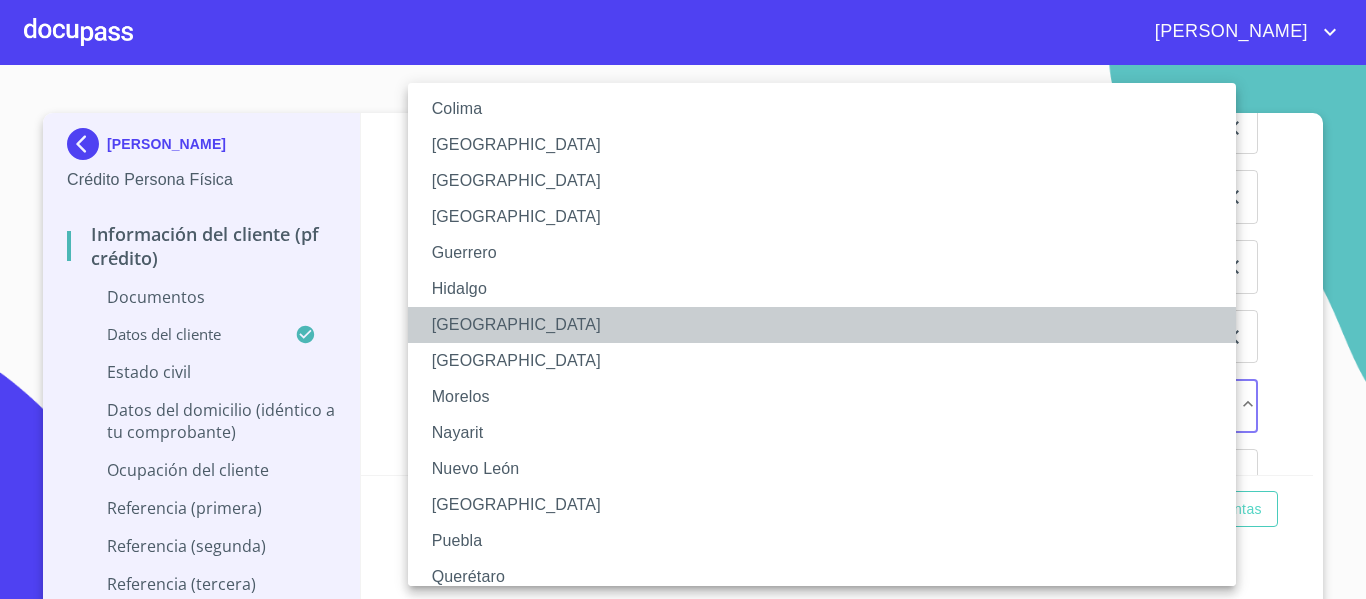 click on "[GEOGRAPHIC_DATA]" at bounding box center [829, 325] 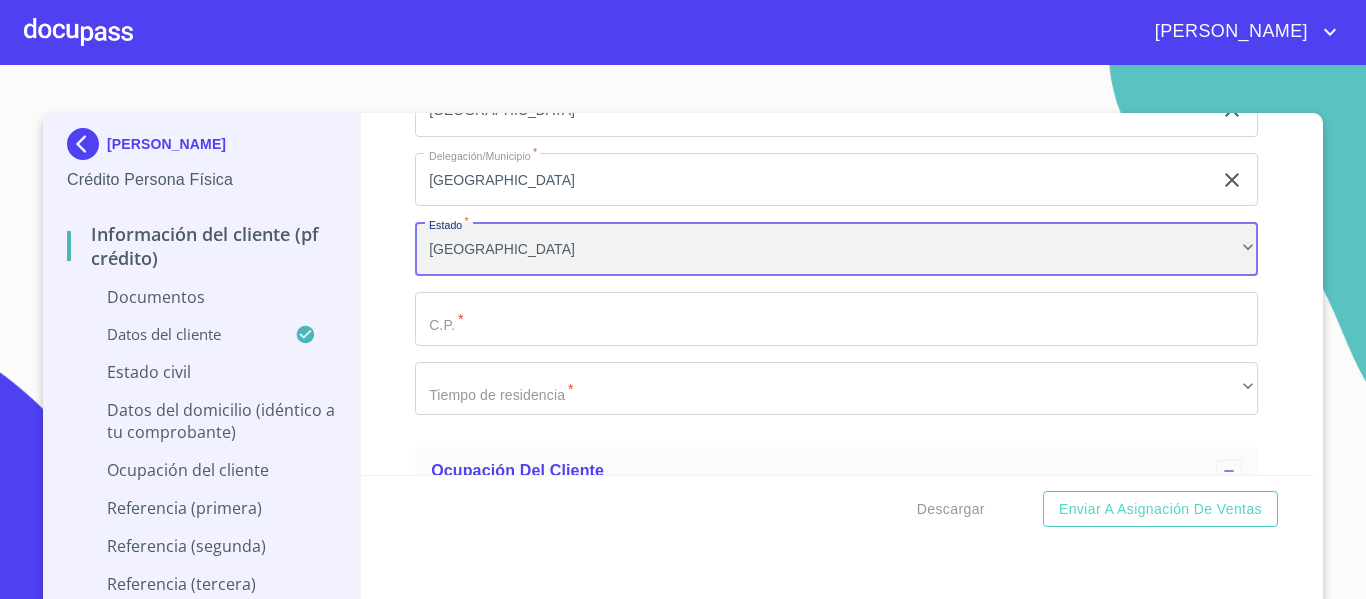scroll, scrollTop: 4200, scrollLeft: 0, axis: vertical 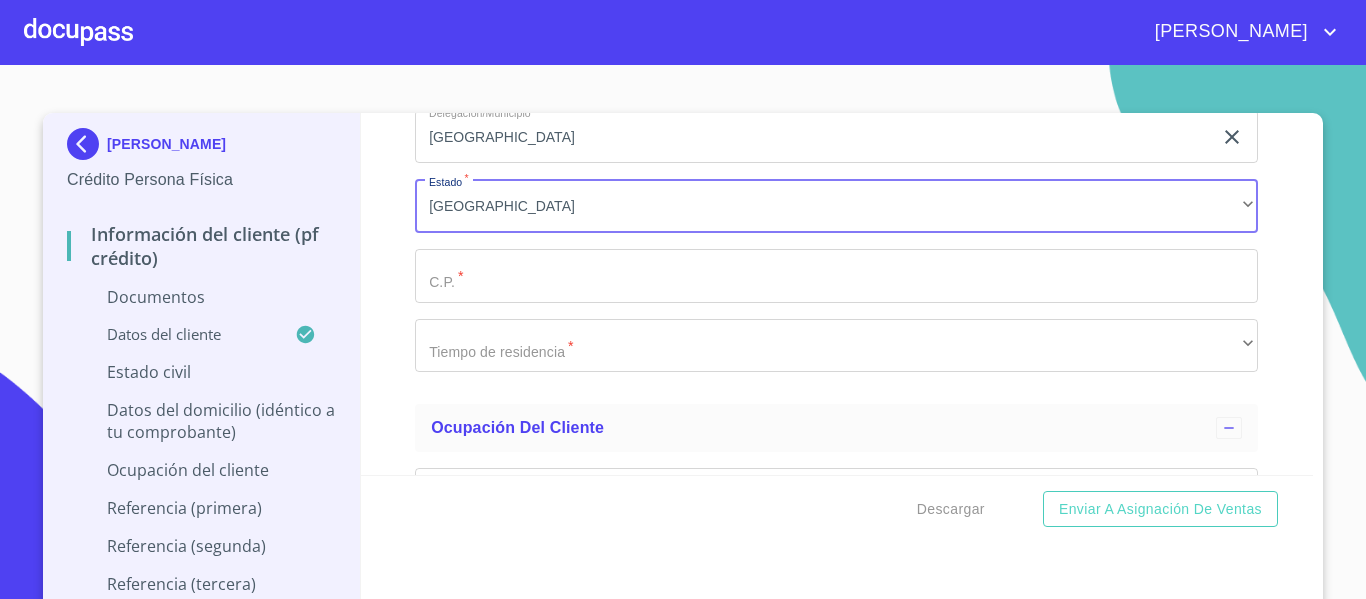 click on "Documento de identificación.   *" at bounding box center [813, -1555] 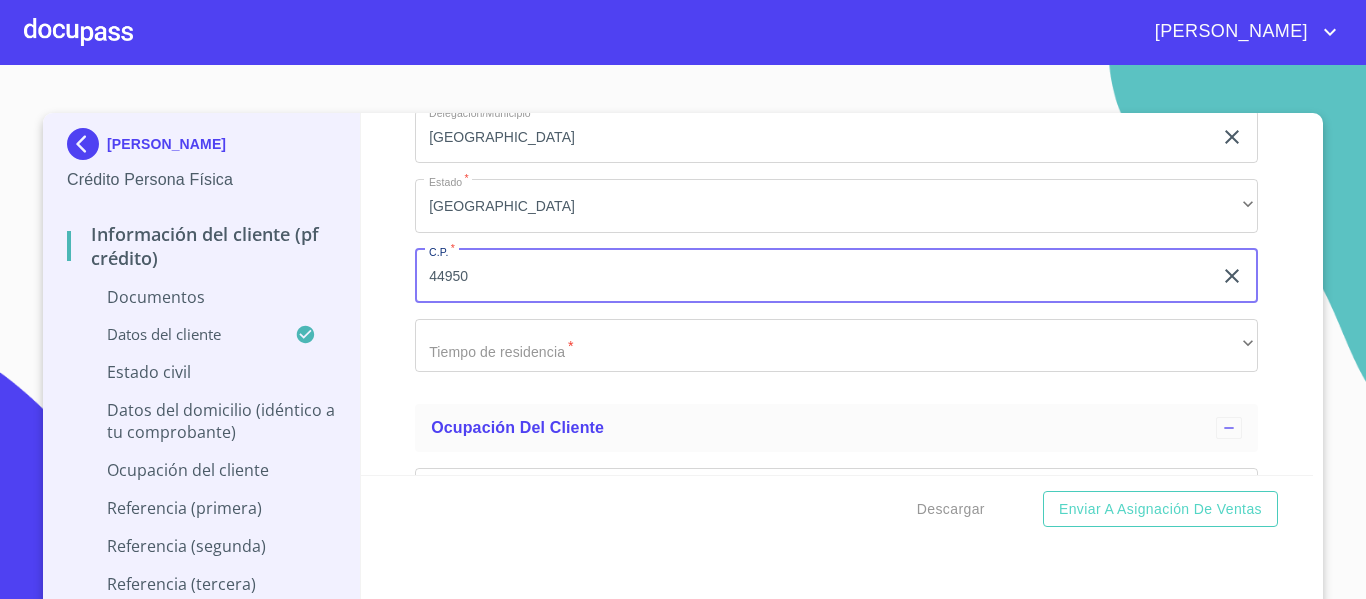 type on "44950" 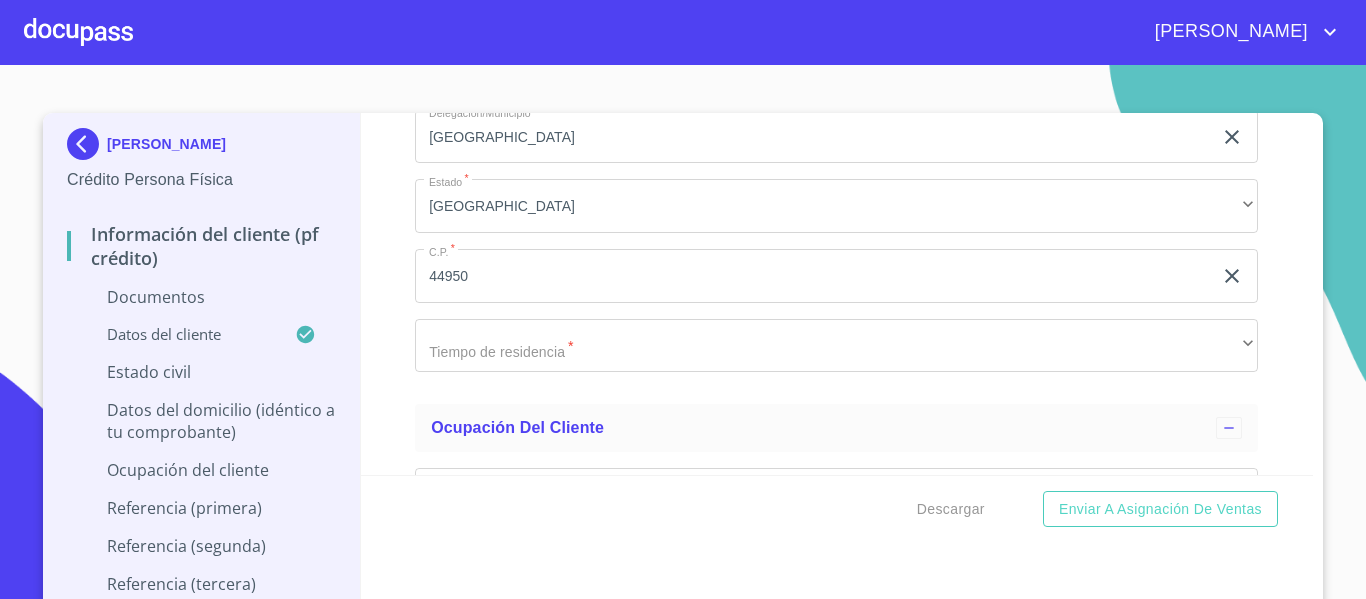 click on "Información del cliente (PF crédito)   Documentos Documento de identificación.   * INE ​ Identificación Oficial * Arrastra o selecciona el (los) documento(s) para agregar Comprobante de Domicilio * Arrastra o selecciona el (los) documento(s) para agregar Fuente de ingresos   * Independiente/Dueño de negocio/Persona Moral ​ Comprobante de Ingresos mes 1 * Arrastra o selecciona el (los) documento(s) para agregar Comprobante de Ingresos mes 2 * Arrastra o selecciona el (los) documento(s) para agregar Comprobante de Ingresos mes 3 * Arrastra o selecciona el (los) documento(s) para agregar CURP * [GEOGRAPHIC_DATA] o selecciona el (los) documento(s) para agregar Constancia de situación fiscal Arrastra o selecciona el (los) documento(s) para agregar Datos del cliente Apellido Paterno   * [PERSON_NAME] ​ Apellido Materno   * [PERSON_NAME] ​ Primer nombre   * [PERSON_NAME] ​ Segundo Nombre [PERSON_NAME] ​ Fecha de nacimiento * [DEMOGRAPHIC_DATA] ​ RFC   * EALE610902 ​ CURP   * EALE610902MJCVBL00 ​ 2593716586 ​ *" at bounding box center (837, 294) 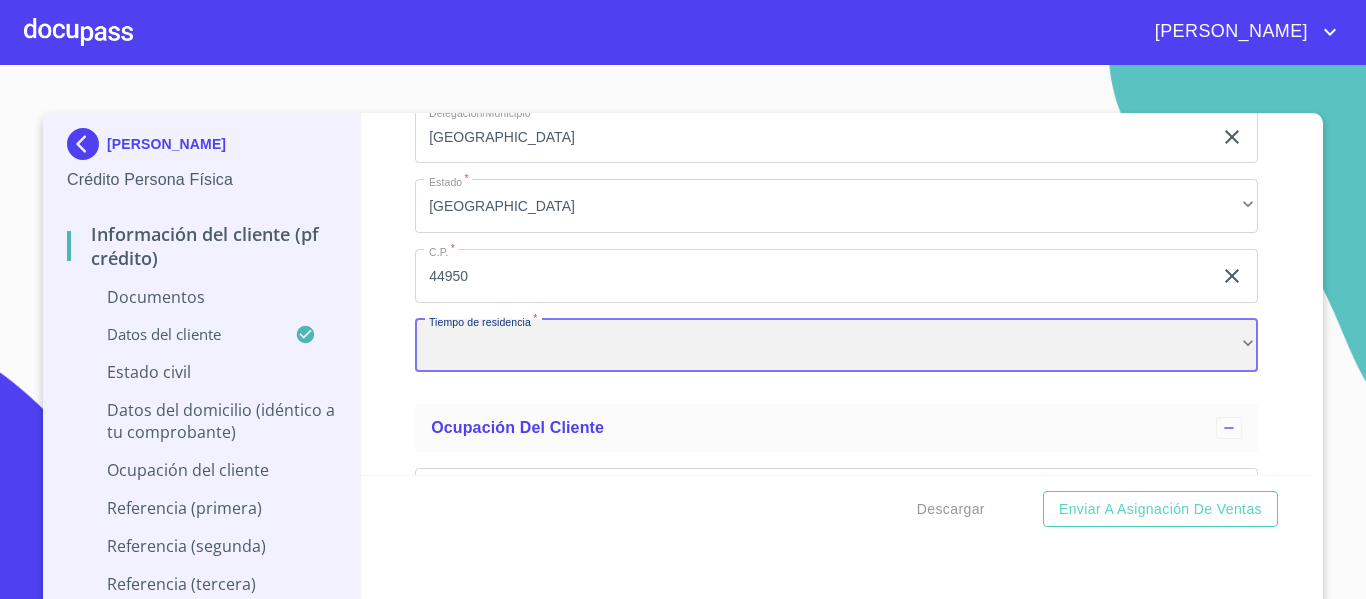 click on "​" at bounding box center (836, 346) 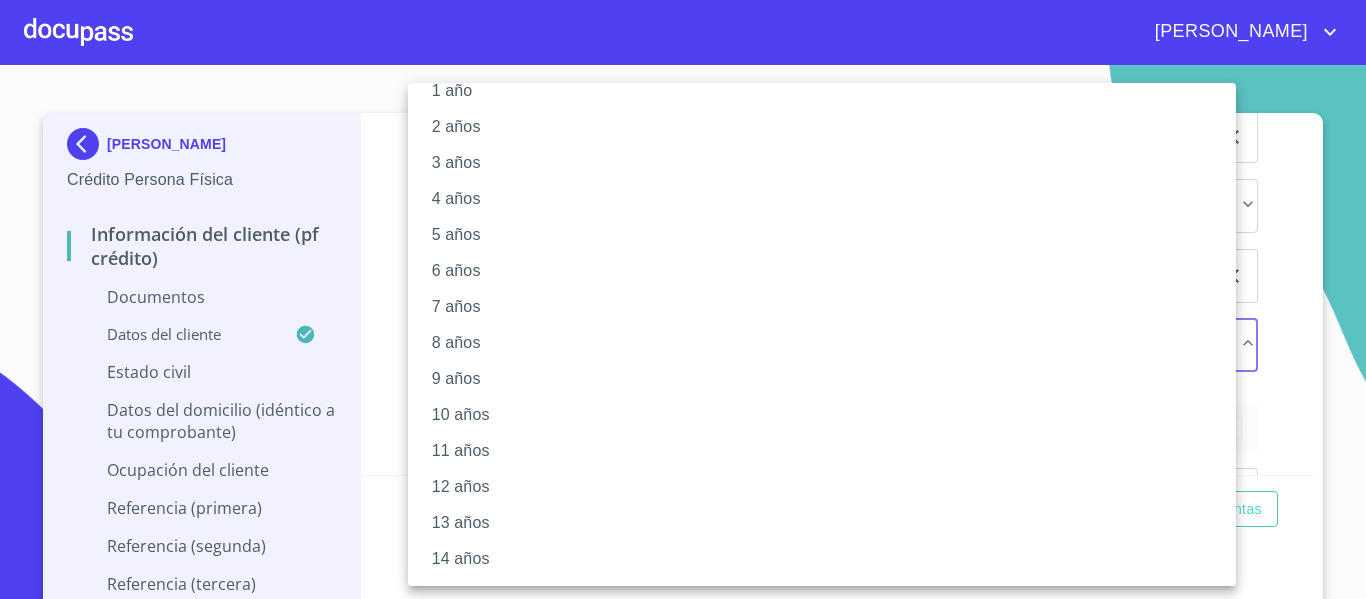 scroll, scrollTop: 100, scrollLeft: 0, axis: vertical 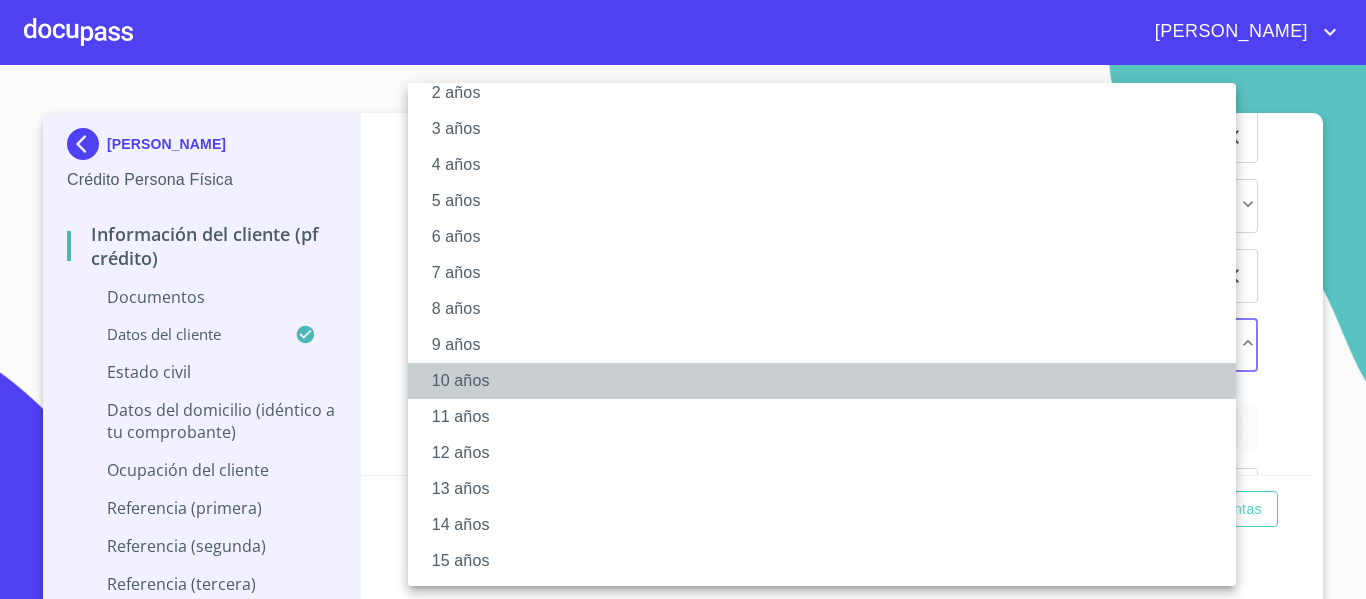 click on "10 años" at bounding box center [829, 381] 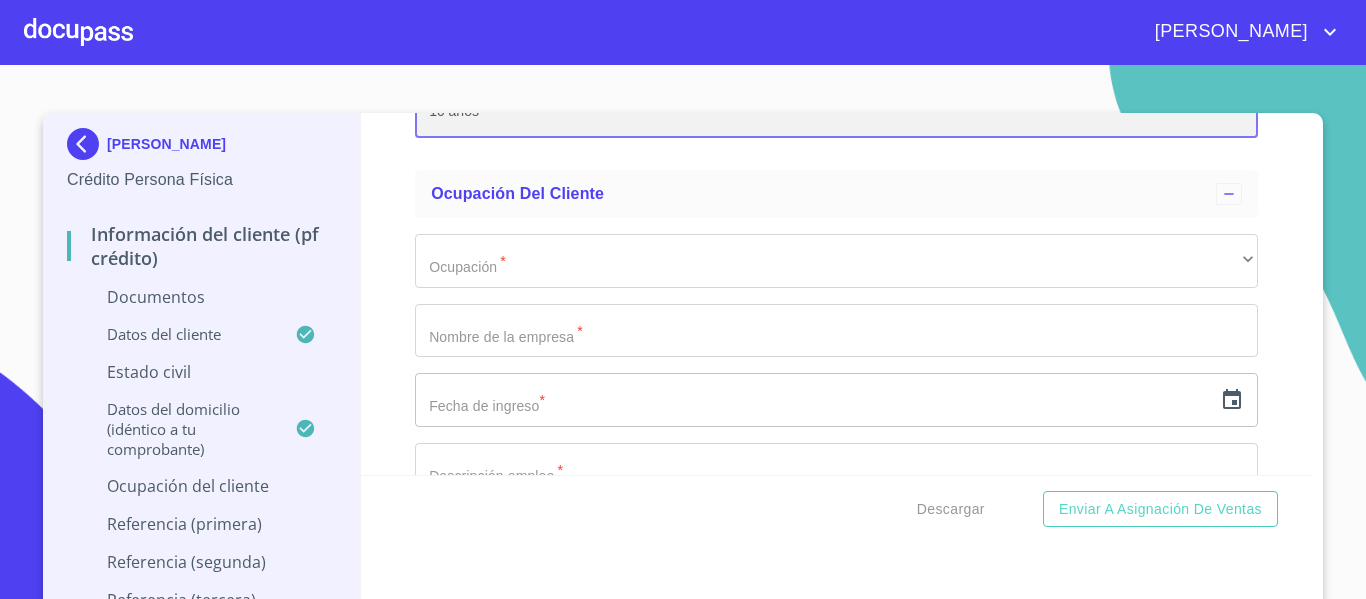 scroll, scrollTop: 4400, scrollLeft: 0, axis: vertical 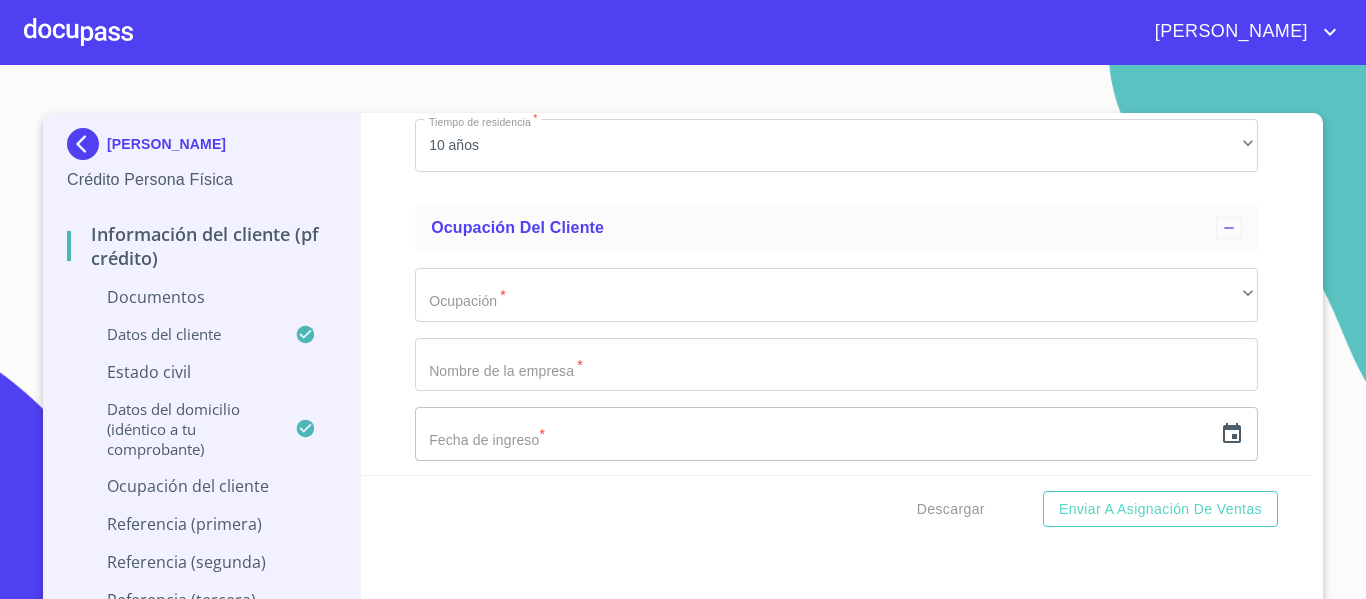 click on "Información del cliente (PF crédito)   Documentos Documento de identificación.   * INE ​ Identificación Oficial * Arrastra o selecciona el (los) documento(s) para agregar Comprobante de Domicilio * Arrastra o selecciona el (los) documento(s) para agregar Fuente de ingresos   * Independiente/Dueño de negocio/Persona Moral ​ Comprobante de Ingresos mes 1 * Arrastra o selecciona el (los) documento(s) para agregar Comprobante de Ingresos mes 2 * Arrastra o selecciona el (los) documento(s) para agregar Comprobante de Ingresos mes 3 * Arrastra o selecciona el (los) documento(s) para agregar CURP * [GEOGRAPHIC_DATA] o selecciona el (los) documento(s) para agregar Constancia de situación fiscal Arrastra o selecciona el (los) documento(s) para agregar Datos del cliente Apellido Paterno   * [PERSON_NAME] ​ Apellido Materno   * [PERSON_NAME] ​ Primer nombre   * [PERSON_NAME] ​ Segundo Nombre [PERSON_NAME] ​ Fecha de nacimiento * [DEMOGRAPHIC_DATA] ​ RFC   * EALE610902 ​ CURP   * EALE610902MJCVBL00 ​ 2593716586 ​ *" at bounding box center [837, 294] 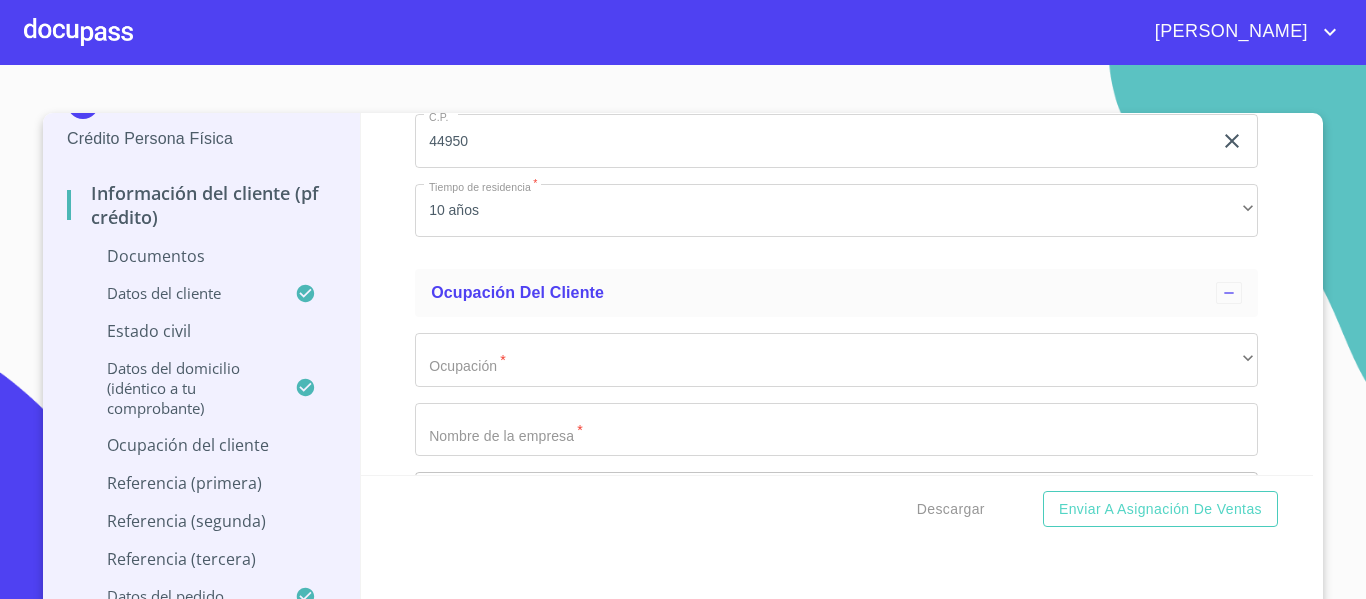 scroll, scrollTop: 4300, scrollLeft: 0, axis: vertical 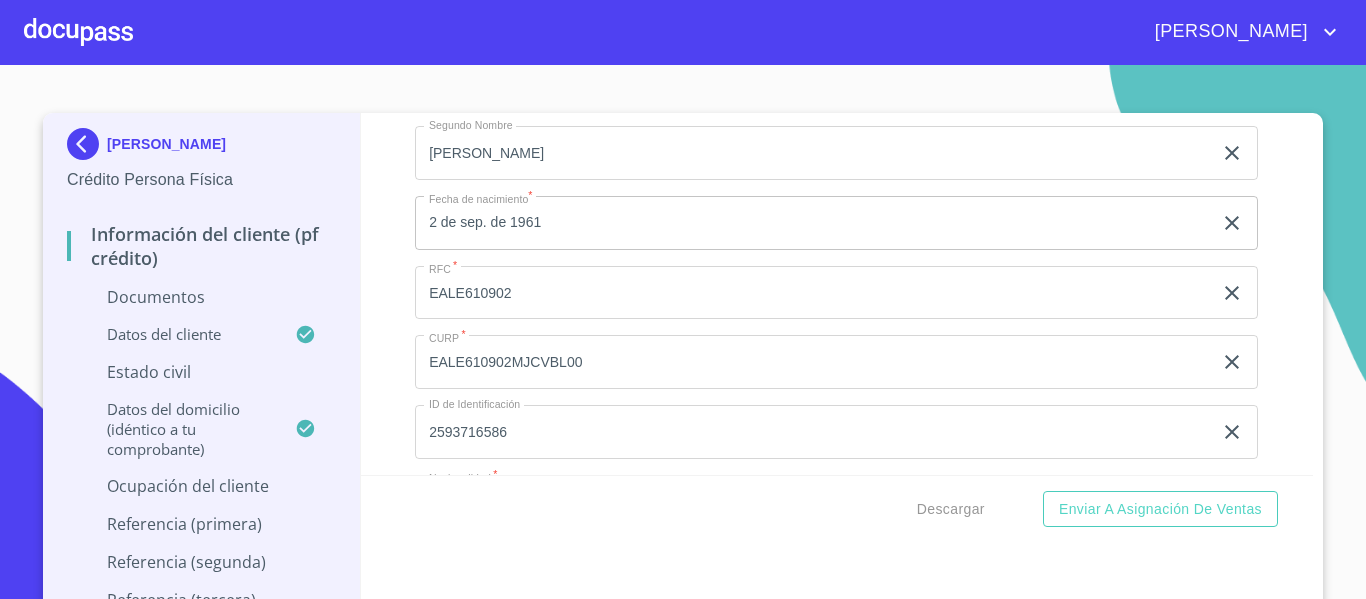 click on "EALE610902" at bounding box center (813, -55) 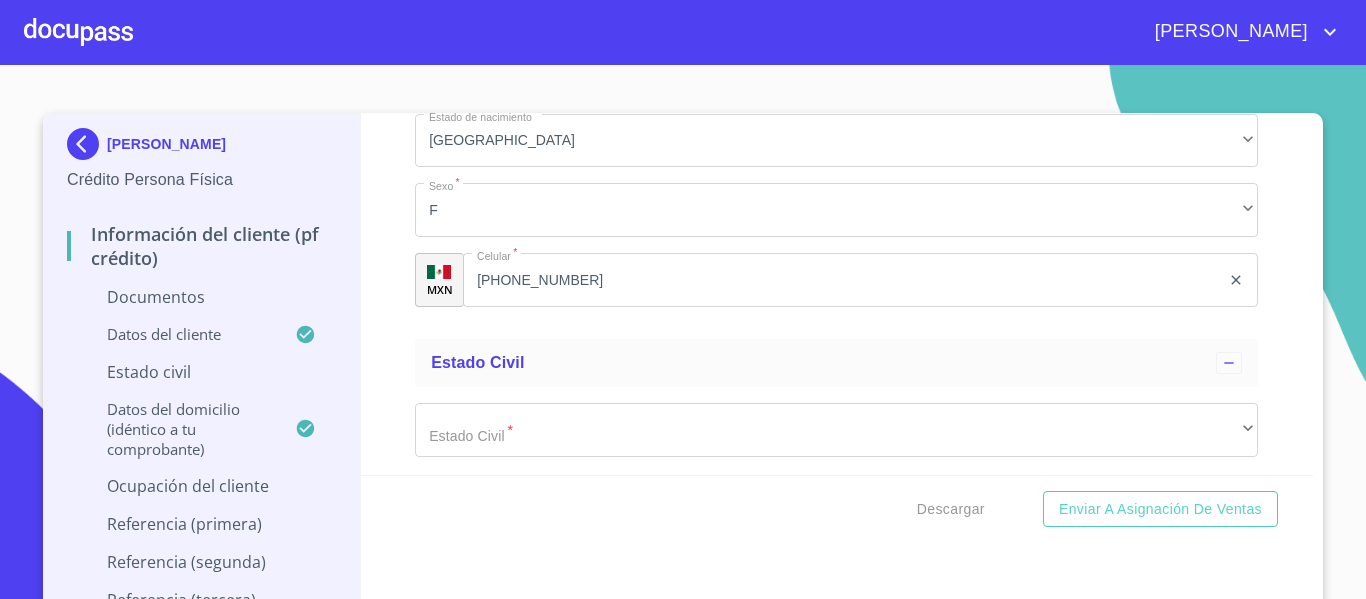 scroll, scrollTop: 3300, scrollLeft: 0, axis: vertical 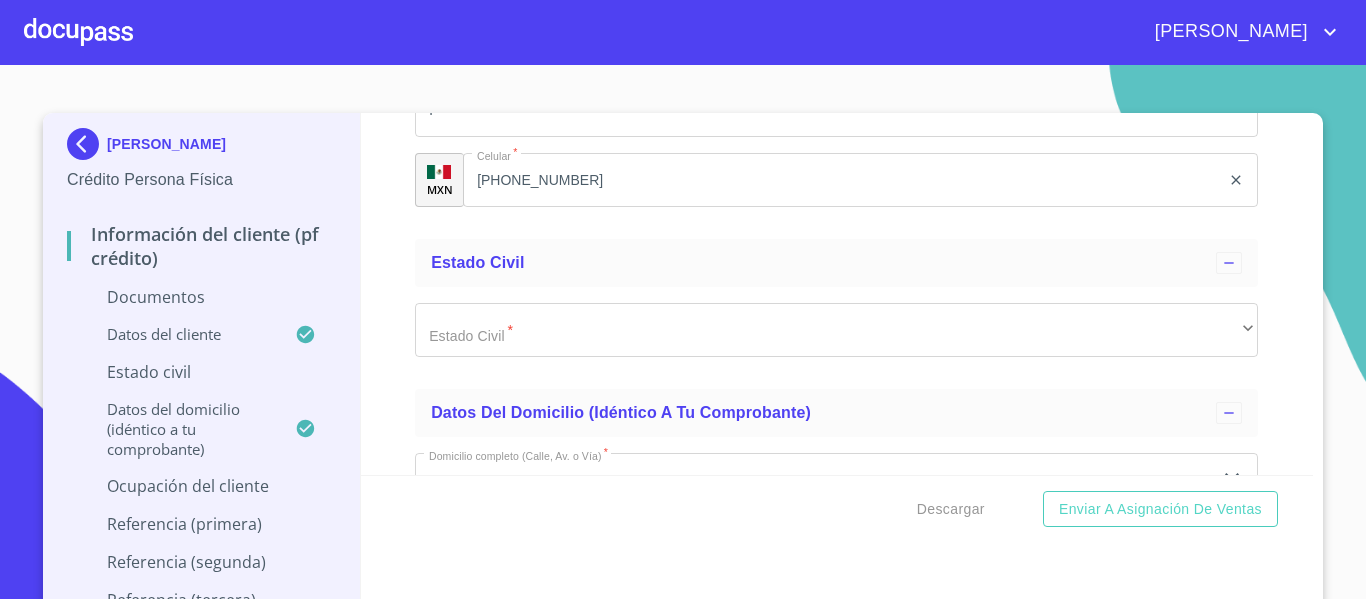 type on "EALE610902NE8" 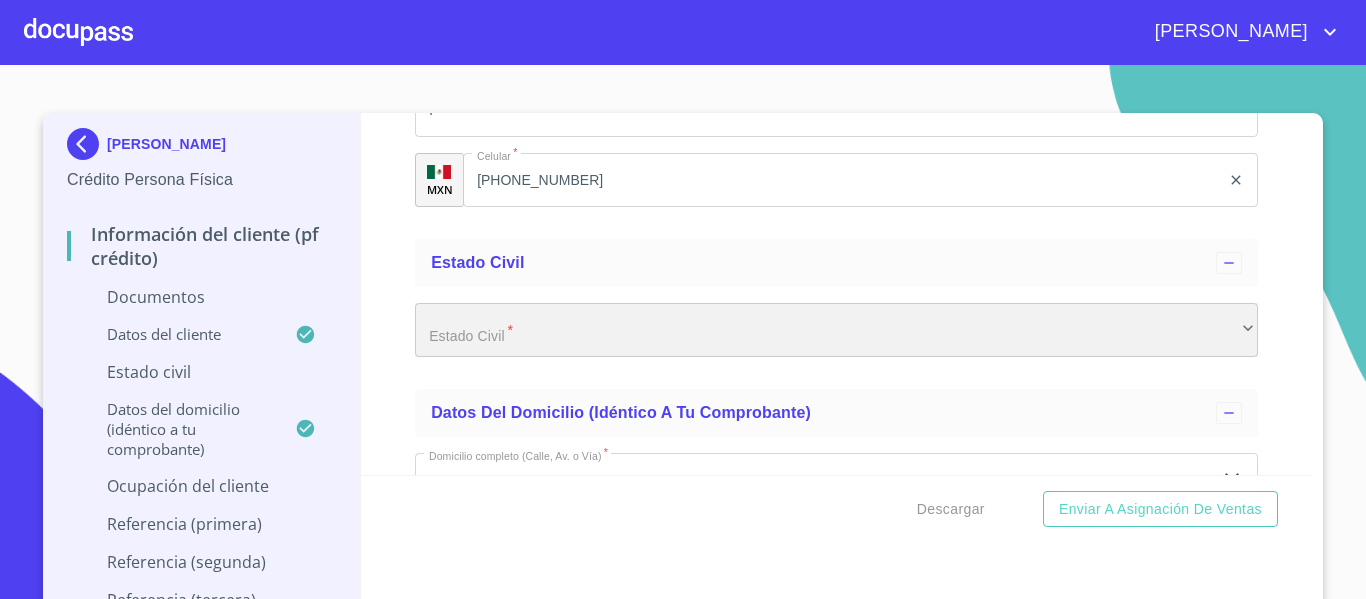 click on "​" at bounding box center [836, 330] 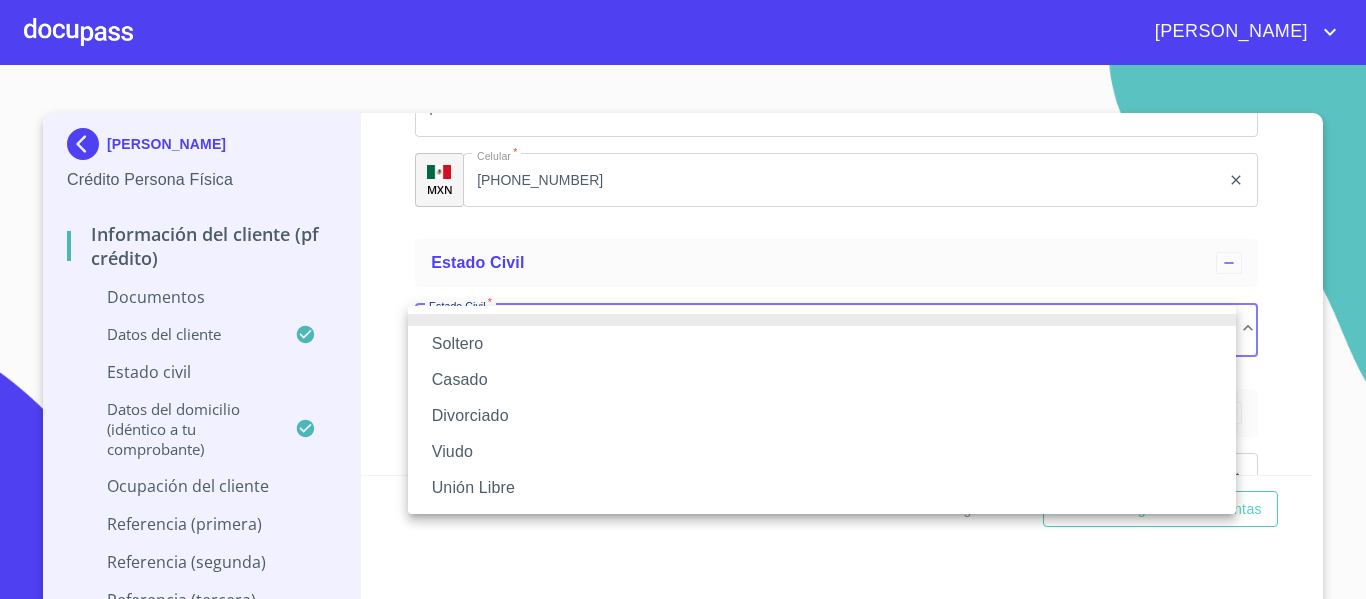 drag, startPoint x: 462, startPoint y: 370, endPoint x: 393, endPoint y: 372, distance: 69.02898 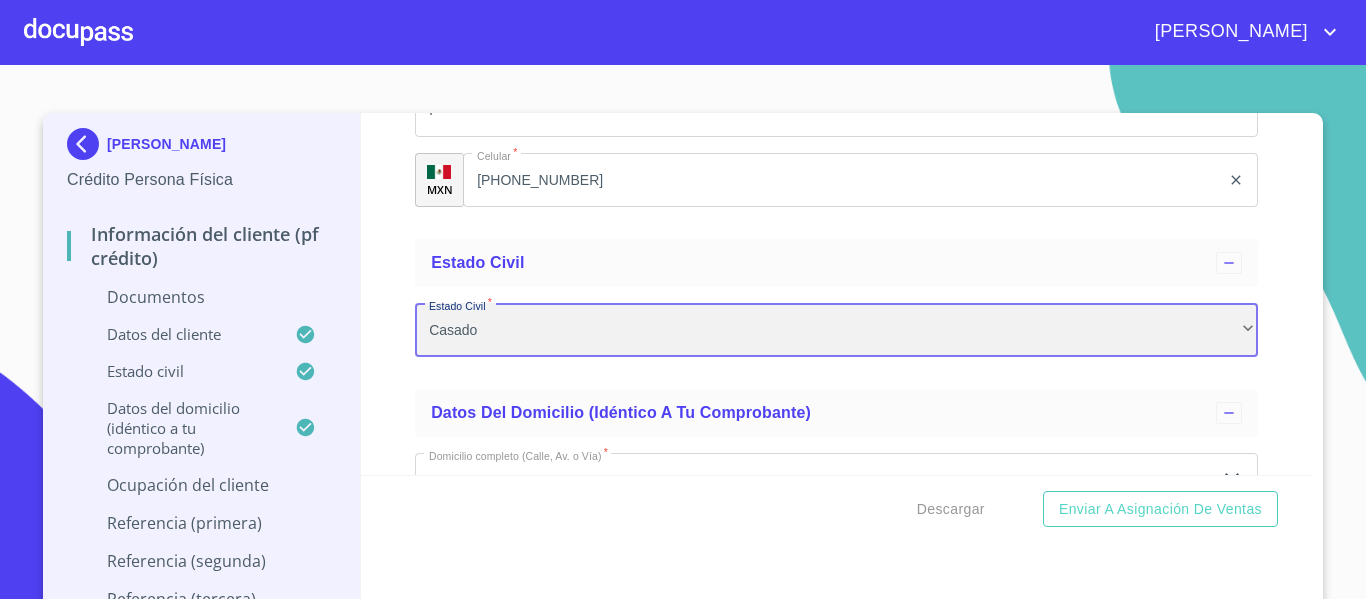 scroll, scrollTop: 3400, scrollLeft: 0, axis: vertical 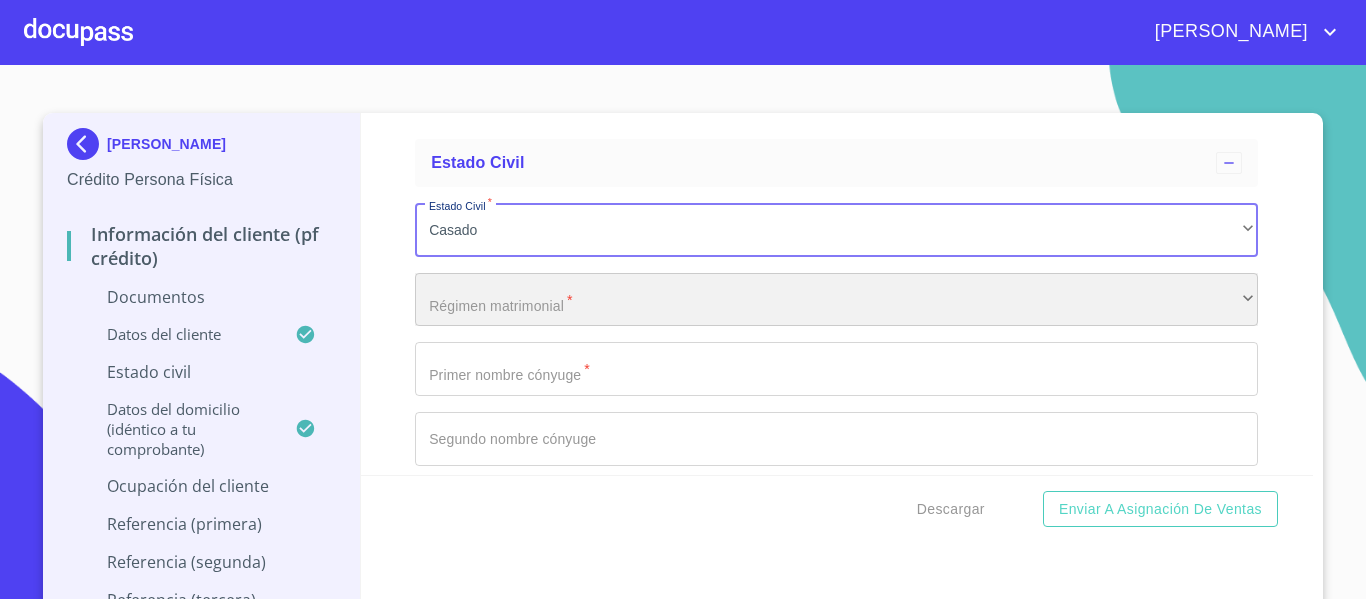 click on "​" at bounding box center (836, 300) 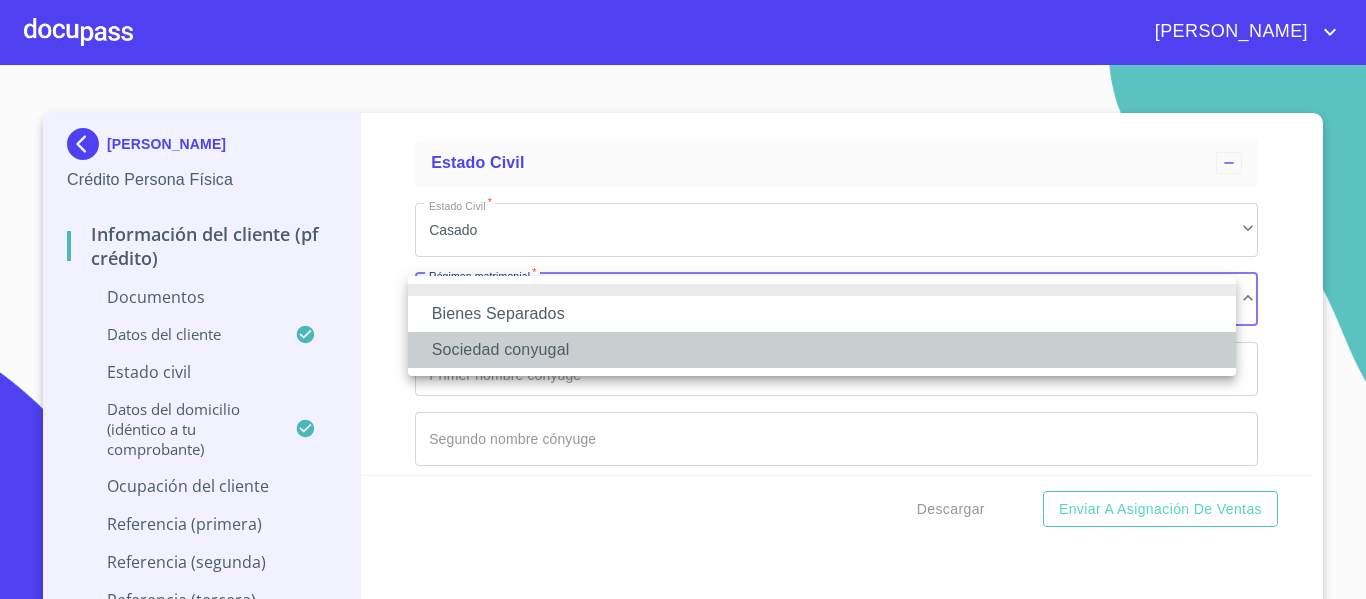 click on "Sociedad conyugal" at bounding box center (822, 350) 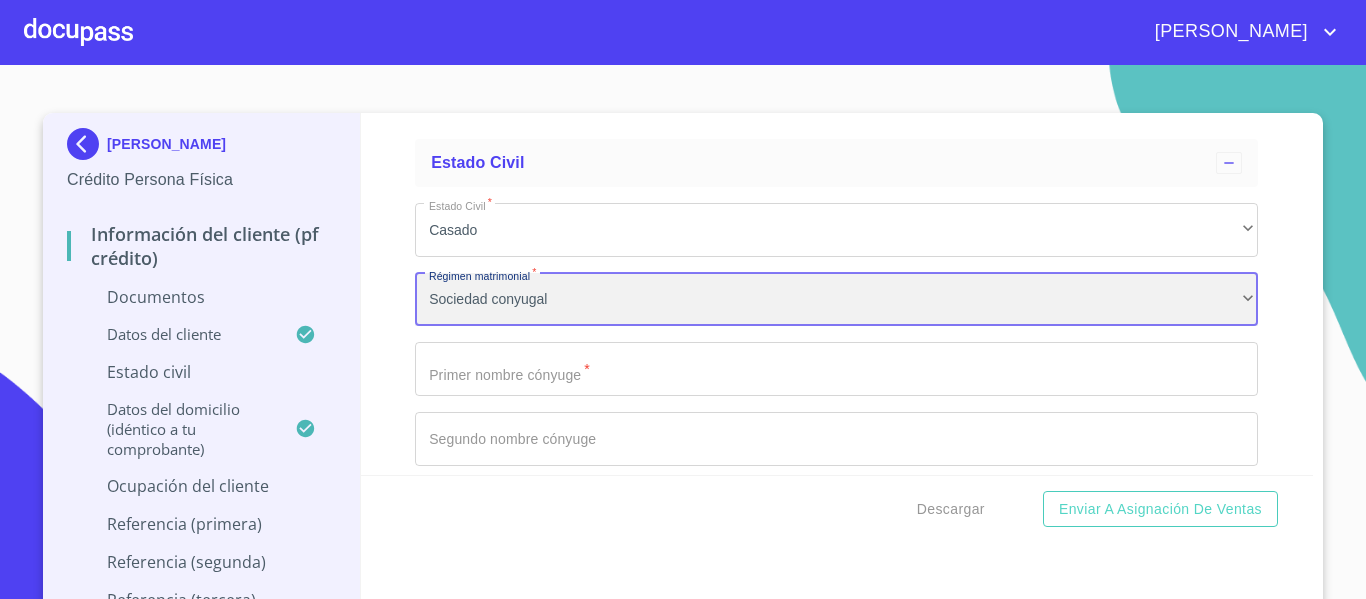 scroll, scrollTop: 3500, scrollLeft: 0, axis: vertical 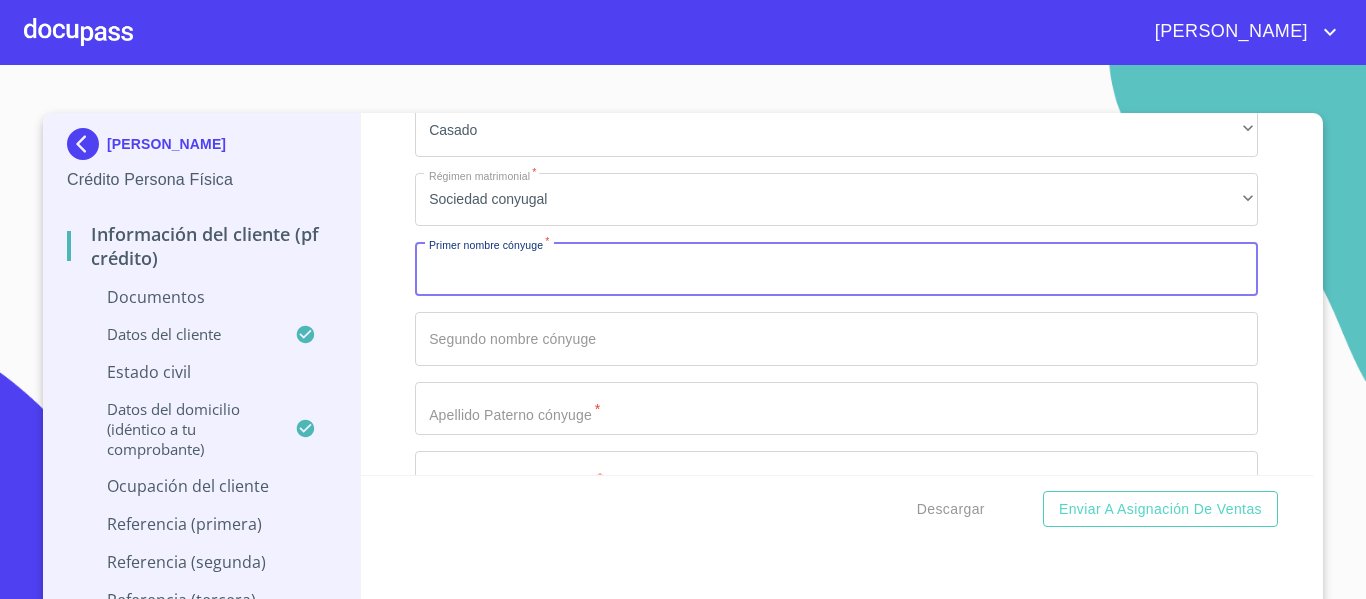 click on "Documento de identificación.   *" at bounding box center (836, 269) 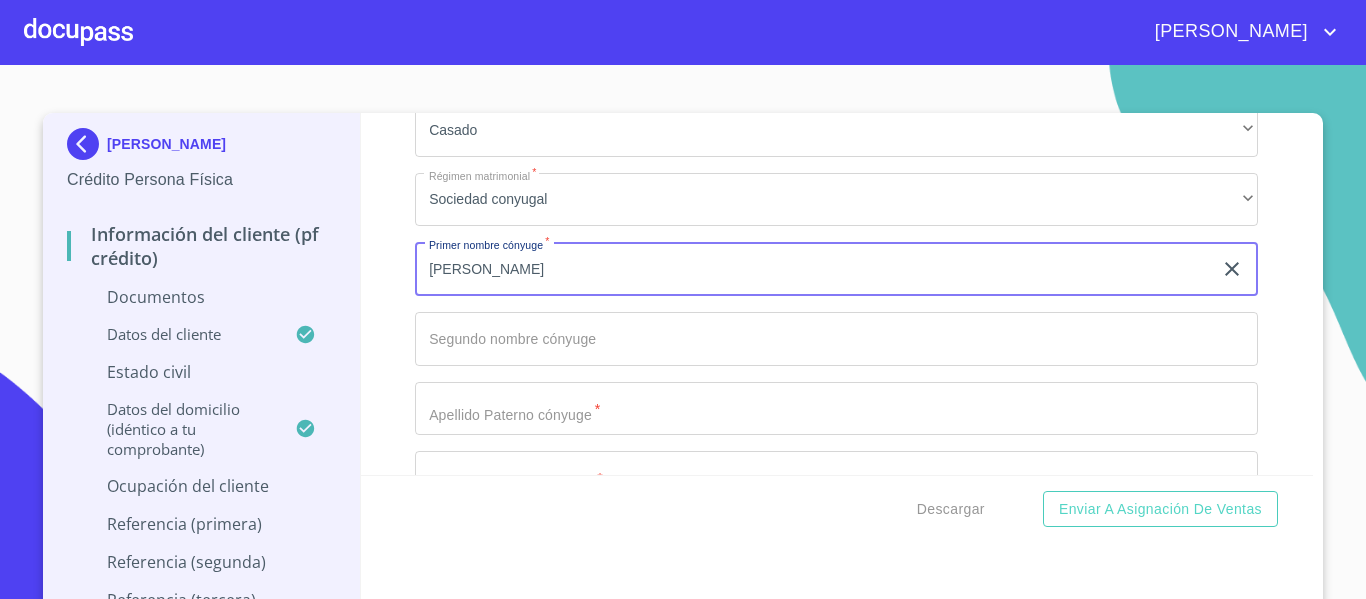 type on "[PERSON_NAME]" 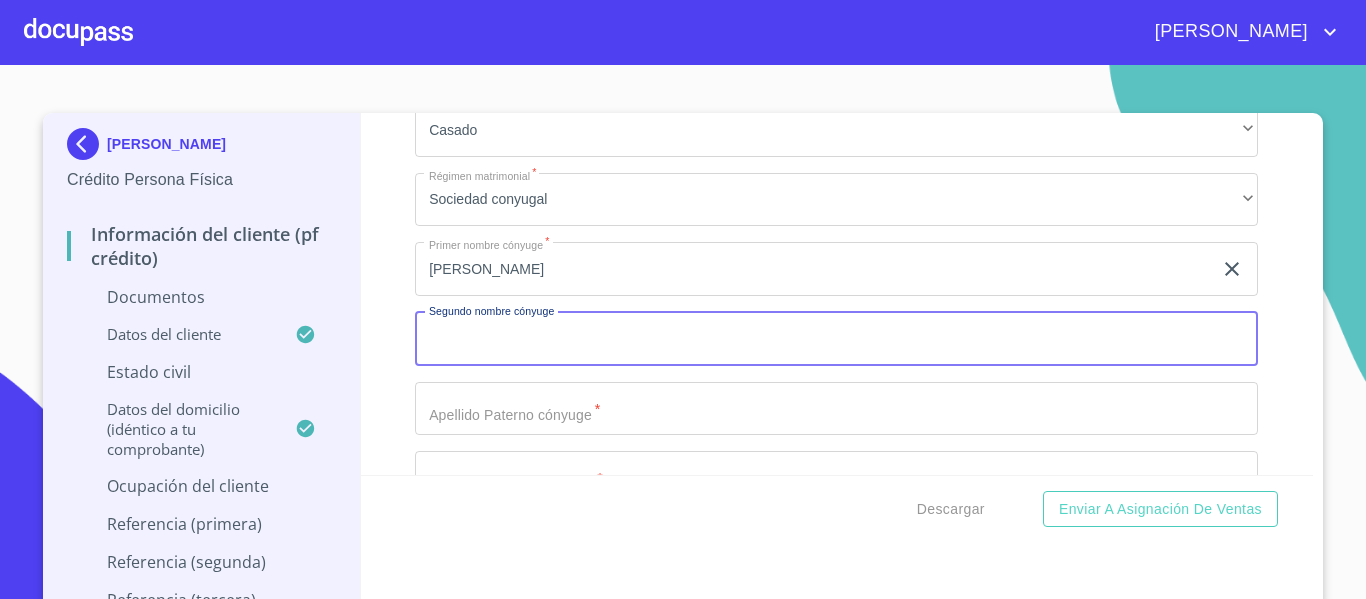 scroll, scrollTop: 3600, scrollLeft: 0, axis: vertical 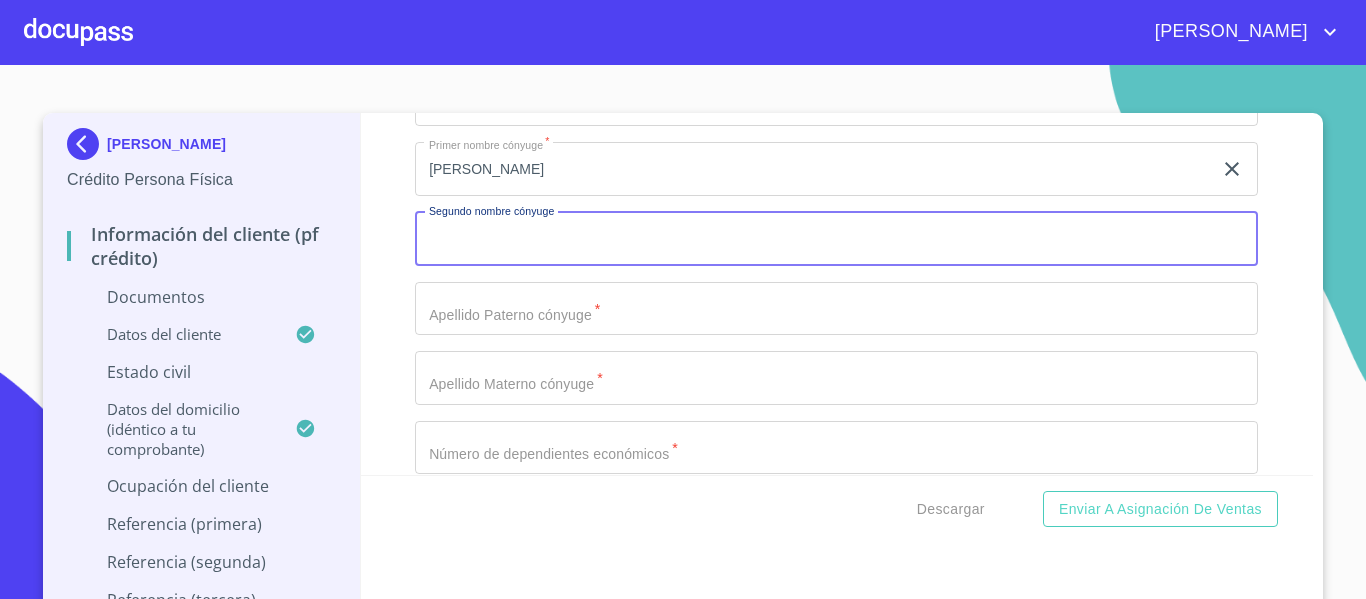 click on "Documento de identificación.   *" at bounding box center [813, -955] 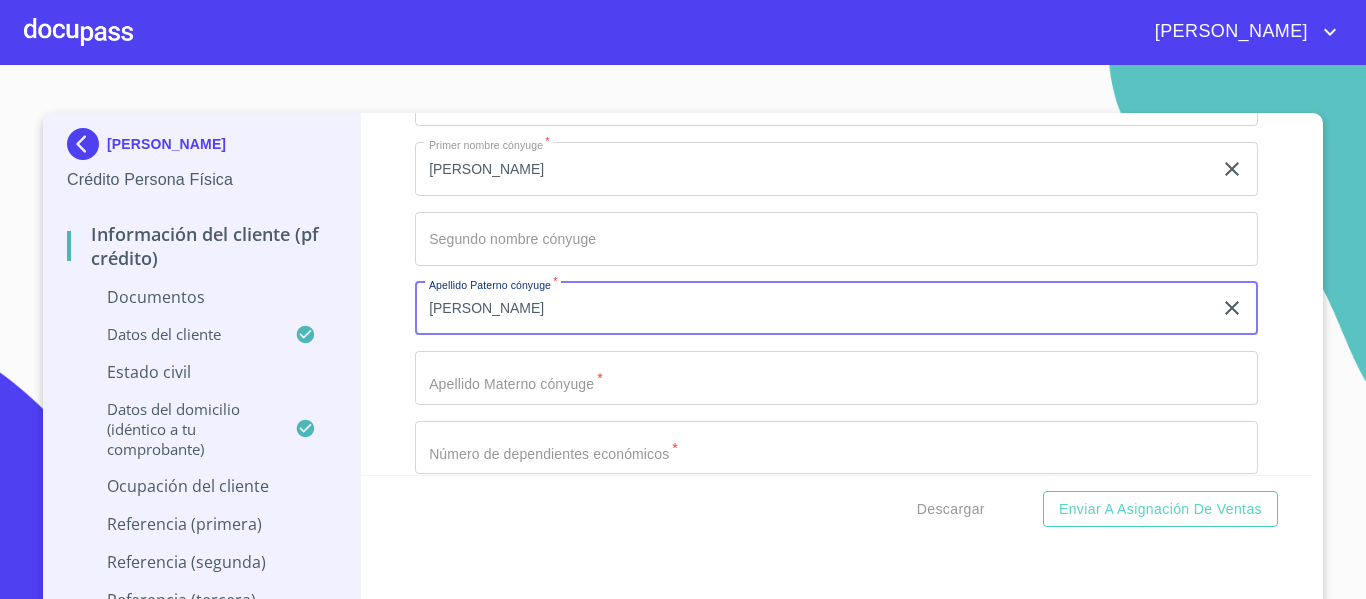 type on "[PERSON_NAME]" 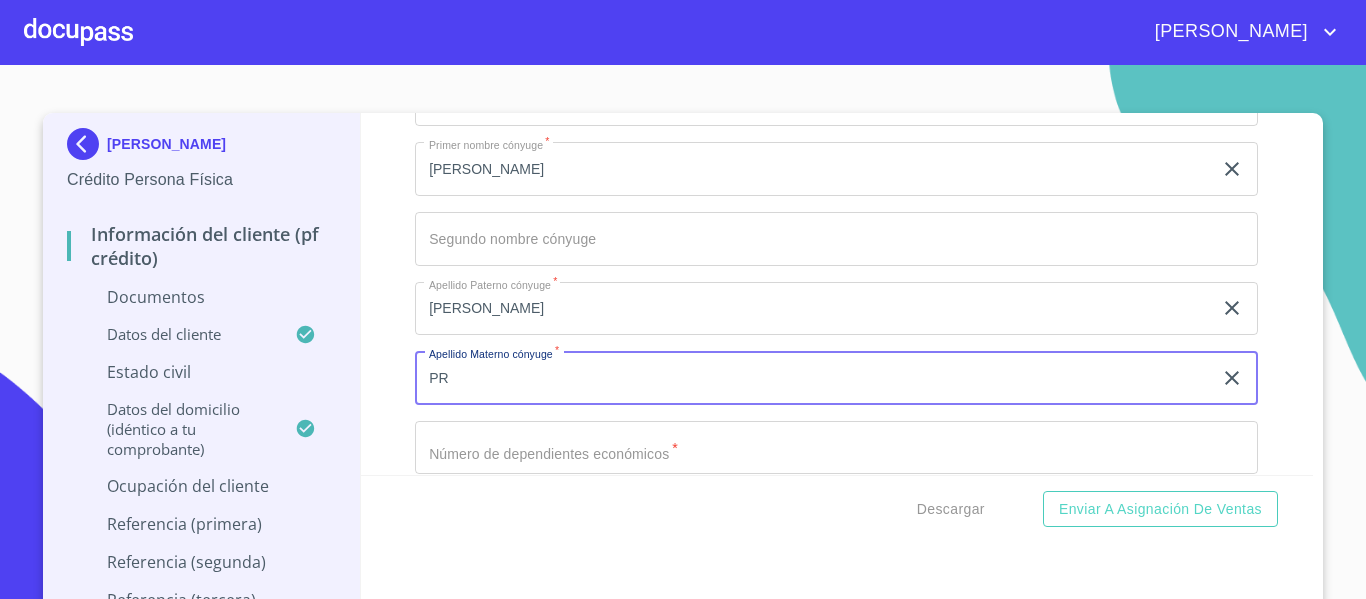 type on "P" 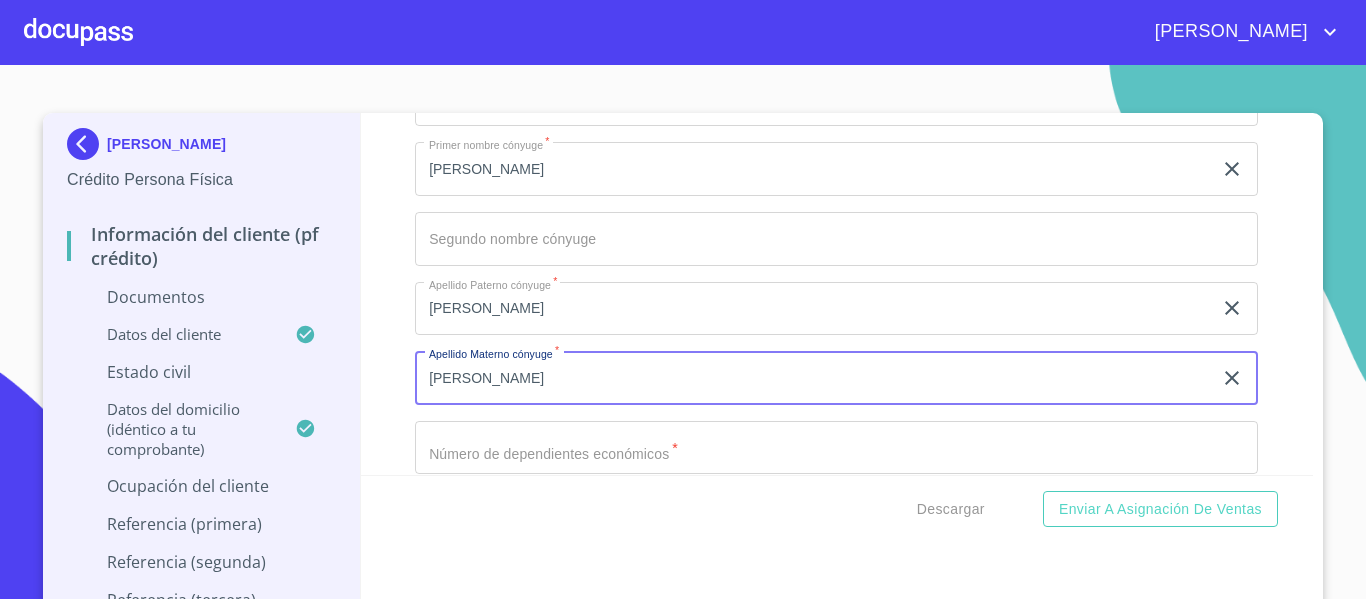 scroll, scrollTop: 3700, scrollLeft: 0, axis: vertical 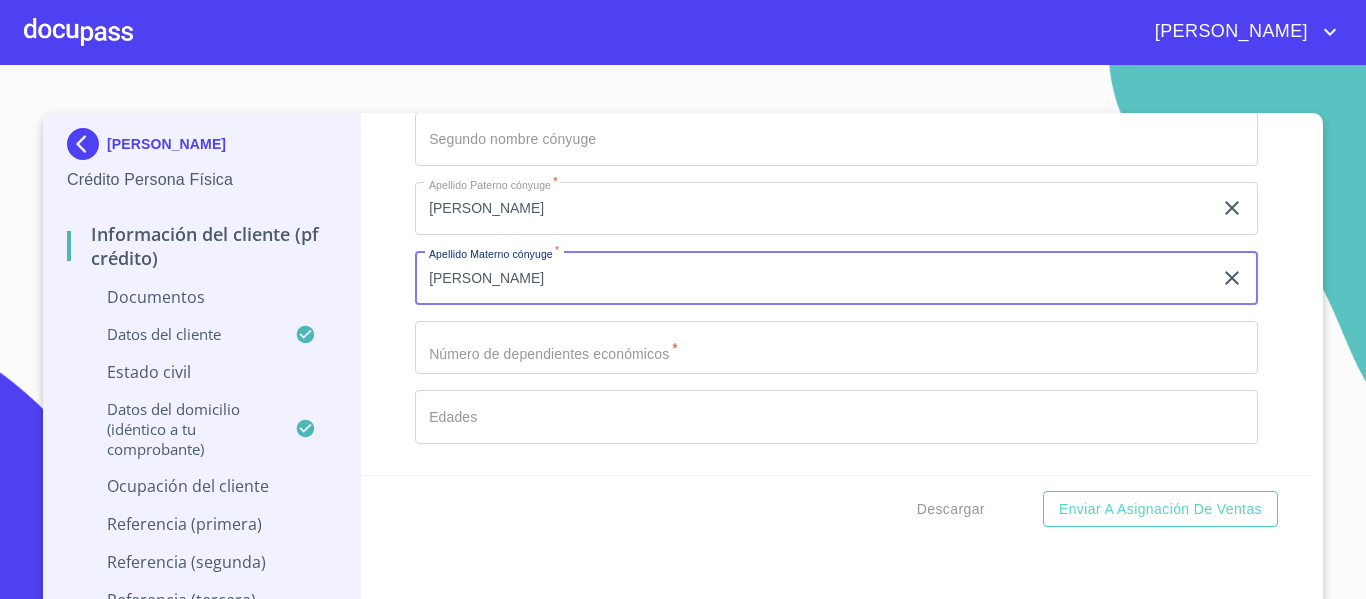 type on "[PERSON_NAME]" 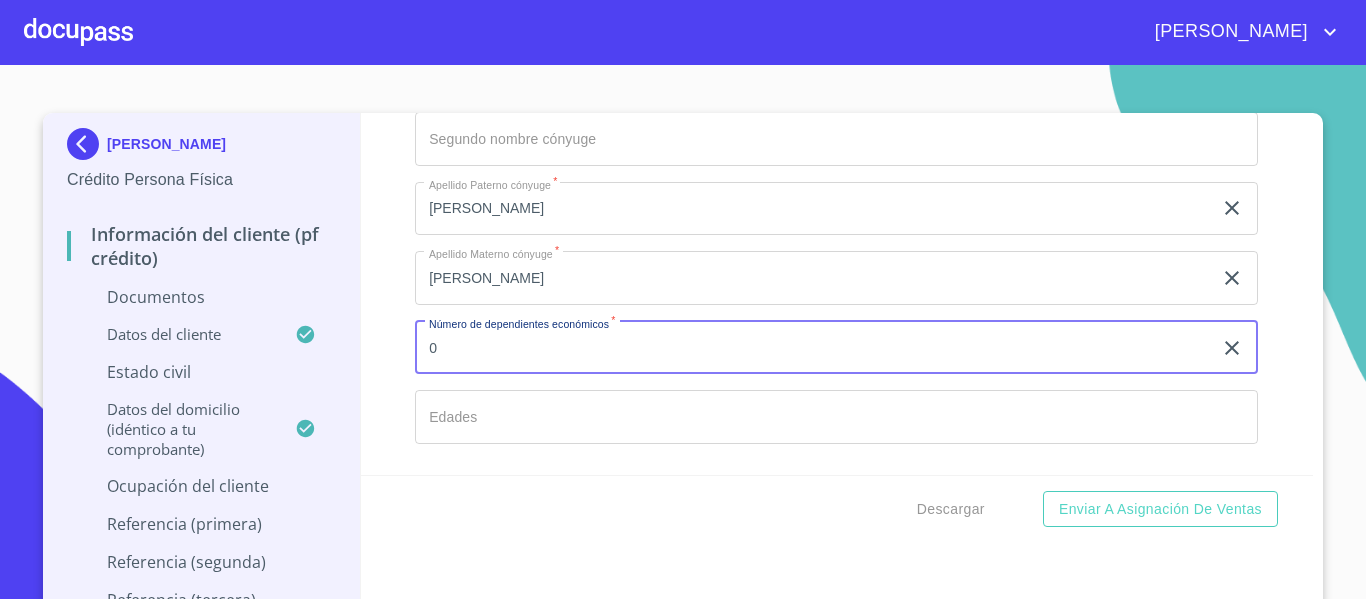 type on "0" 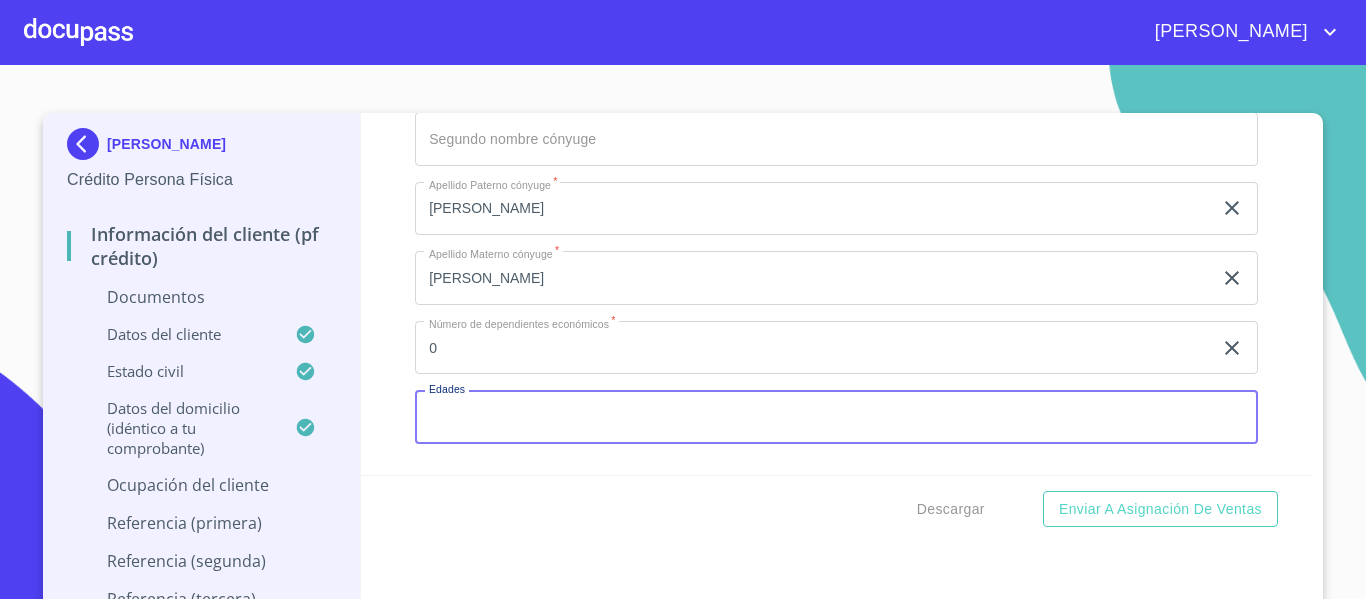 click on "Documento de identificación.   *" at bounding box center (836, 417) 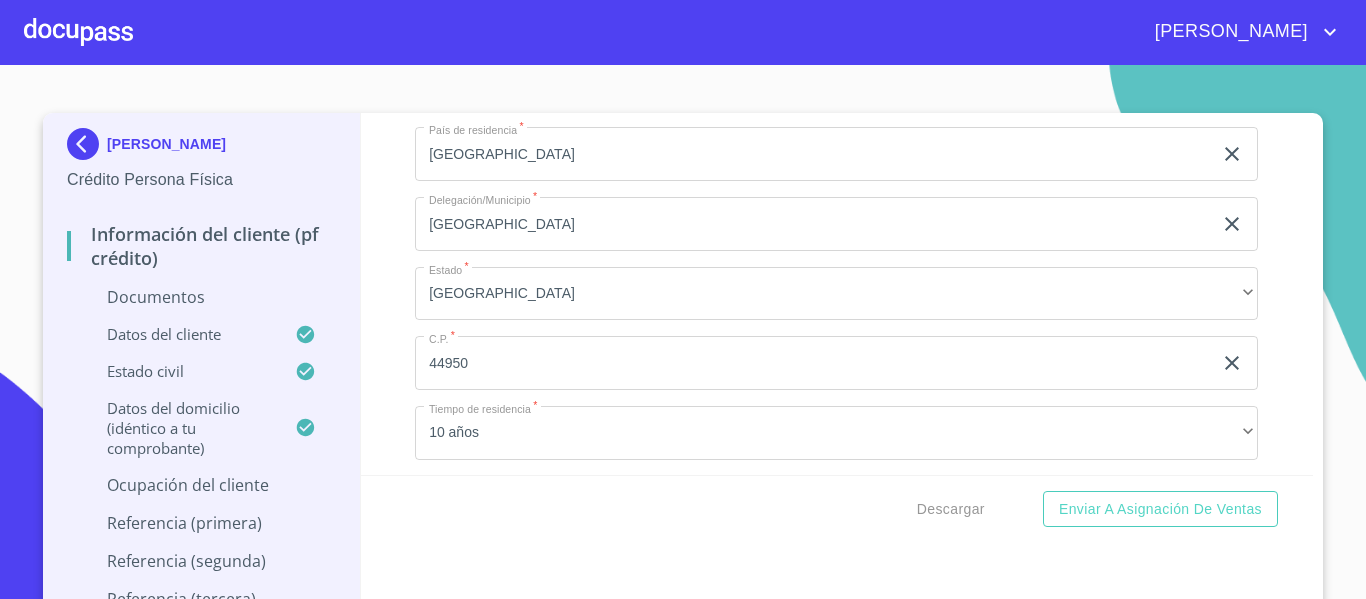 scroll, scrollTop: 4700, scrollLeft: 0, axis: vertical 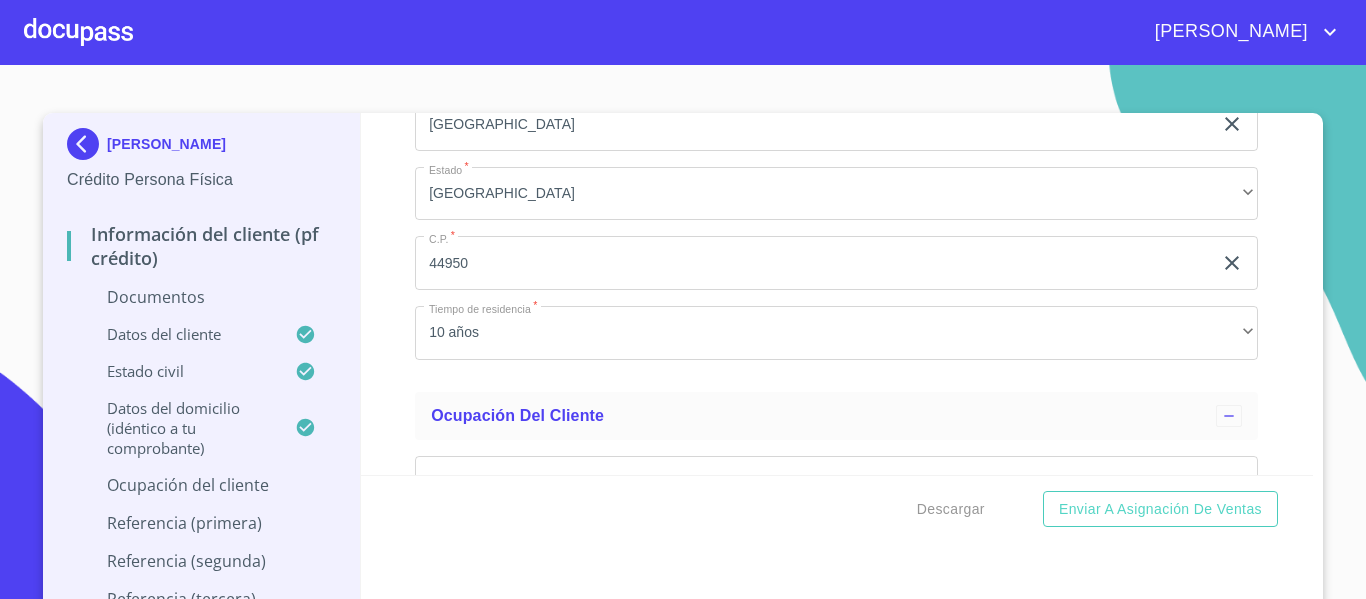 type on "0" 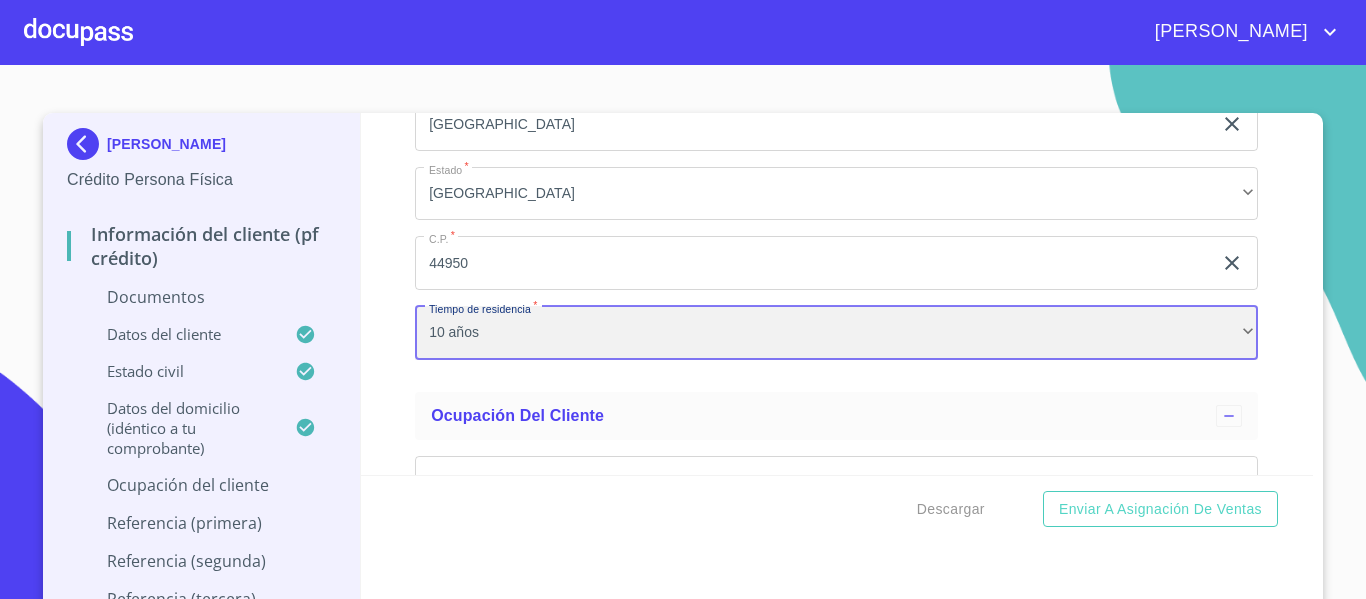 click on "10 años" at bounding box center [836, 333] 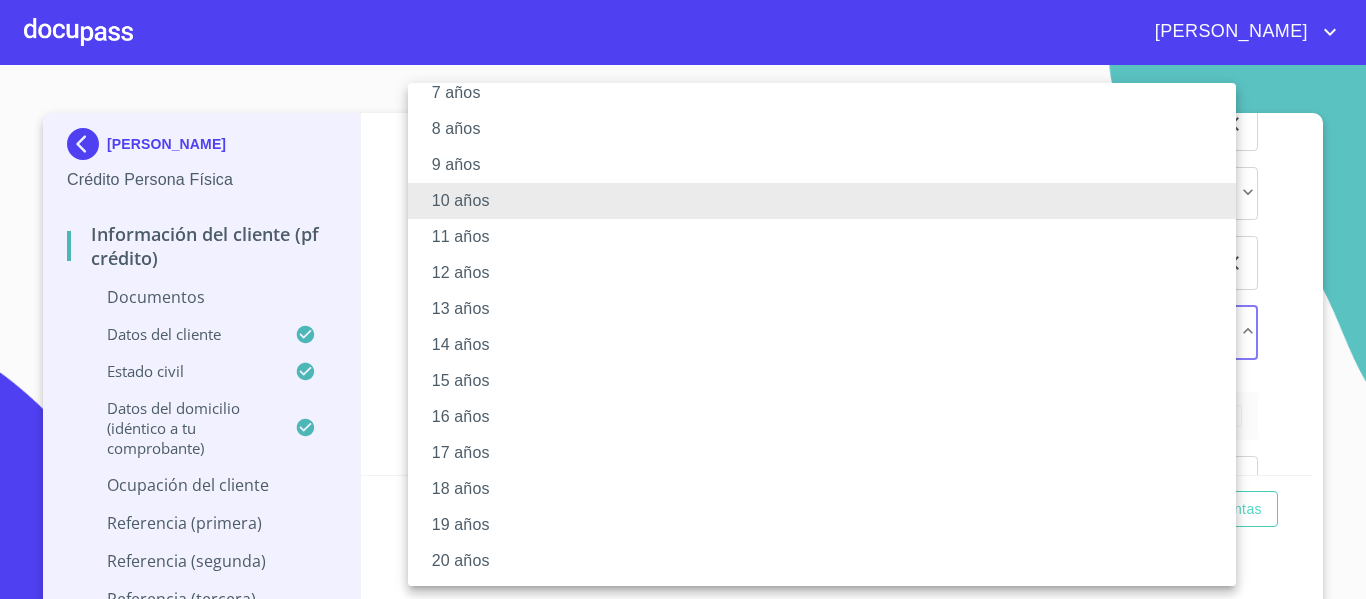 scroll, scrollTop: 281, scrollLeft: 0, axis: vertical 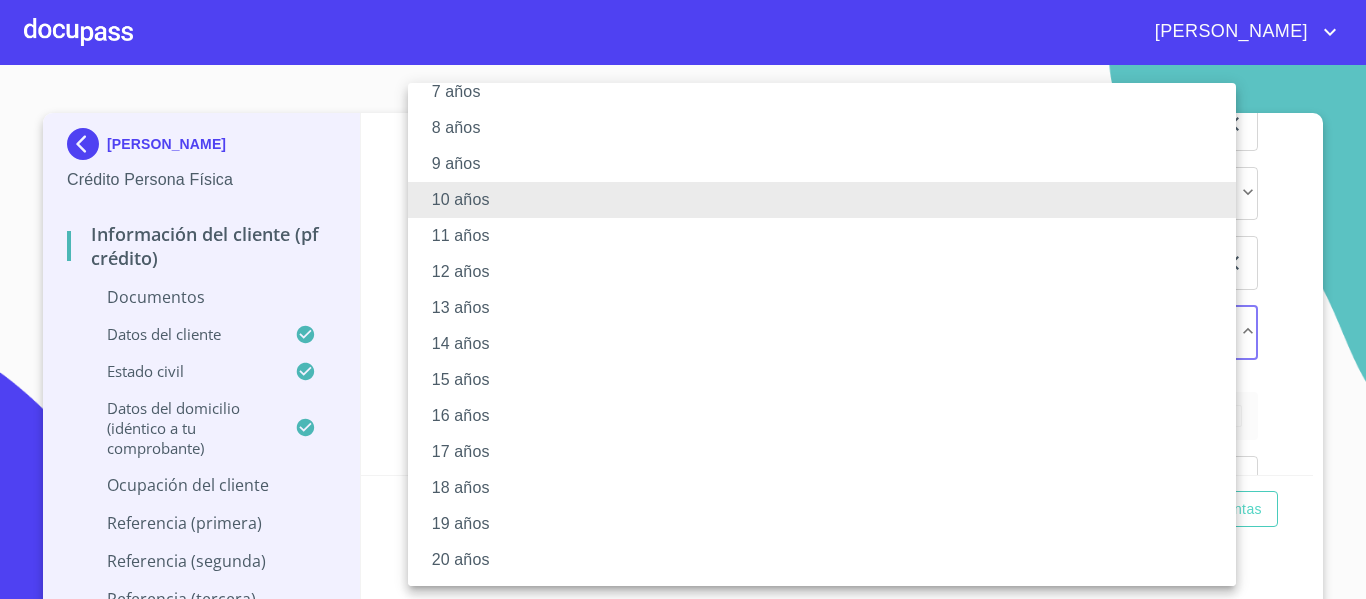 click on "20 años" at bounding box center [829, 560] 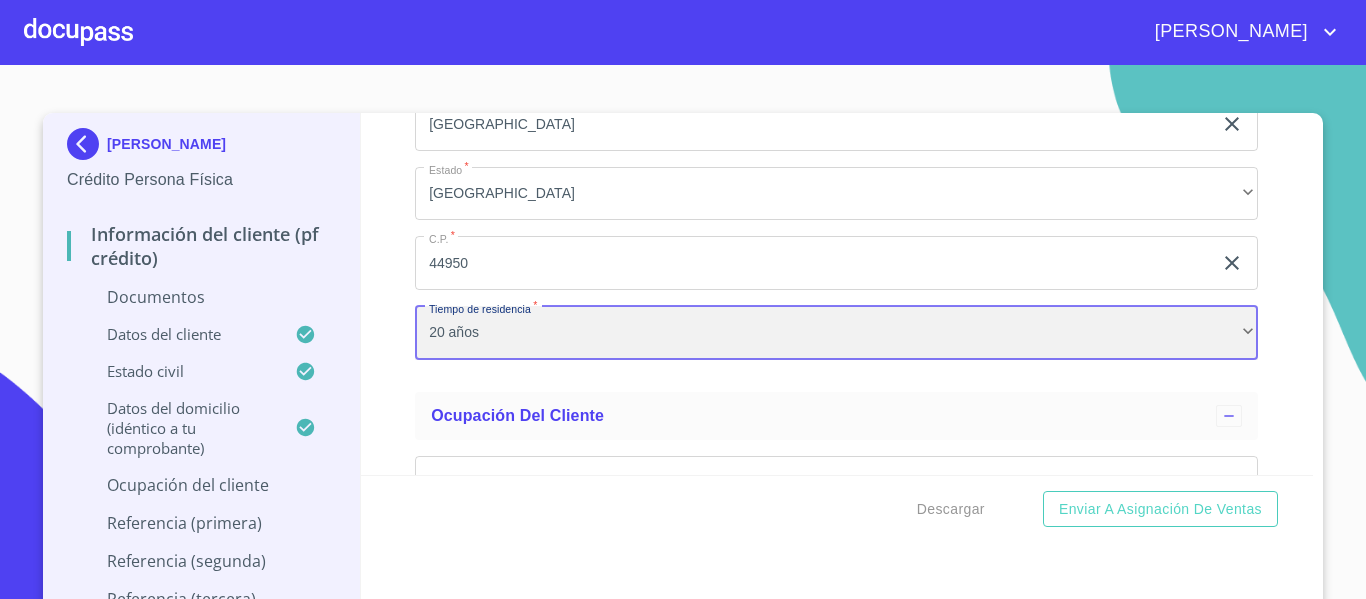 scroll, scrollTop: 280, scrollLeft: 0, axis: vertical 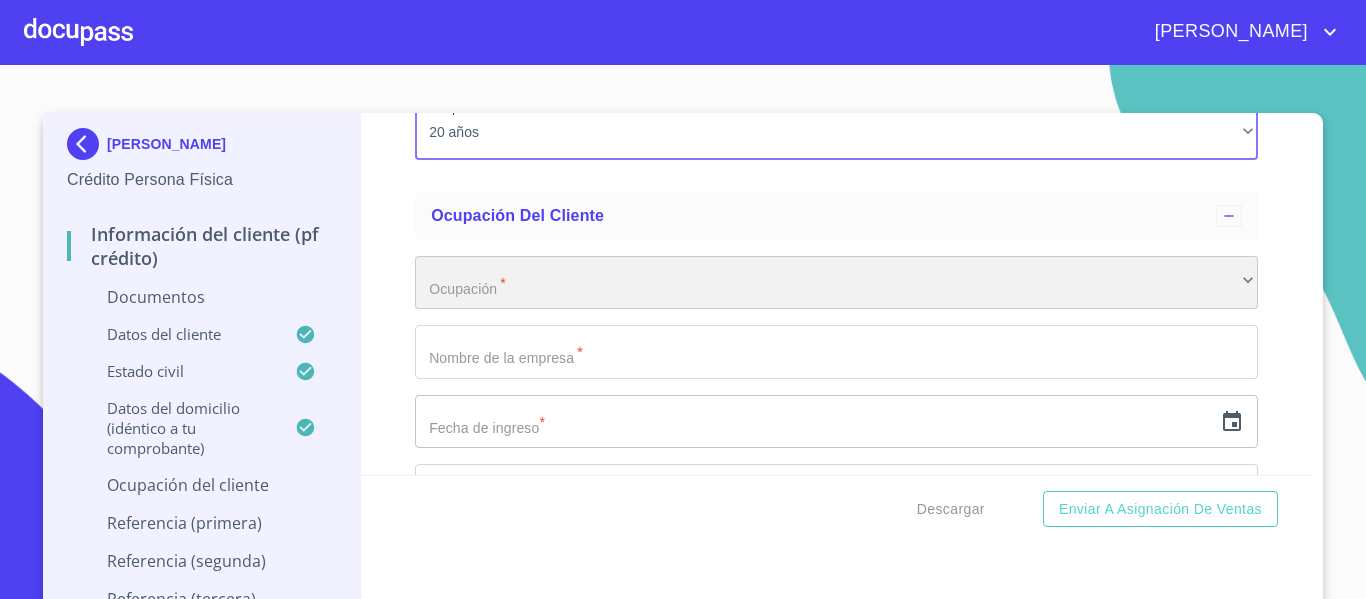 click on "​" at bounding box center (836, 283) 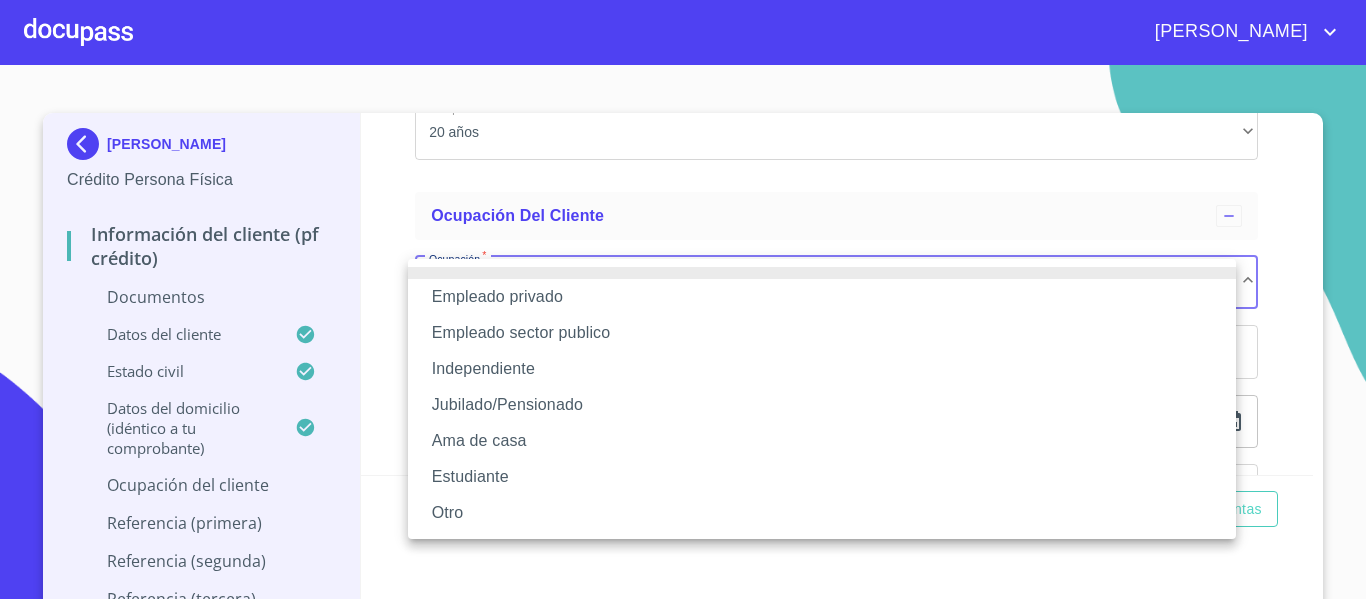 click on "Empleado privado" at bounding box center [822, 297] 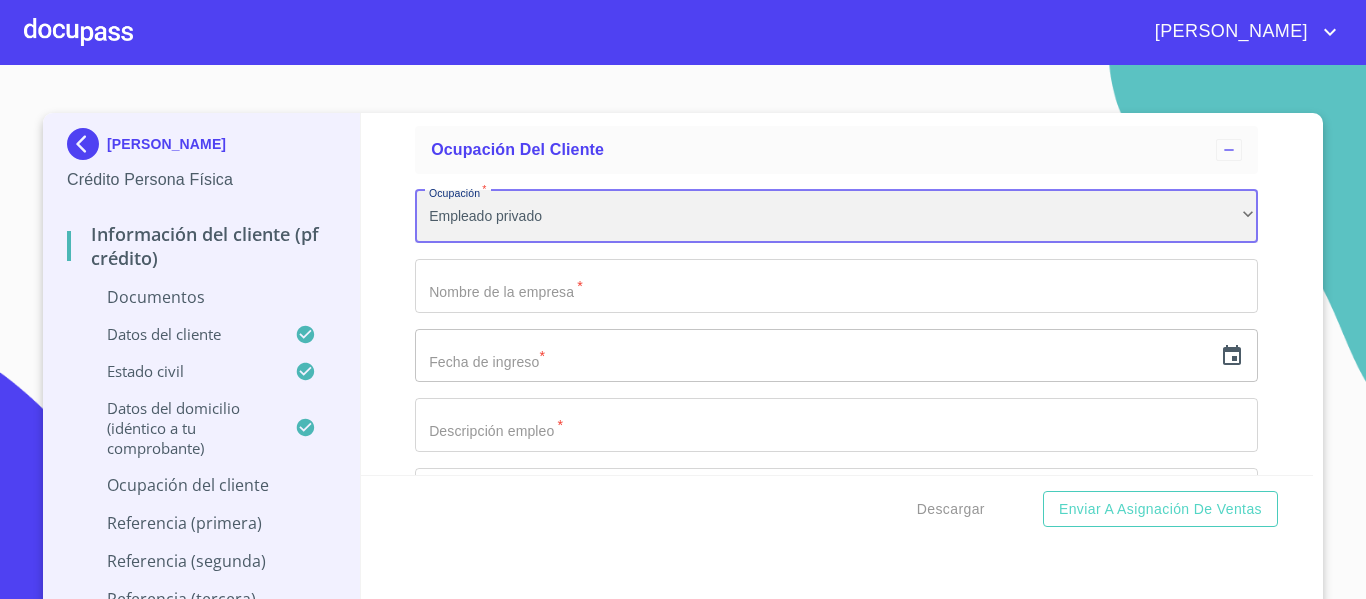scroll, scrollTop: 5000, scrollLeft: 0, axis: vertical 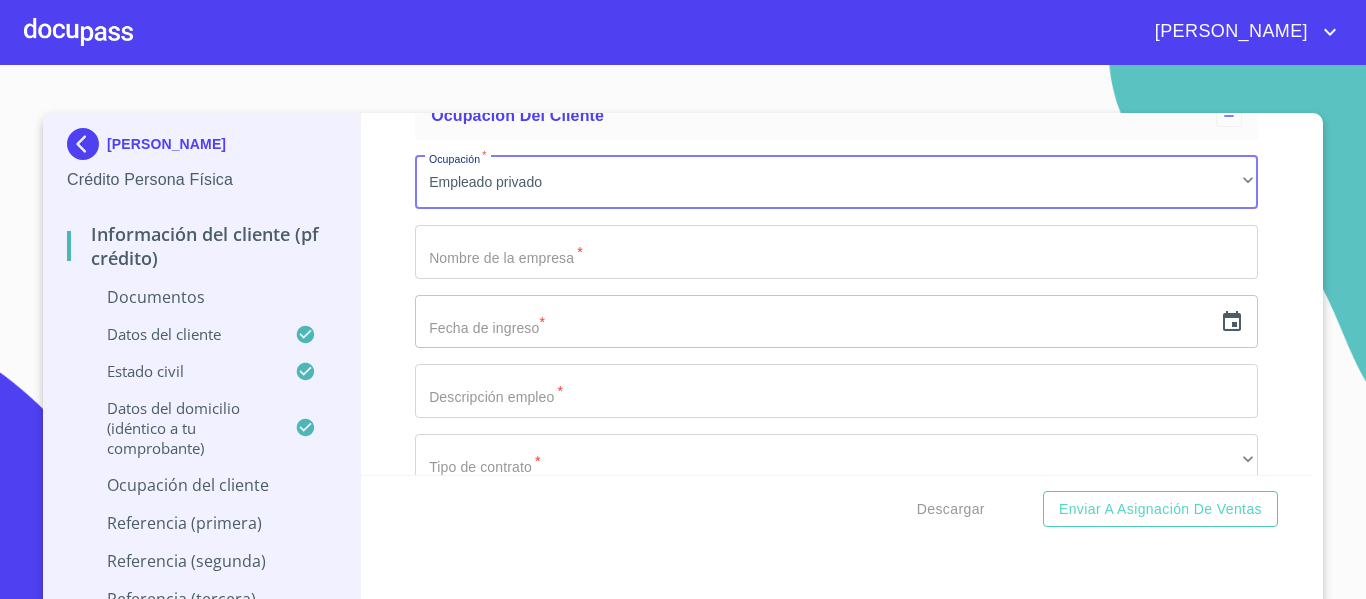 click on "Documento de identificación.   *" at bounding box center [813, -2355] 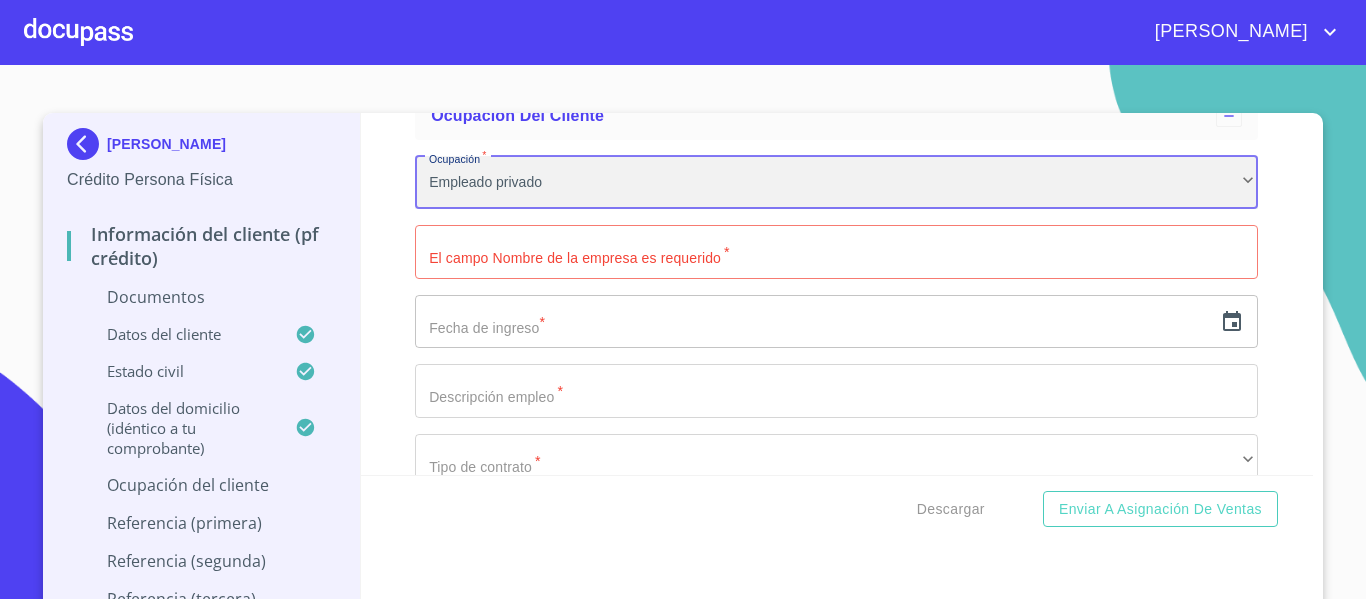 click on "Empleado privado" at bounding box center (836, 183) 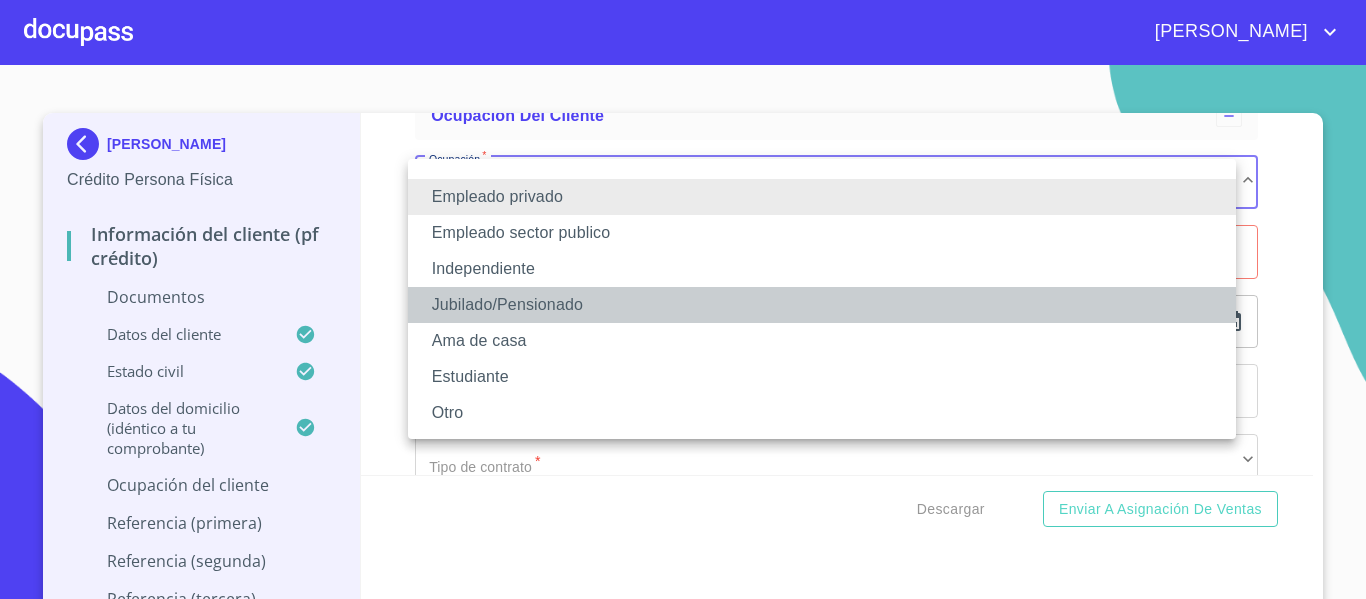 click on "Jubilado/Pensionado" at bounding box center (822, 305) 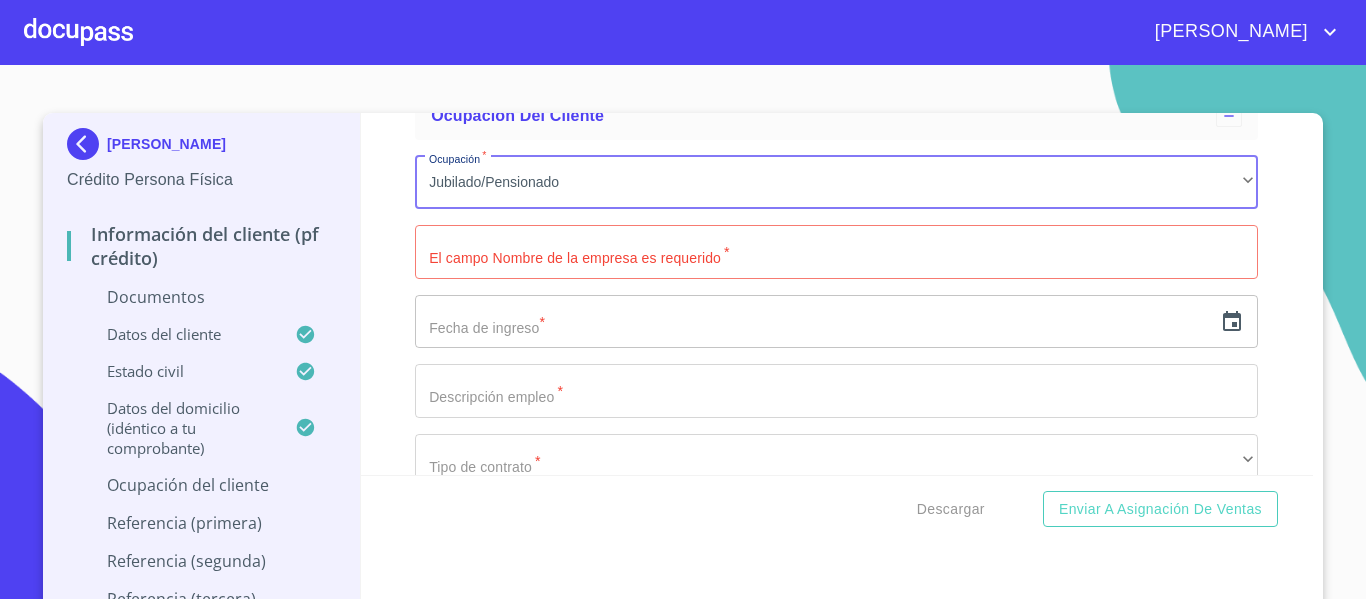 click on "Documento de identificación.   *" at bounding box center [836, 252] 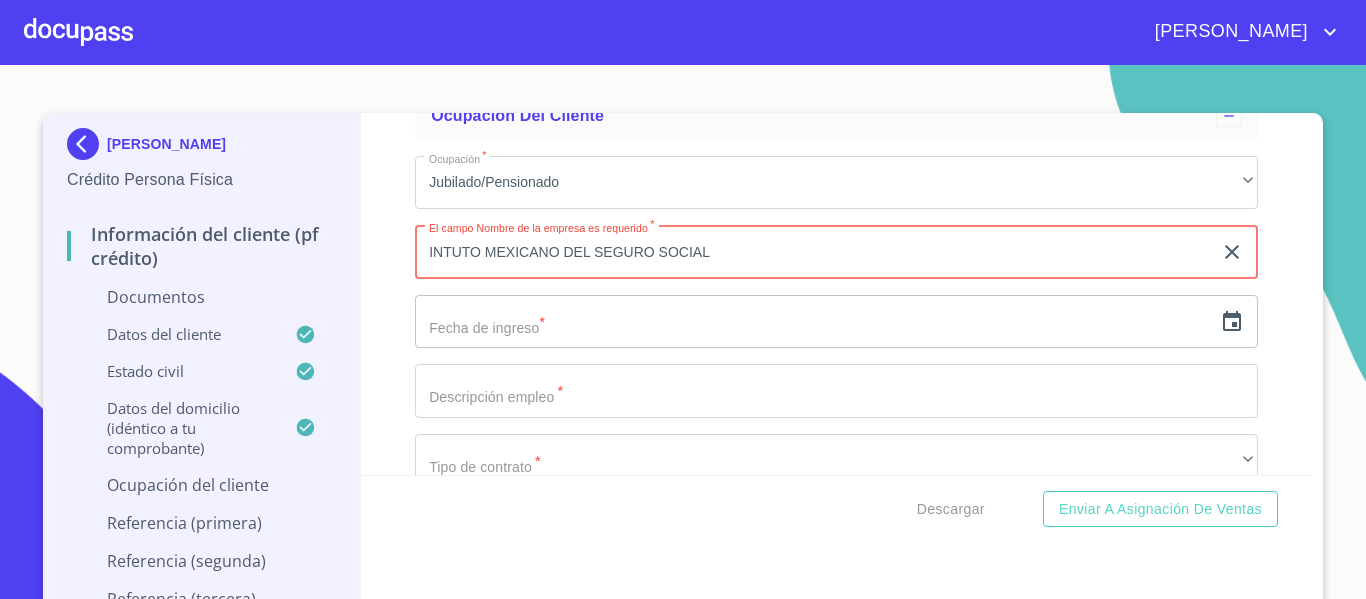type on "INTUTO MEXICANO DEL SEGURO SOCIAL" 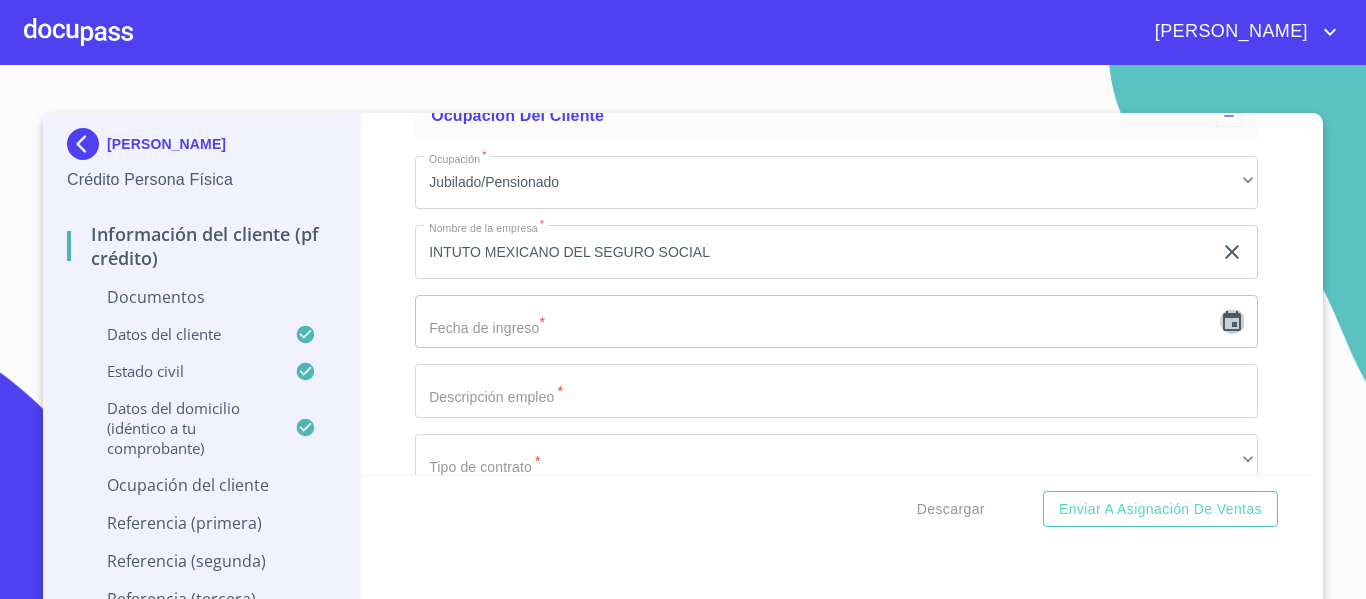 click 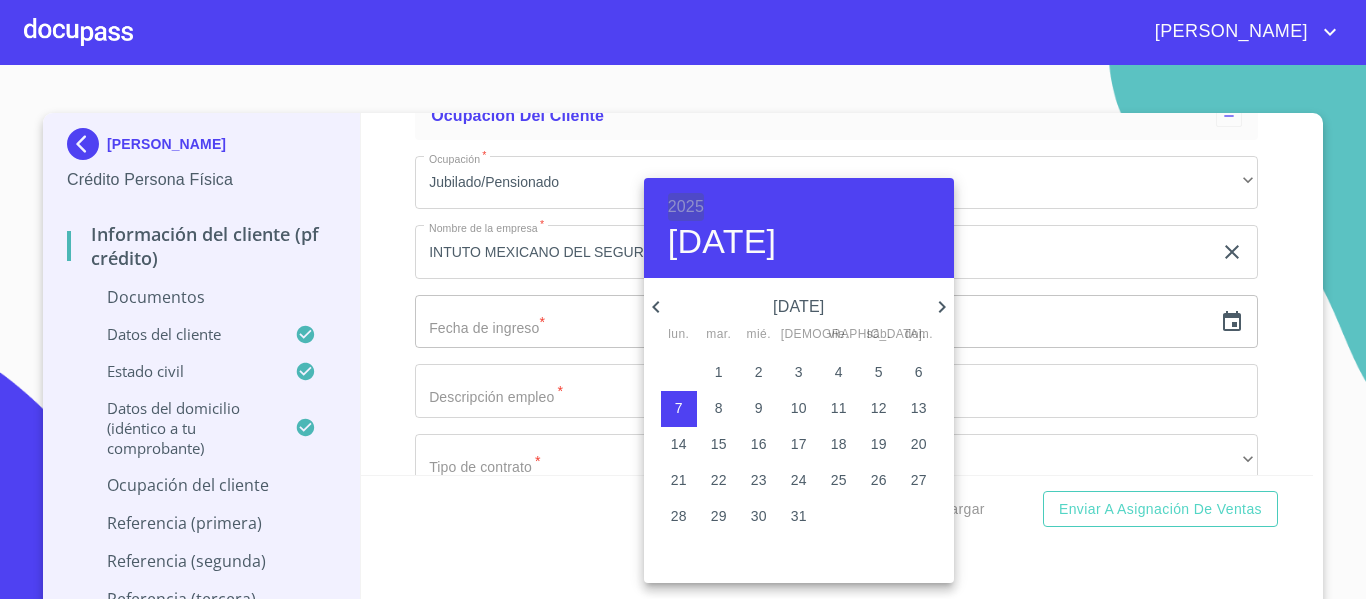 click on "2025" at bounding box center (686, 207) 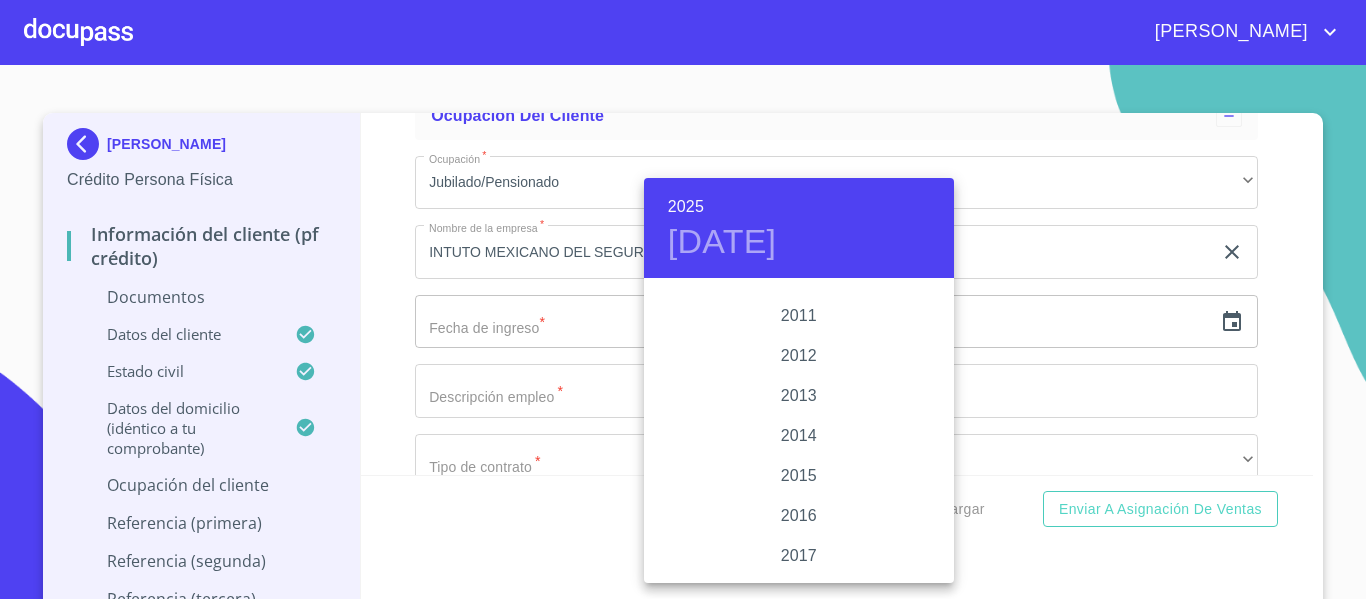 scroll, scrollTop: 3380, scrollLeft: 0, axis: vertical 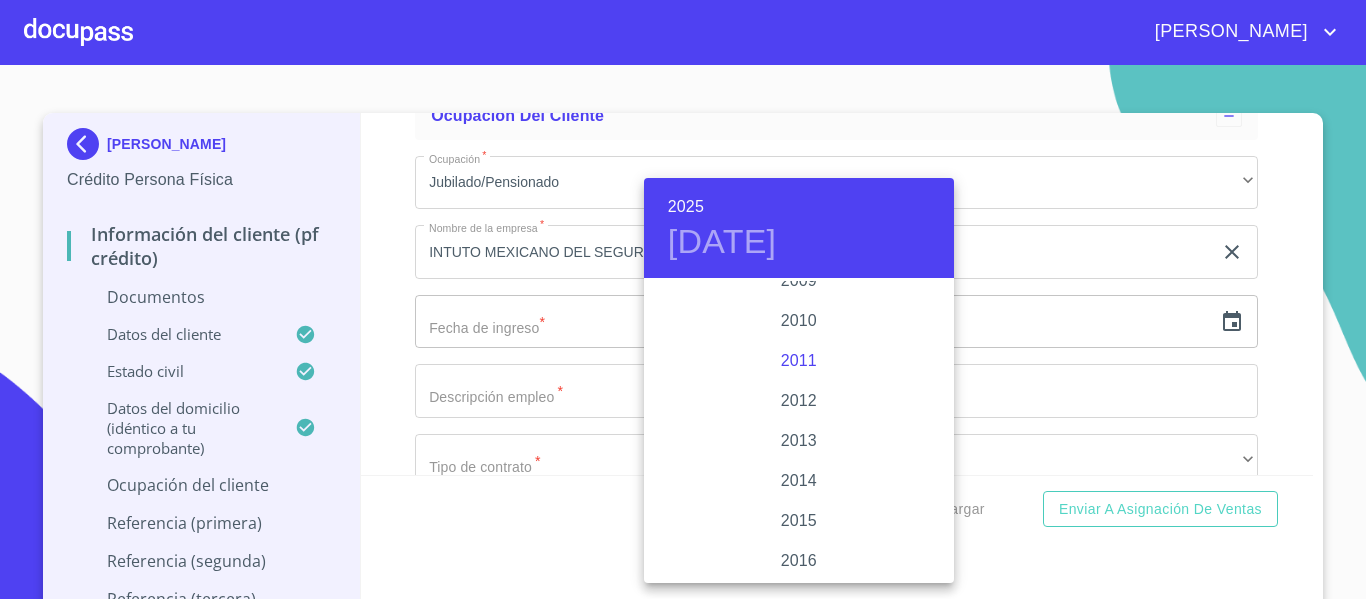 click on "2011" at bounding box center [799, 361] 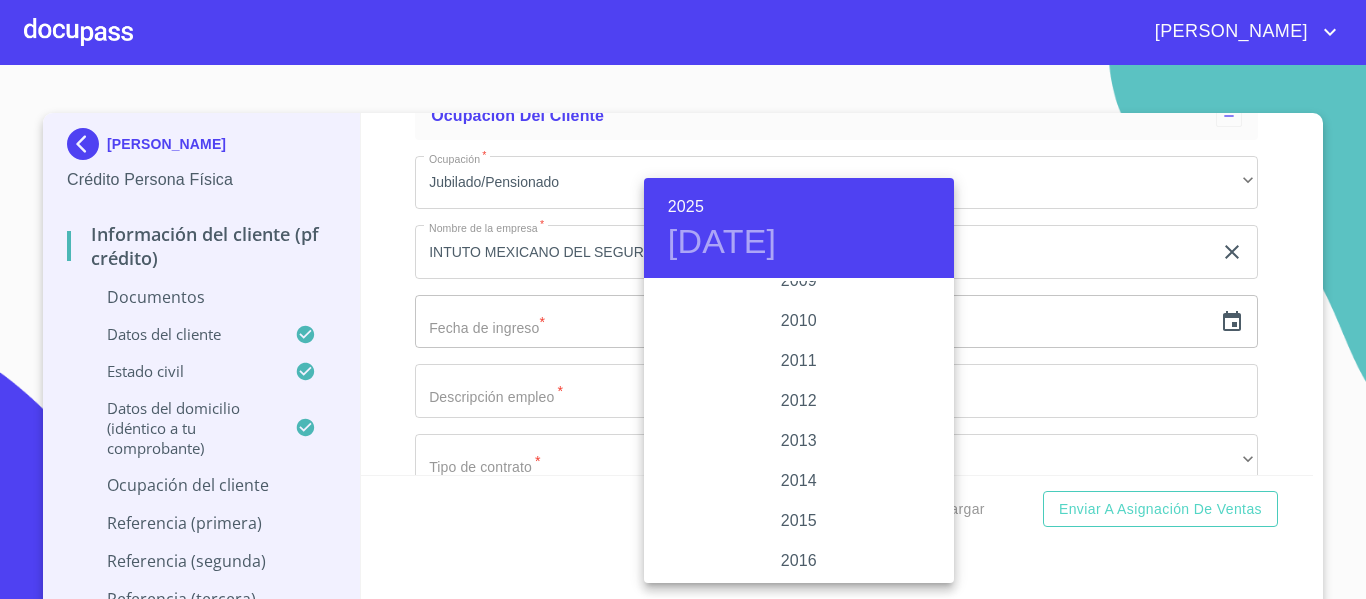 type on "[DATE]" 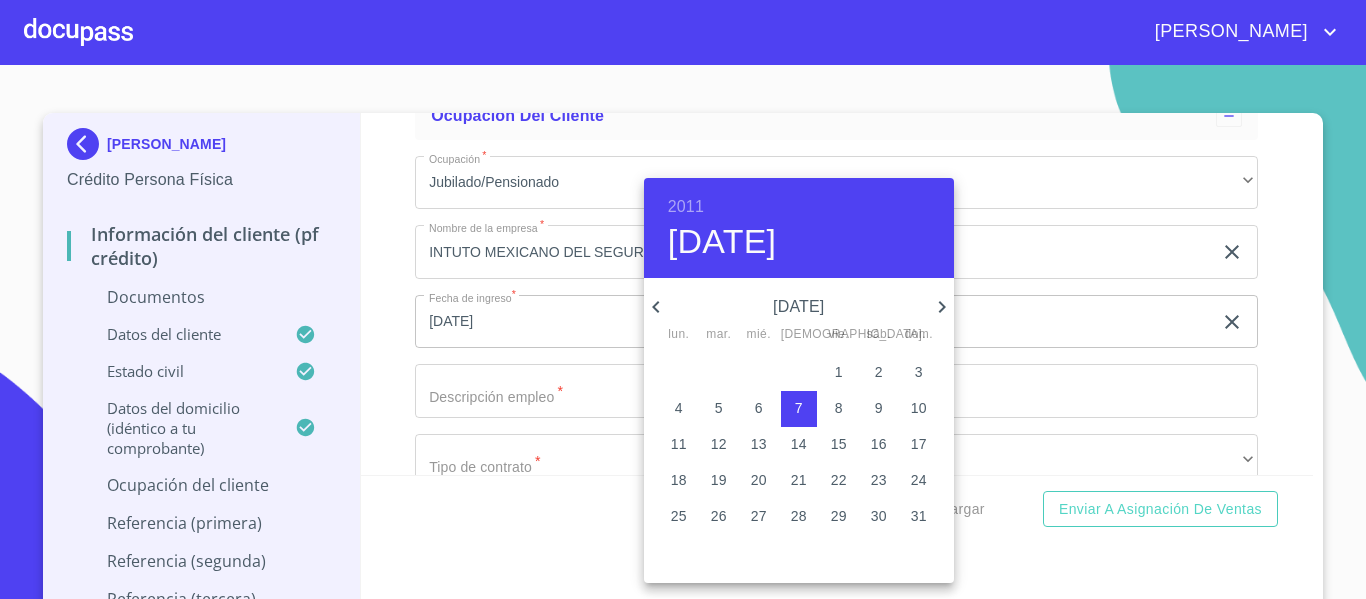 click at bounding box center (683, 299) 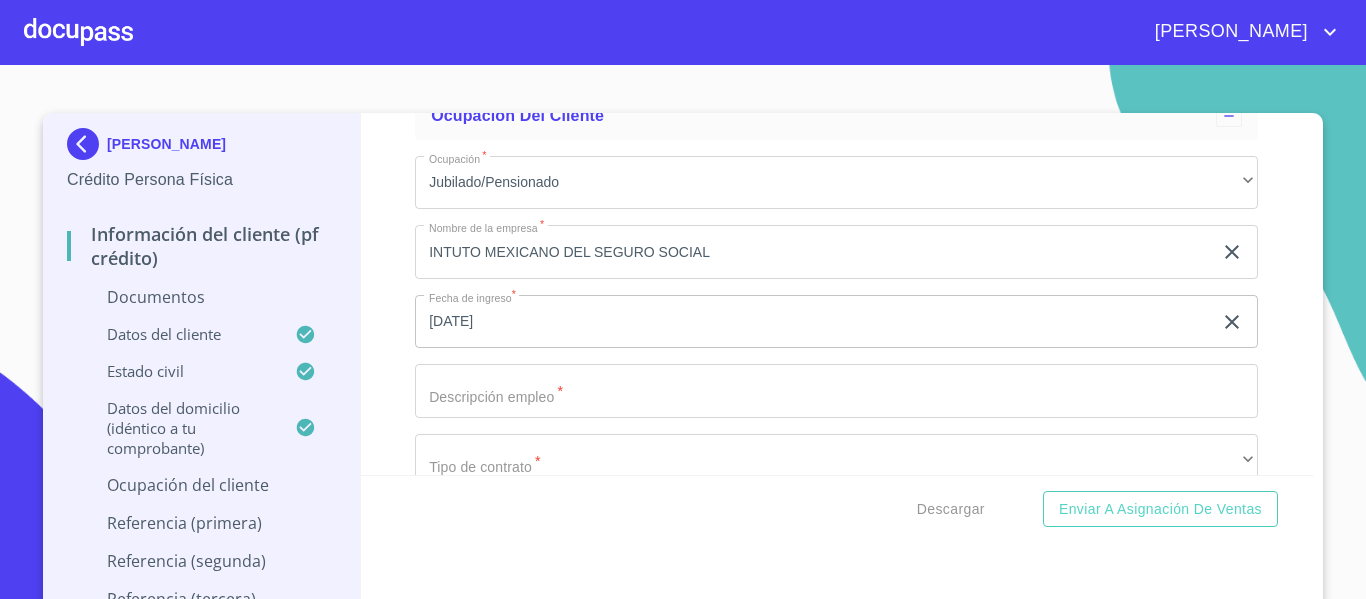 click 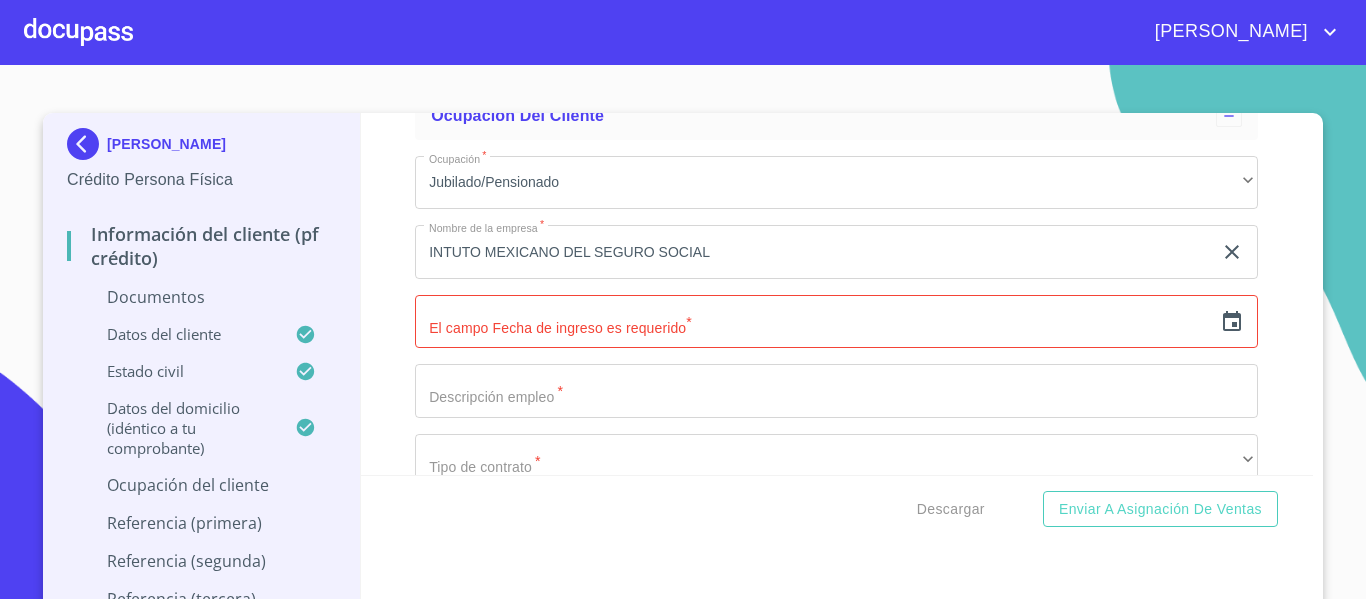 click 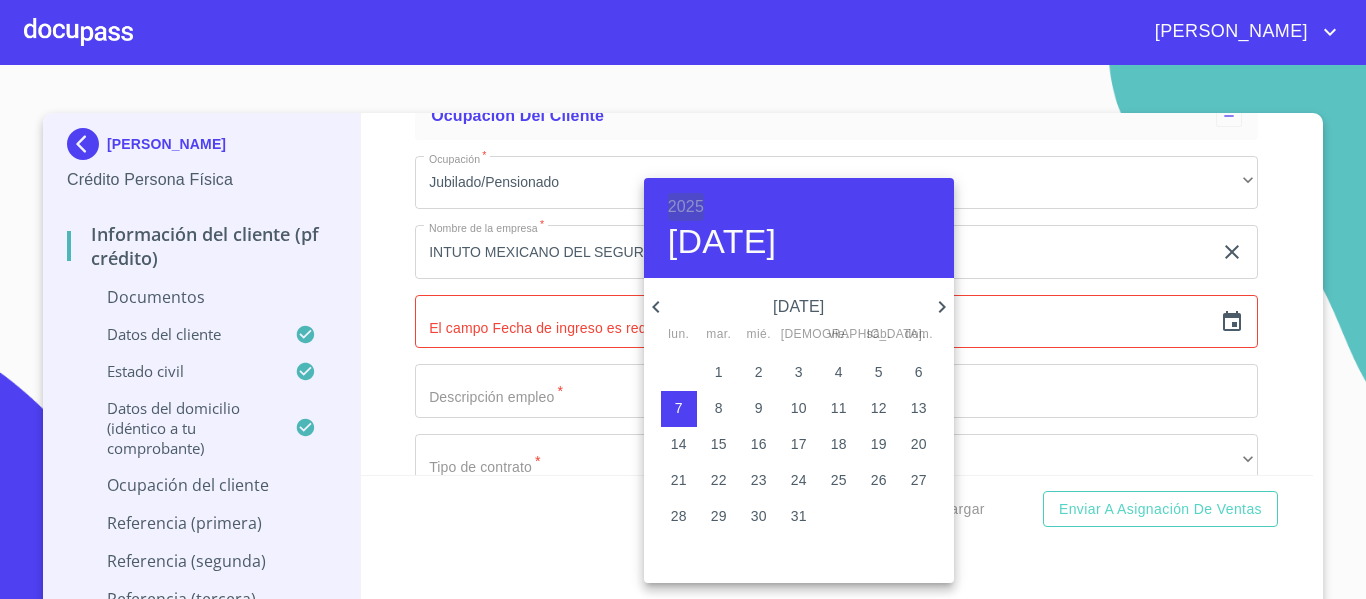 click on "2025" at bounding box center [686, 207] 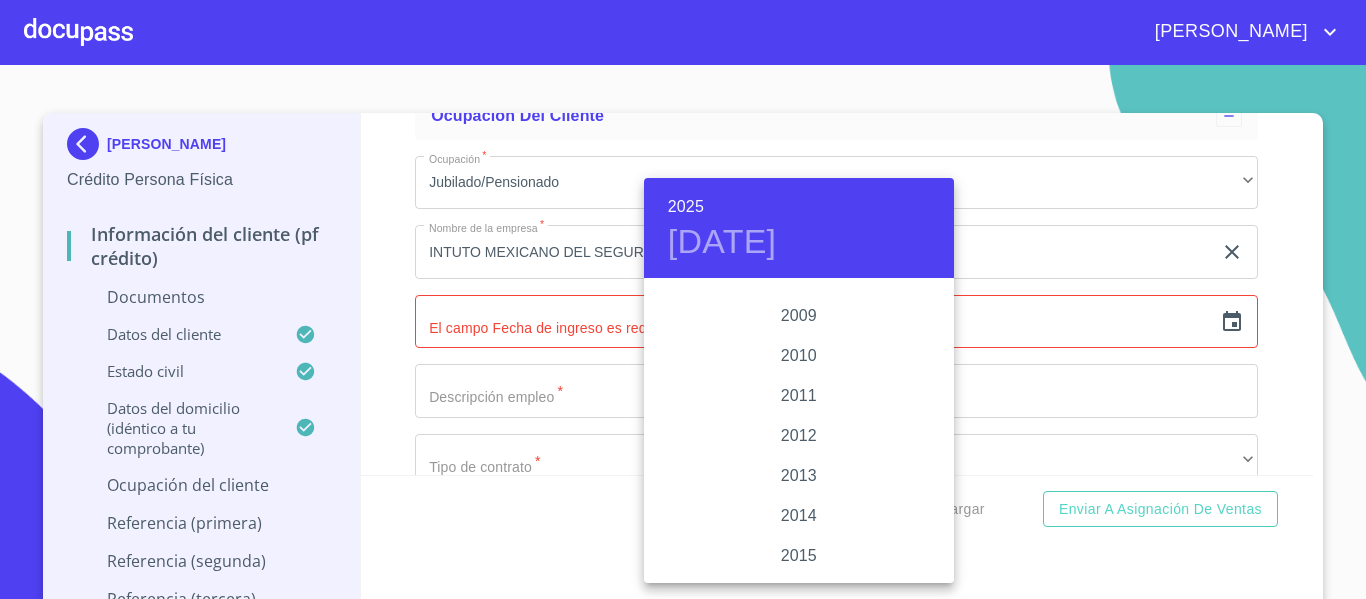 scroll, scrollTop: 3380, scrollLeft: 0, axis: vertical 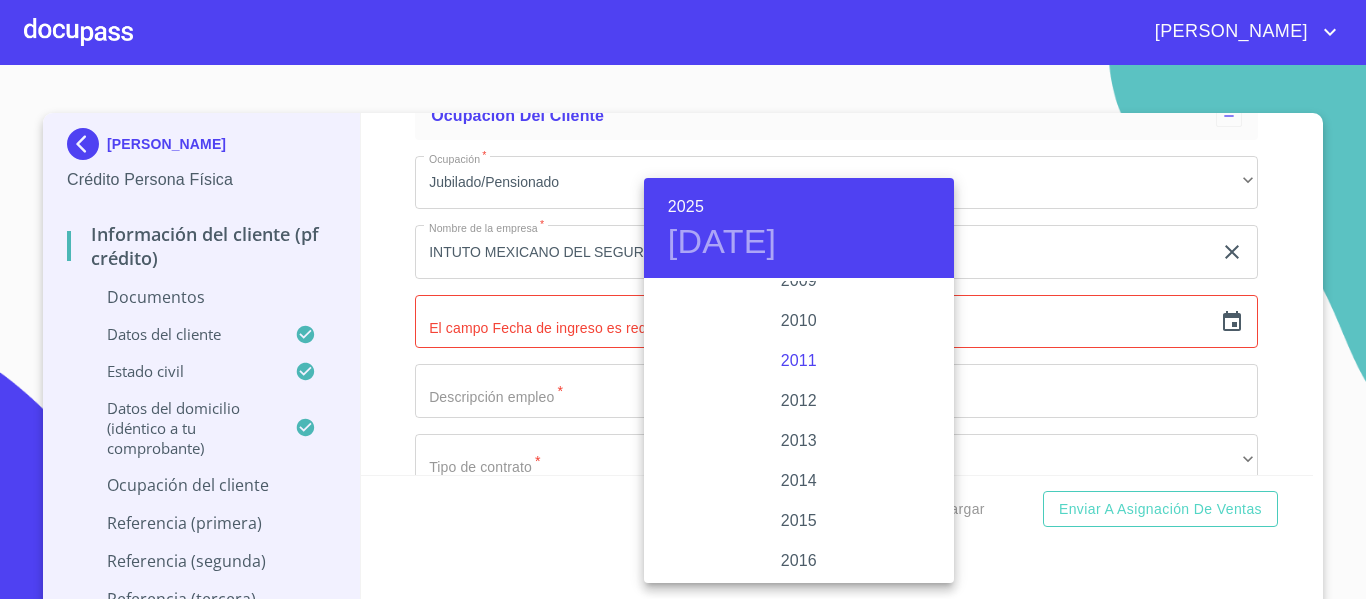 click on "2011" at bounding box center [799, 361] 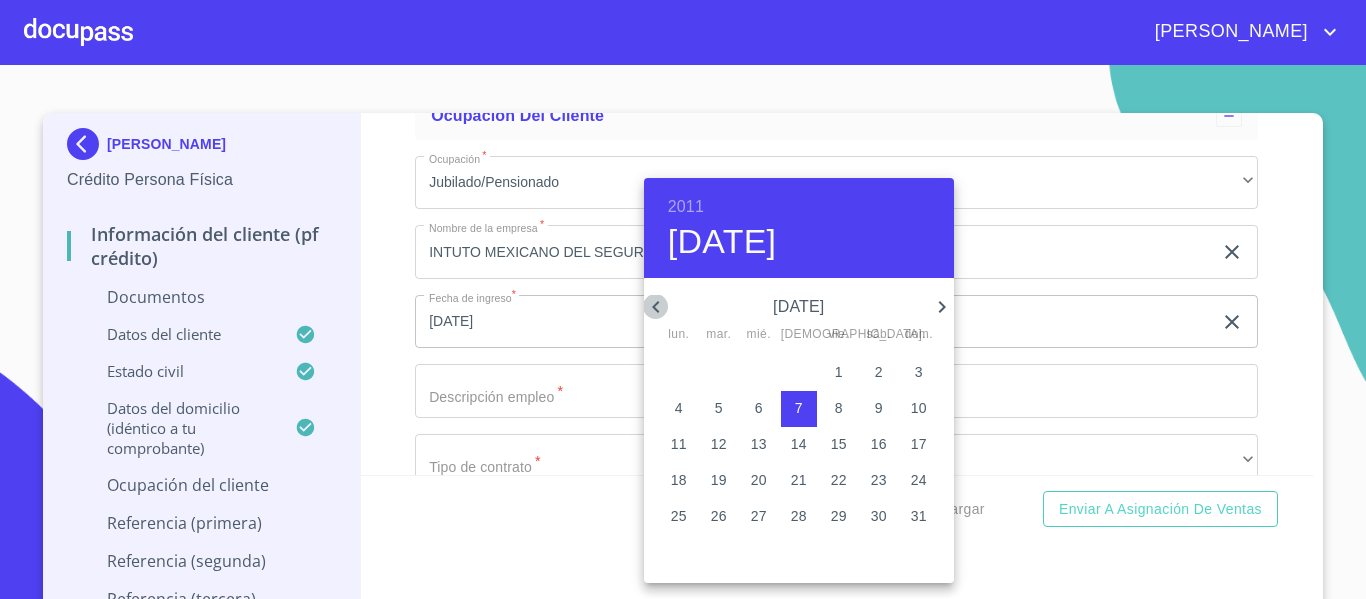 click 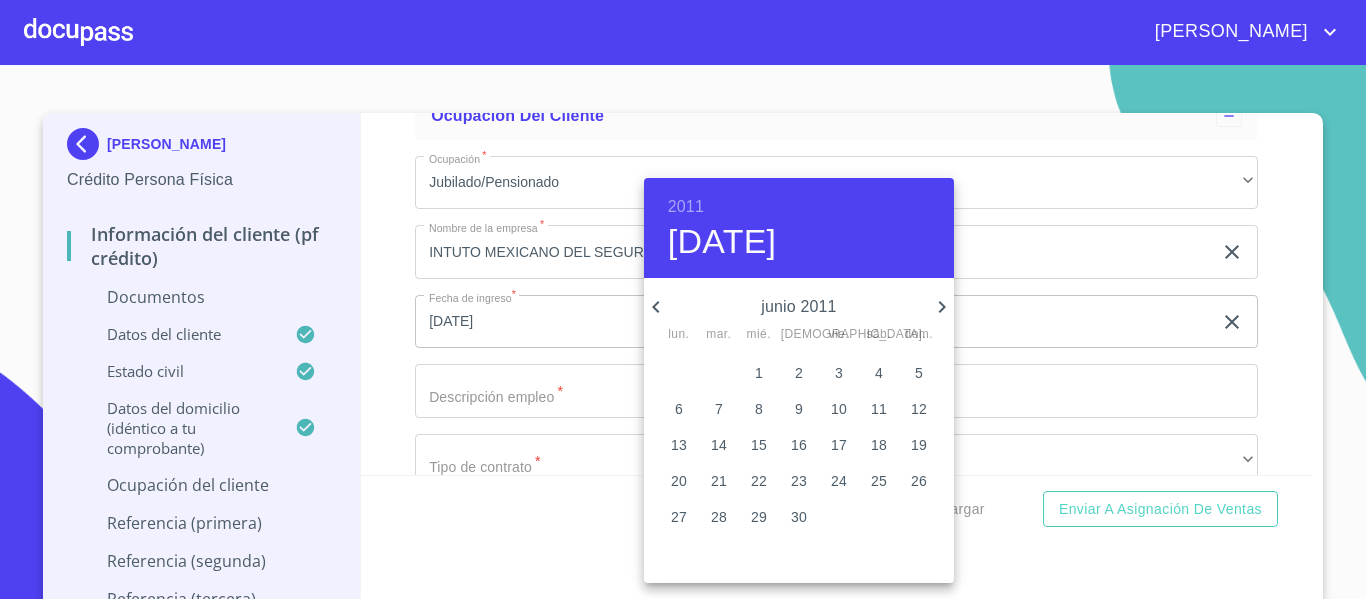 click 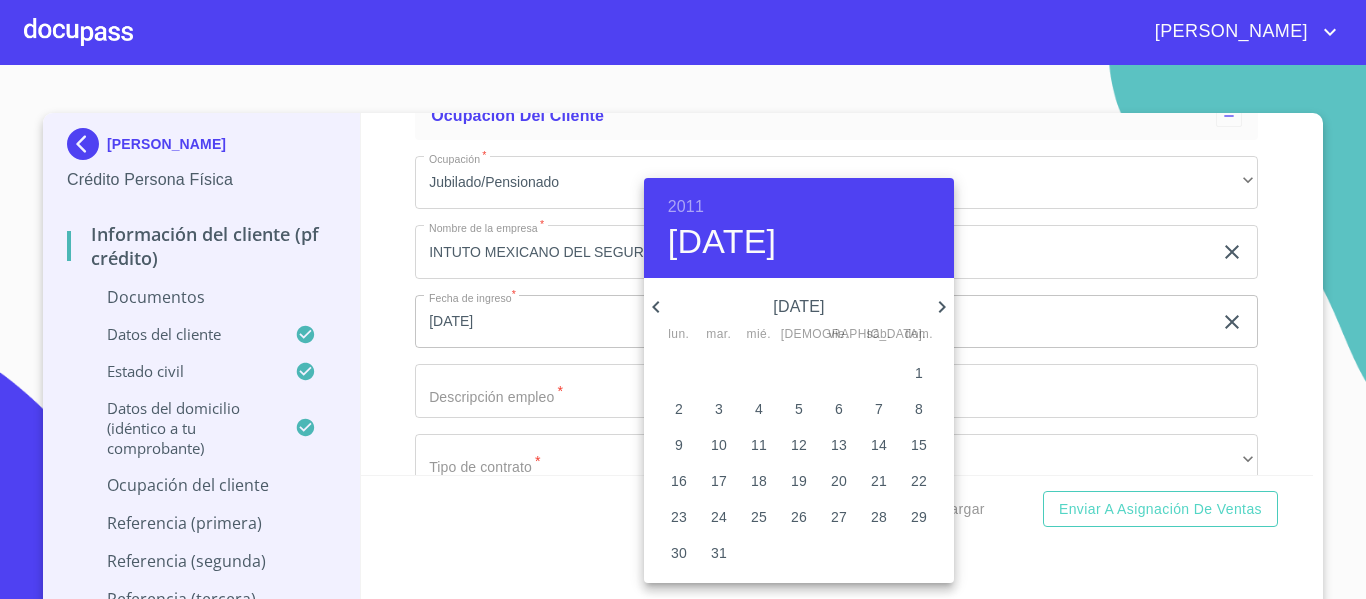 click 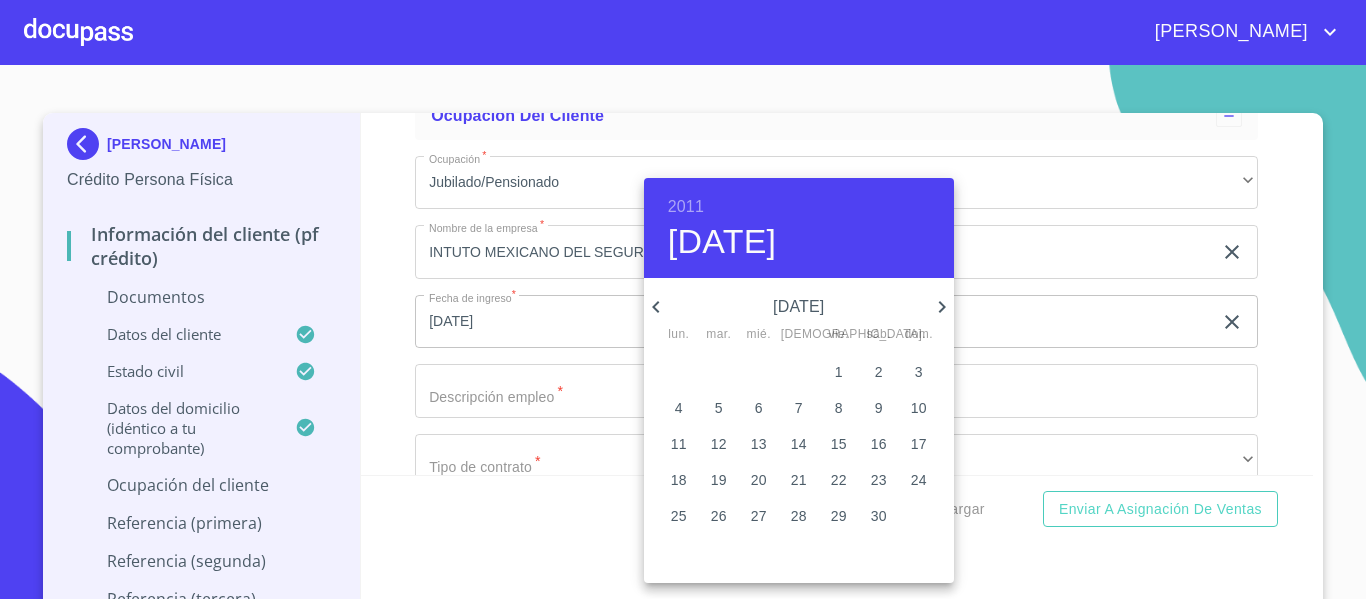 click 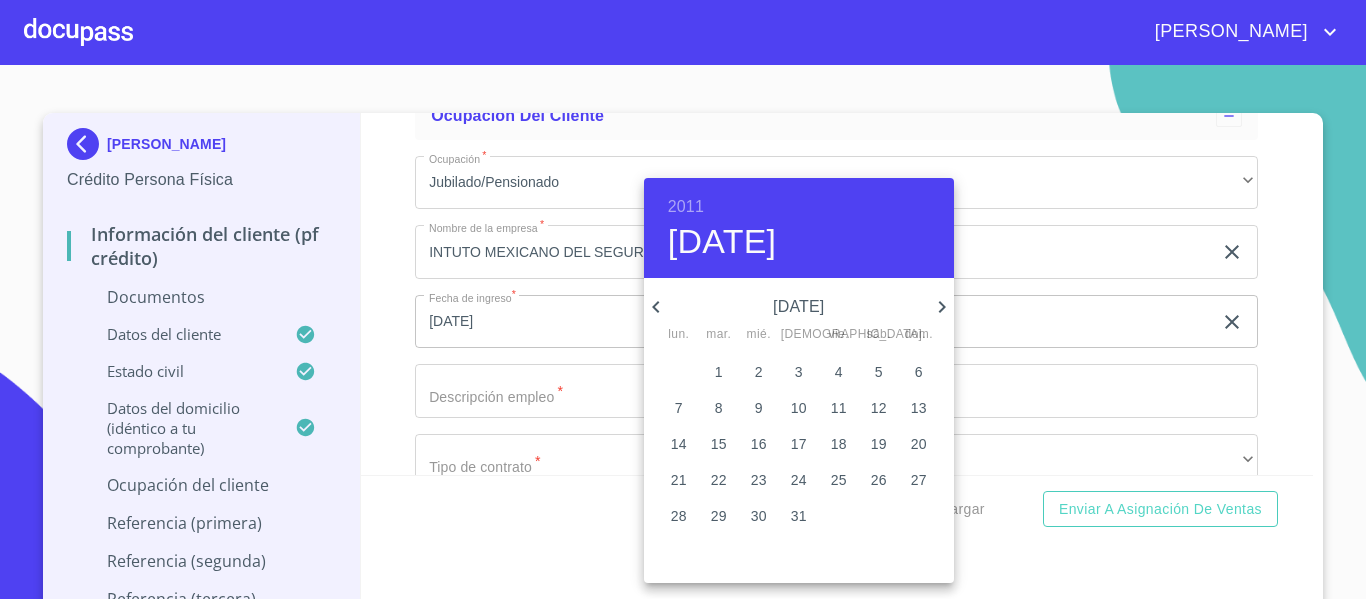 click 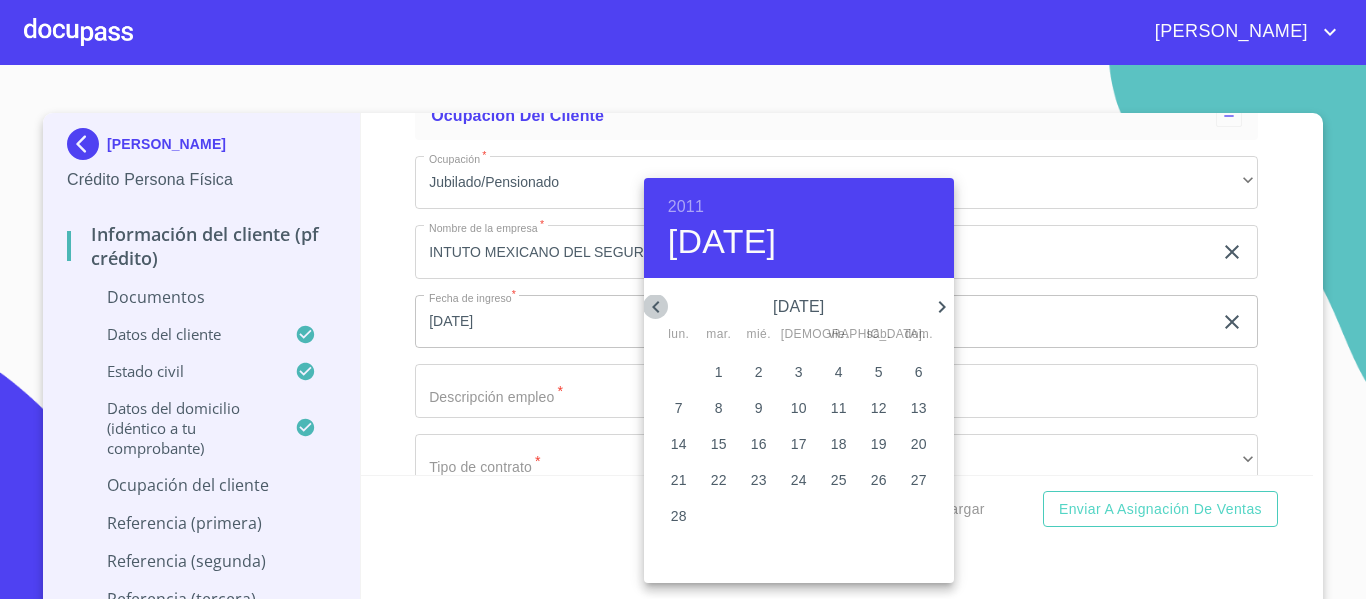 click 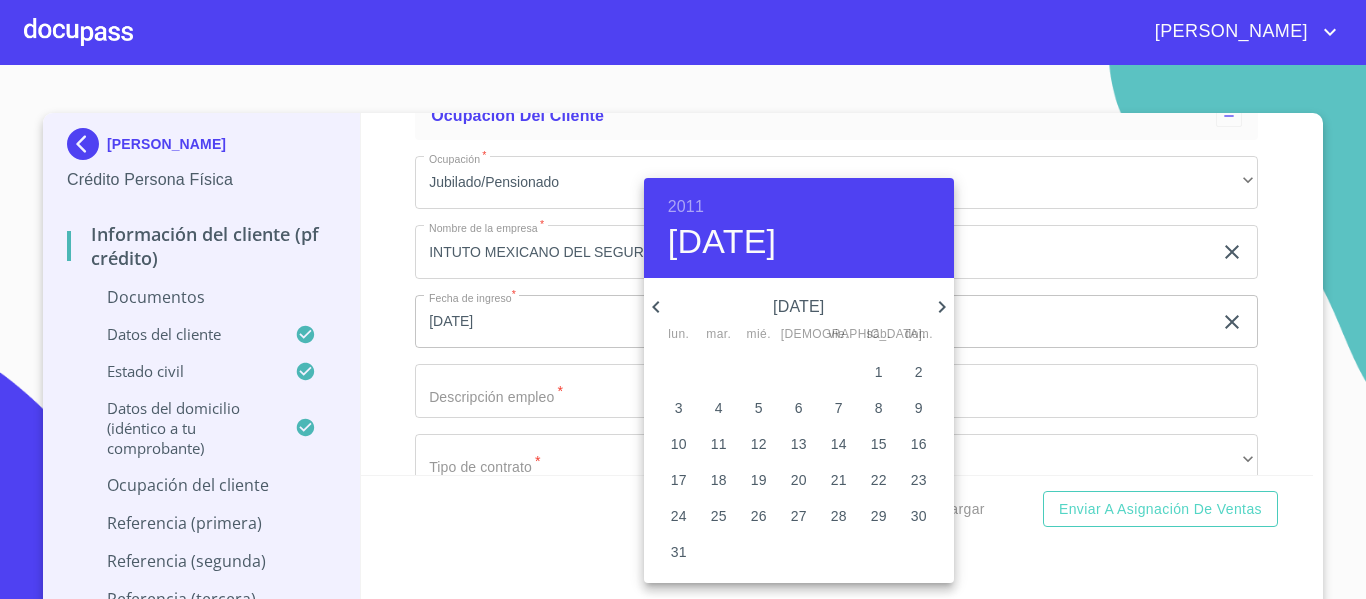 click on "16" at bounding box center [919, 444] 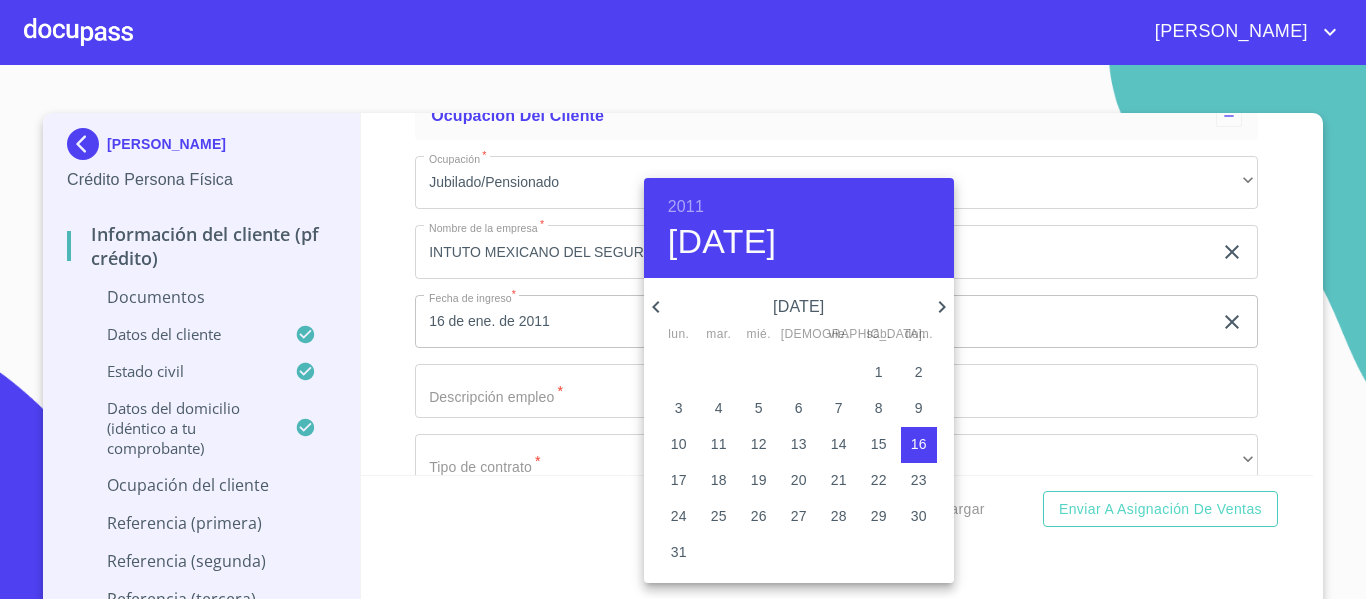 type 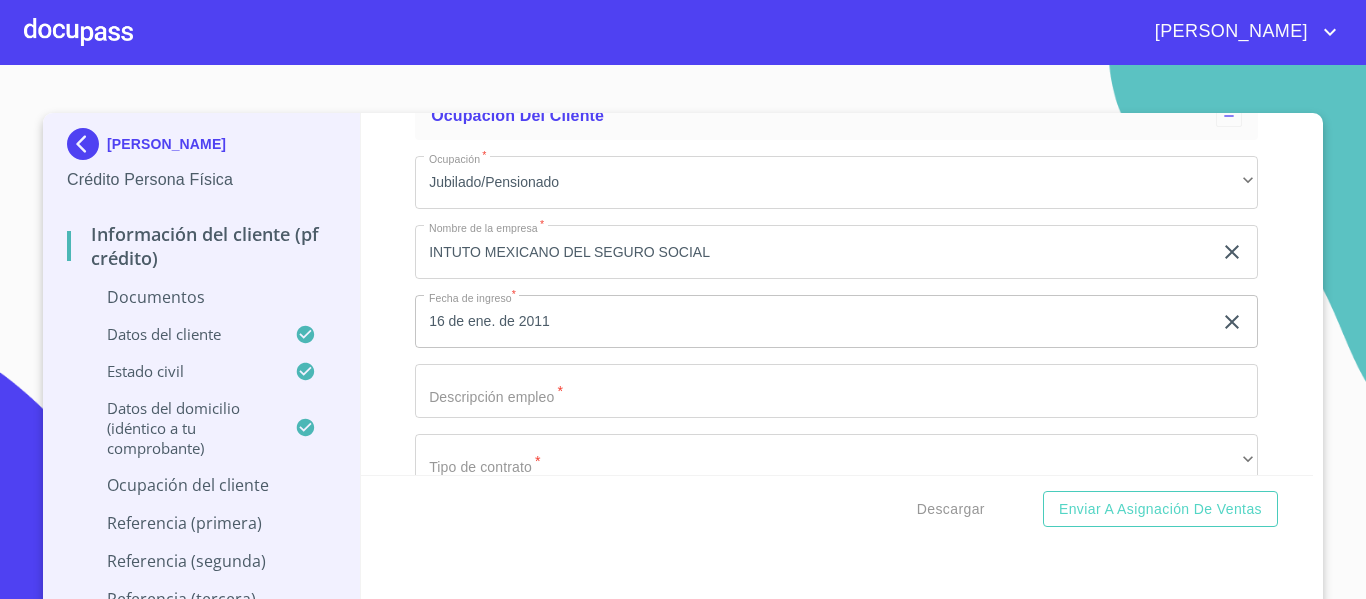 click on "Documento de identificación.   *" at bounding box center [813, -2355] 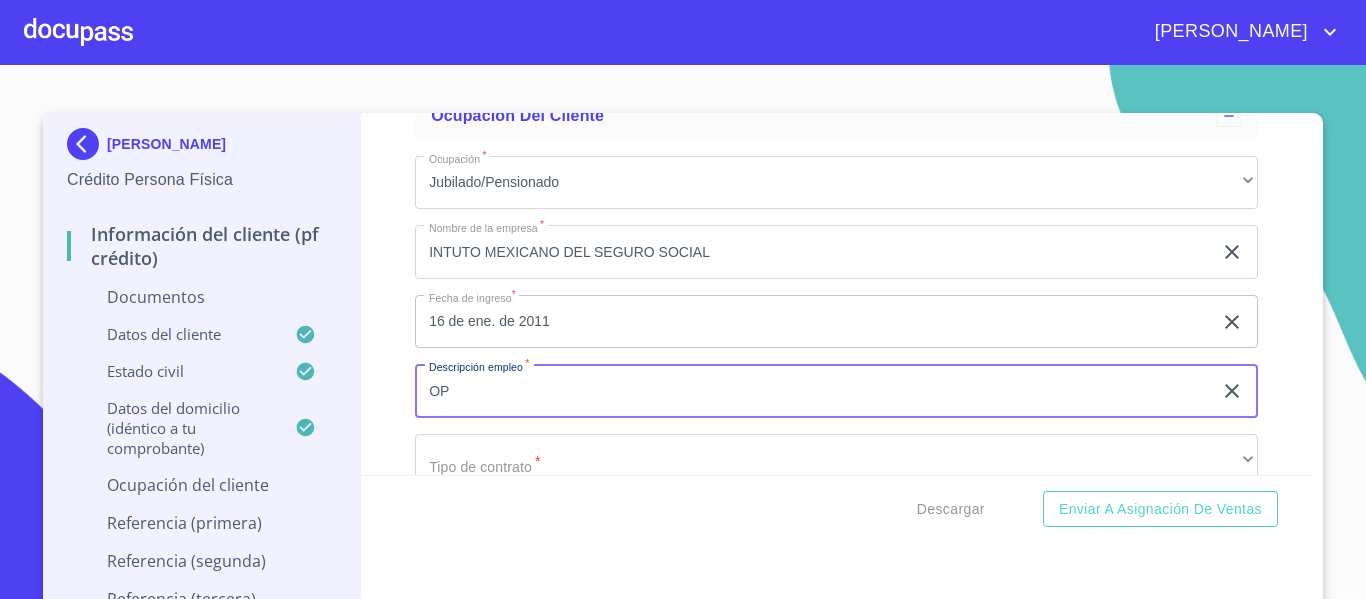 type on "O" 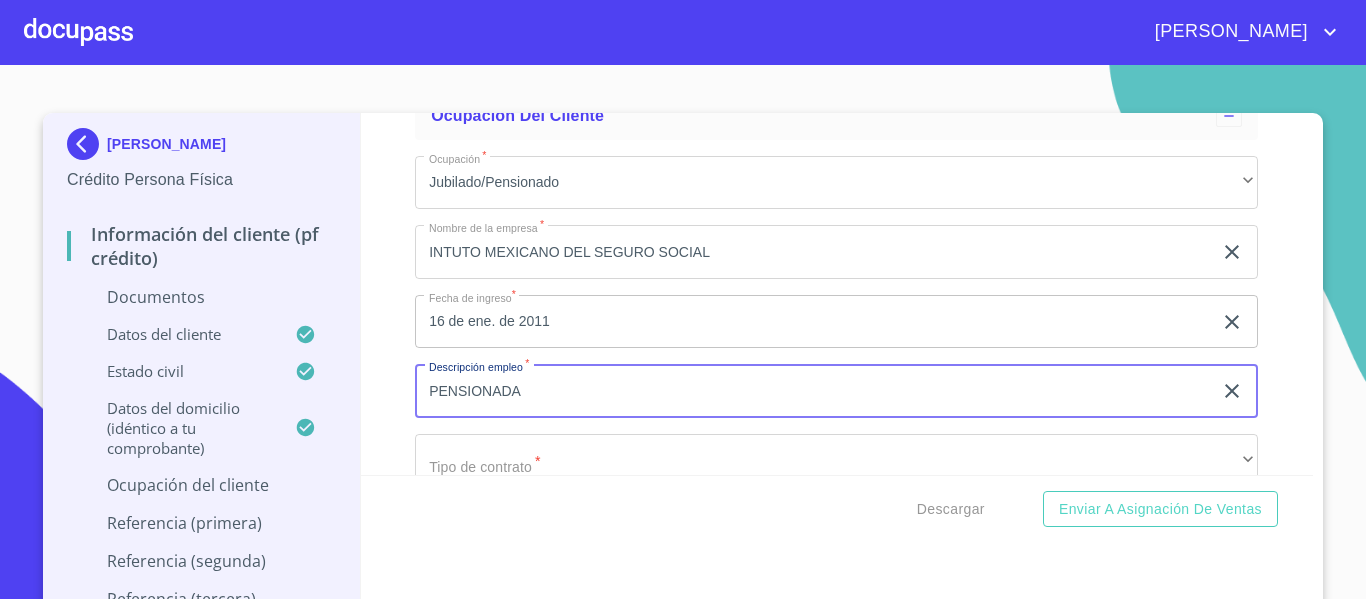scroll, scrollTop: 5100, scrollLeft: 0, axis: vertical 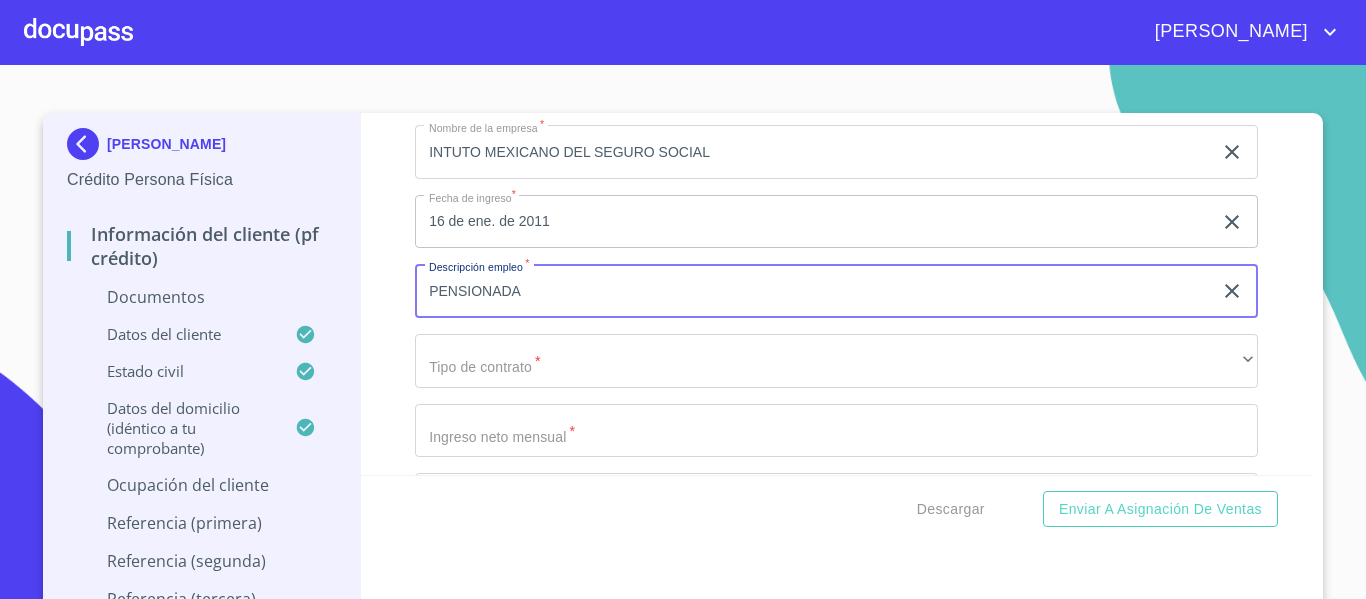 type on "PENSIONADA" 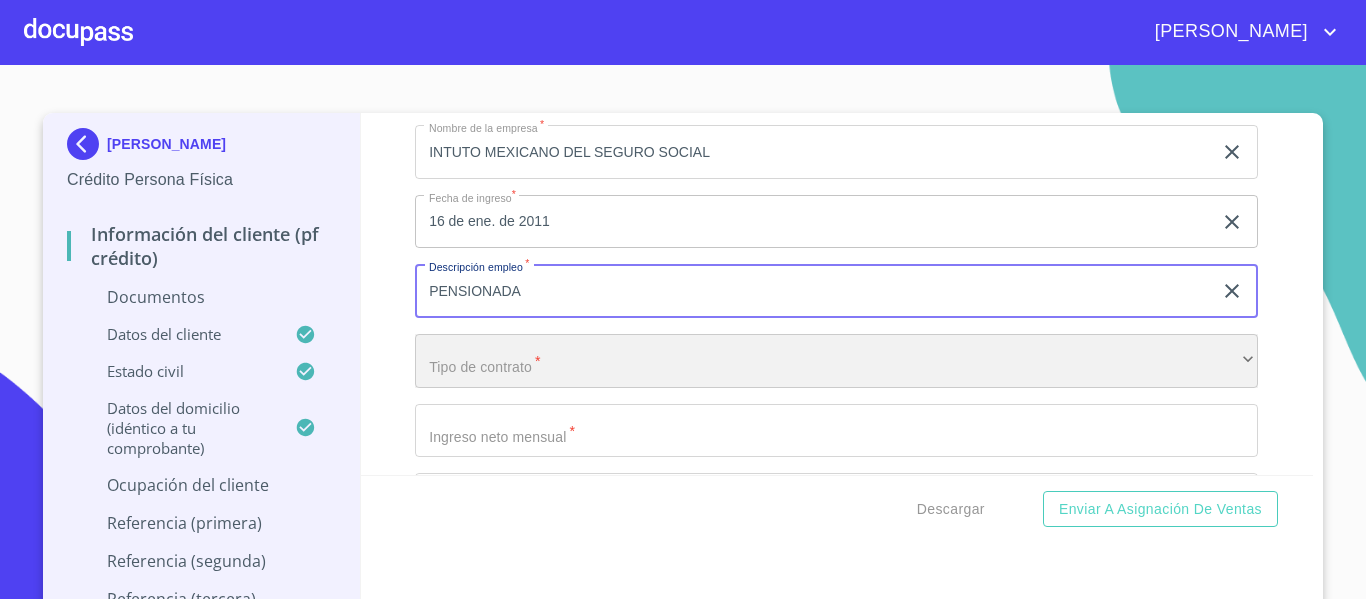click on "​" at bounding box center (836, 361) 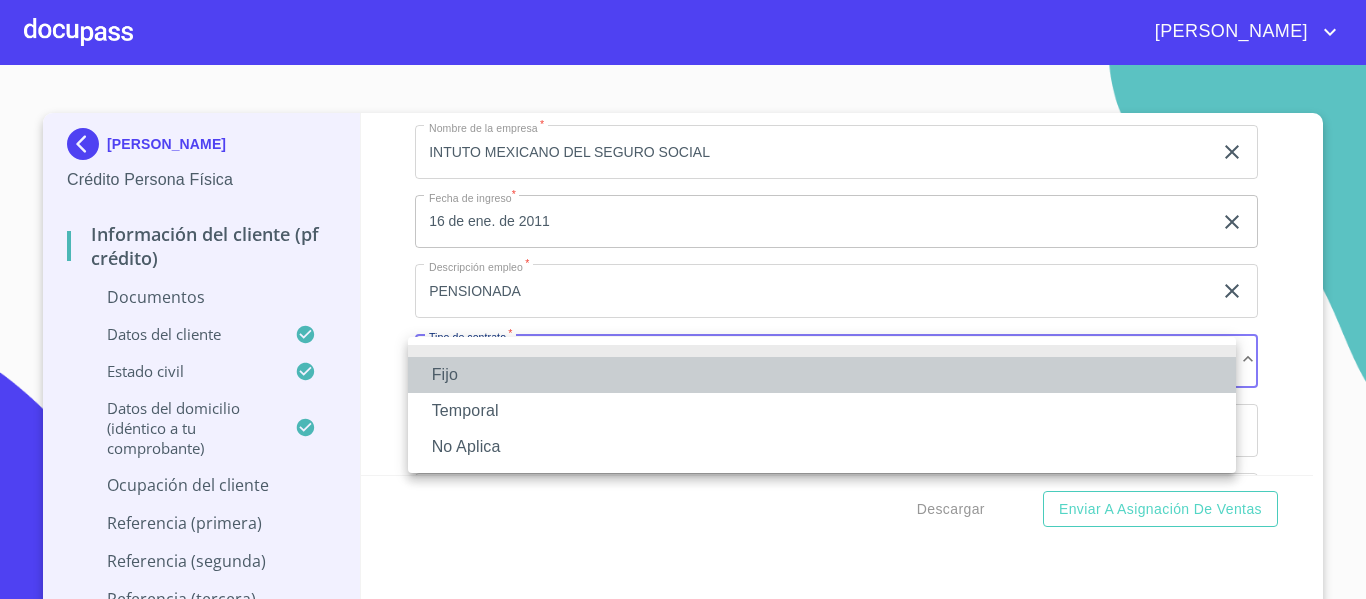 click on "Fijo" at bounding box center (822, 375) 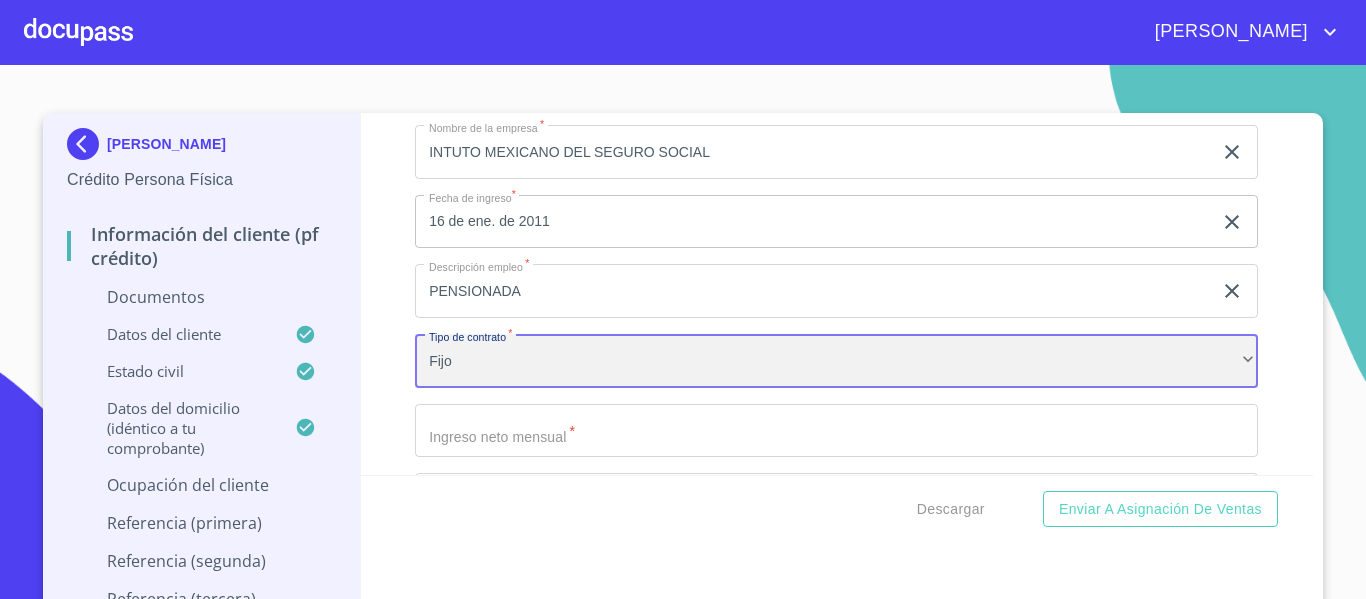scroll, scrollTop: 5200, scrollLeft: 0, axis: vertical 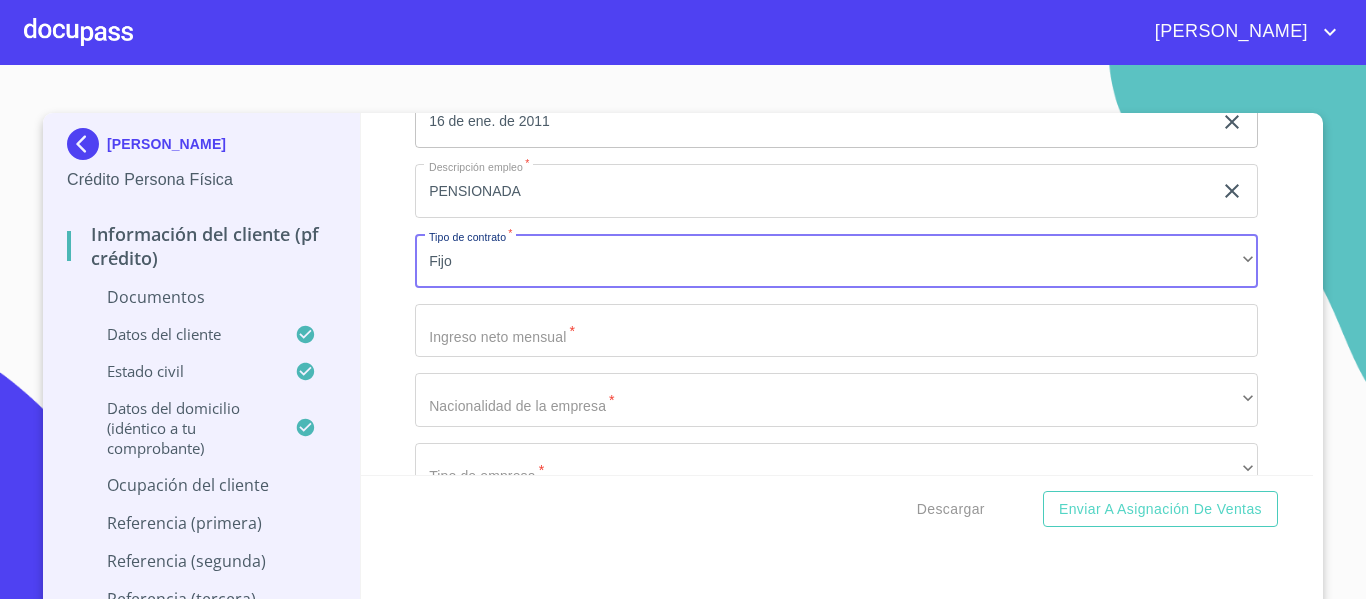 click on "Documento de identificación.   *" at bounding box center [813, -2555] 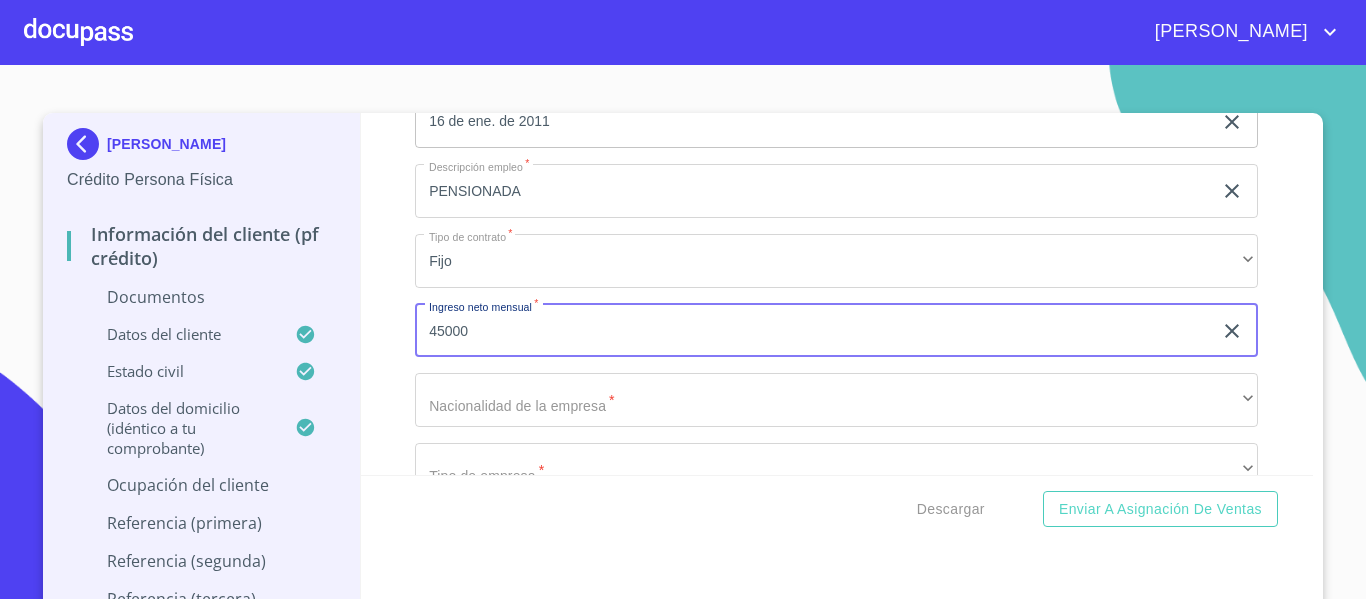 type on "45000" 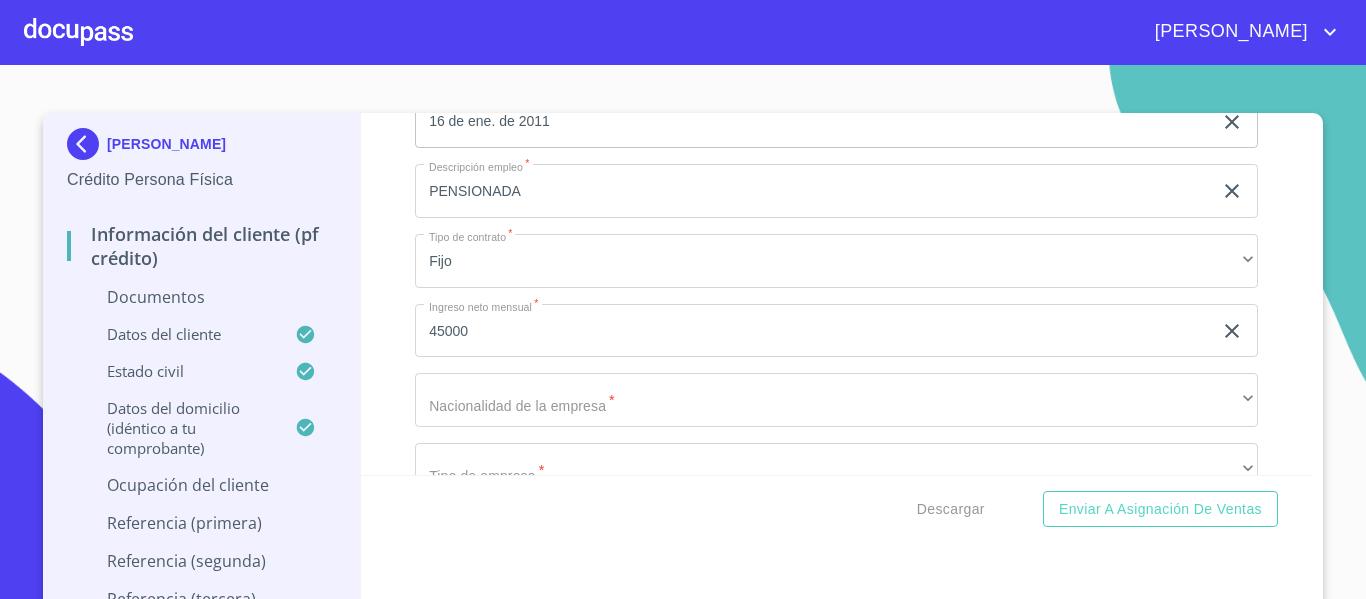 click on "Información del cliente (PF crédito)   Documentos Documento de identificación.   * INE ​ Identificación Oficial * Arrastra o selecciona el (los) documento(s) para agregar Comprobante de Domicilio * Arrastra o selecciona el (los) documento(s) para agregar Fuente de ingresos   * Independiente/Dueño de negocio/Persona Moral ​ Comprobante de Ingresos mes 1 * Arrastra o selecciona el (los) documento(s) para agregar Comprobante de Ingresos mes 2 * Arrastra o selecciona el (los) documento(s) para agregar Comprobante de Ingresos mes 3 * Arrastra o selecciona el (los) documento(s) para agregar CURP * [GEOGRAPHIC_DATA] o selecciona el (los) documento(s) para agregar Constancia de situación fiscal Arrastra o selecciona el (los) documento(s) para agregar Datos del cliente Apellido Paterno   * [PERSON_NAME] ​ Apellido Materno   * [PERSON_NAME] ​ Primer nombre   * [PERSON_NAME] ​ Segundo Nombre [PERSON_NAME] ​ Fecha de nacimiento * [DEMOGRAPHIC_DATA] ​ RFC   * EALE610902NE8 ​ CURP   * EALE610902MJCVBL00 ​ 2593716586 *" at bounding box center [837, 294] 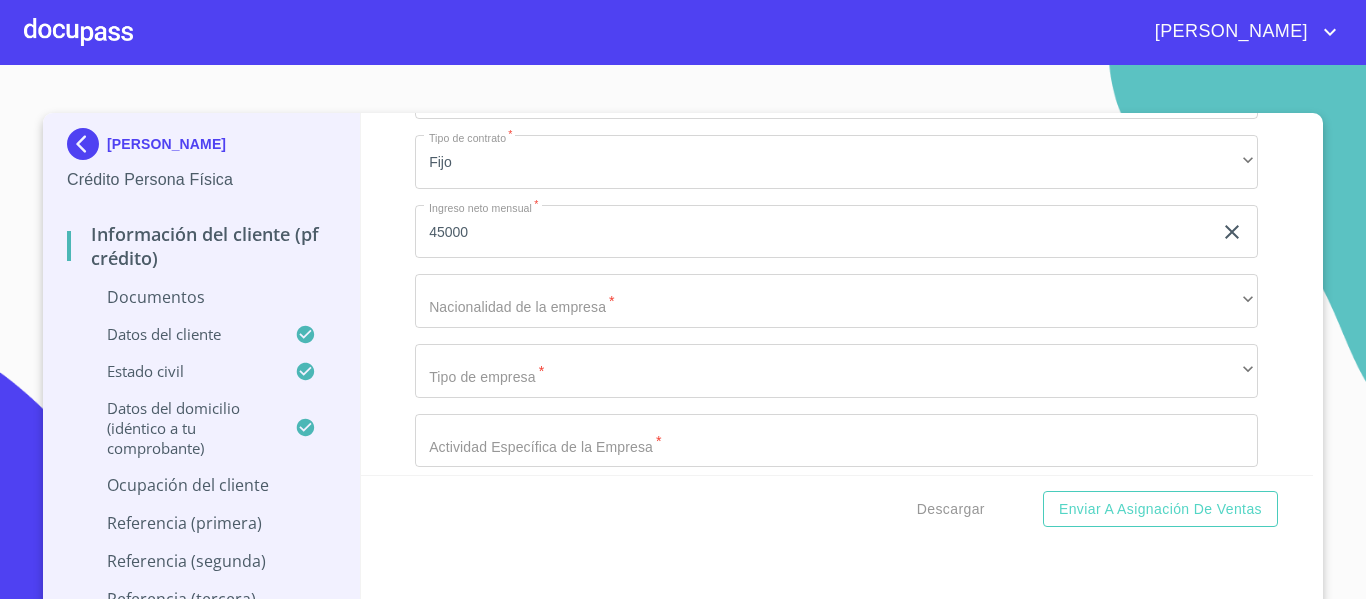 scroll, scrollTop: 5300, scrollLeft: 0, axis: vertical 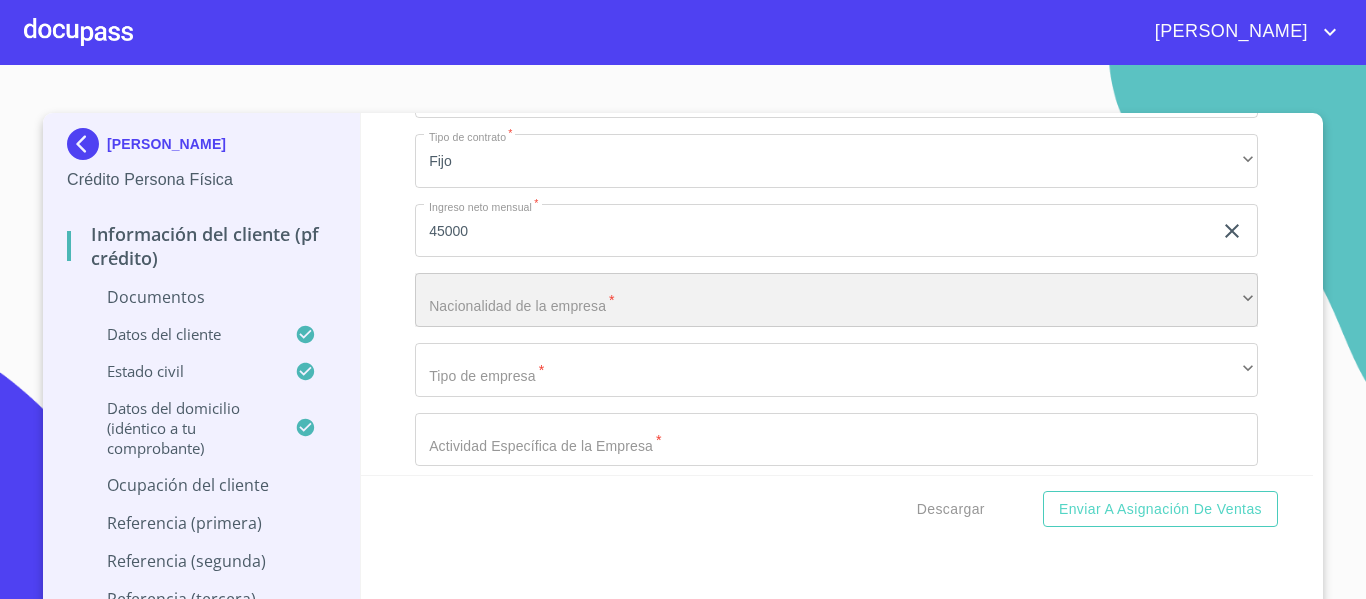 click on "​" at bounding box center [836, 300] 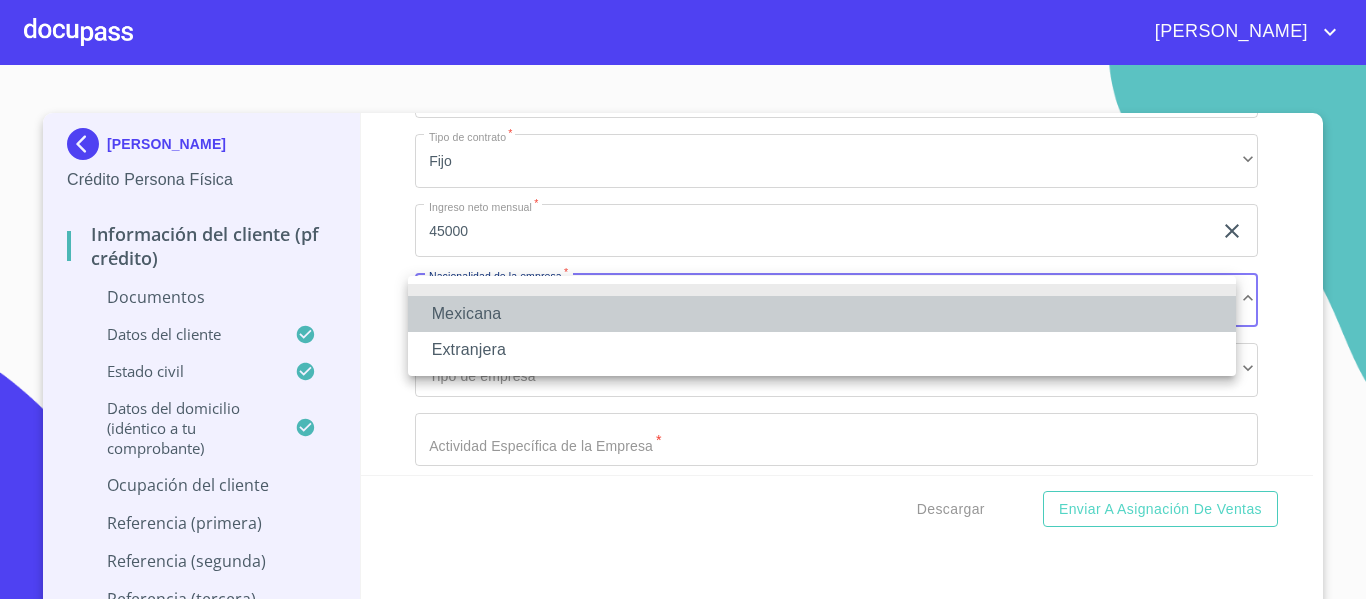 click on "Mexicana" at bounding box center (822, 314) 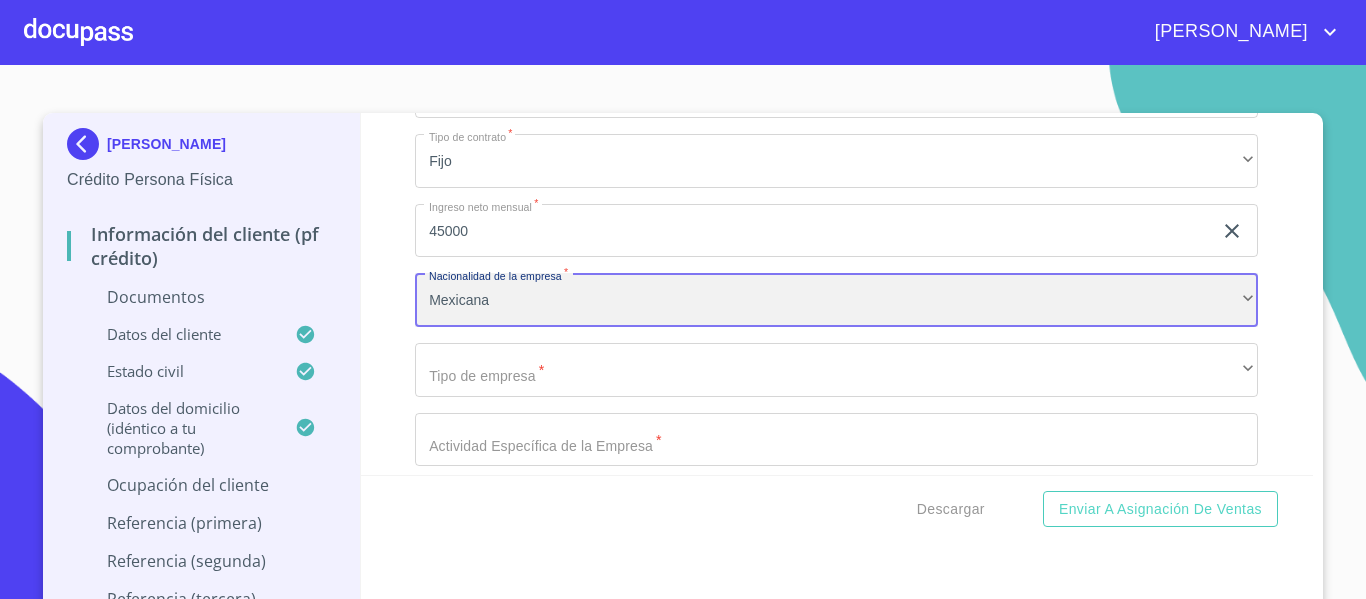 scroll, scrollTop: 5400, scrollLeft: 0, axis: vertical 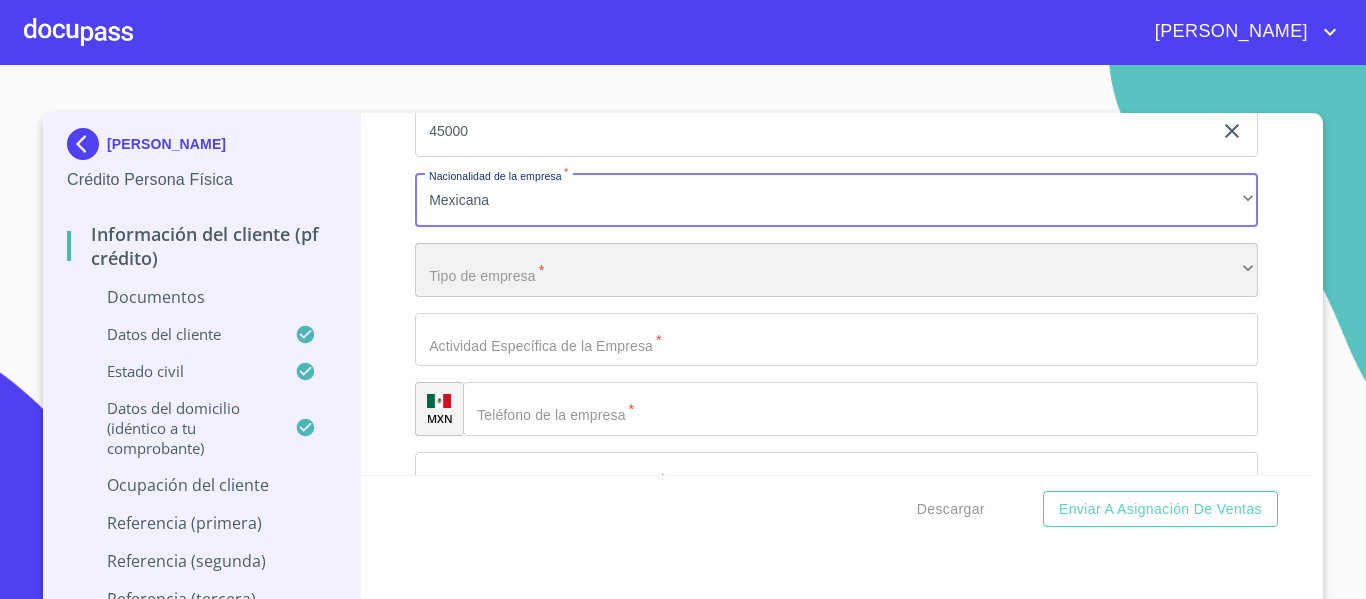 click on "​" at bounding box center [836, 270] 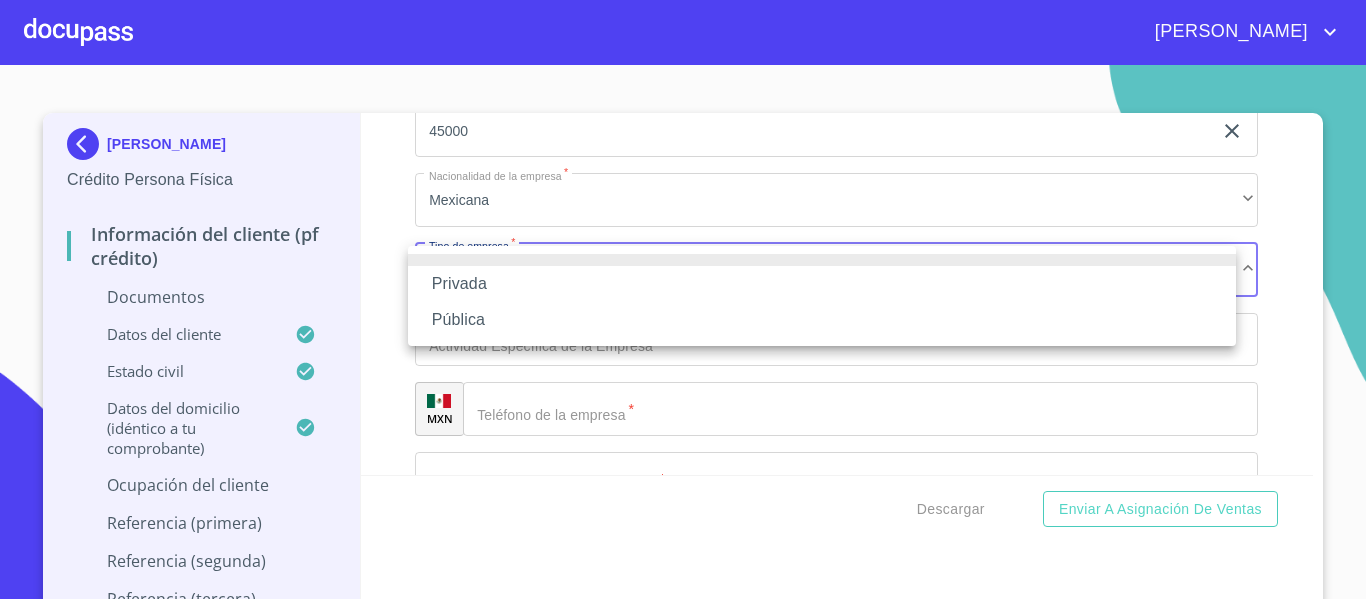 click on "Pública" at bounding box center [822, 320] 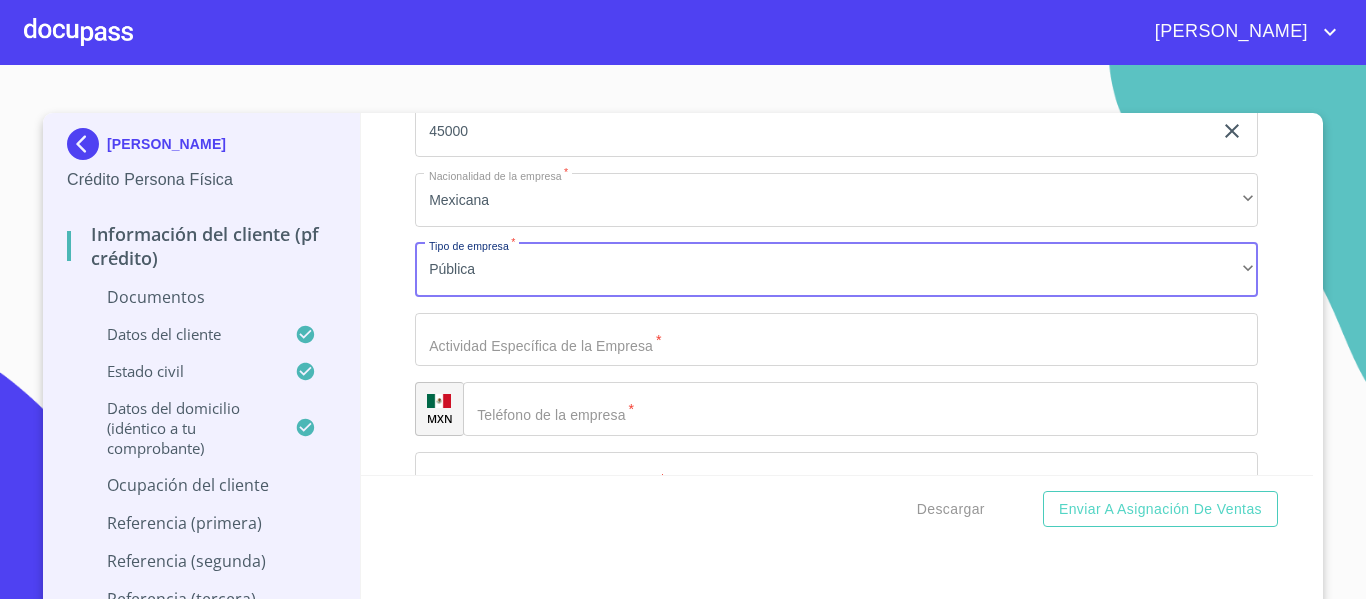 click on "Documento de identificación.   *" at bounding box center (813, -2755) 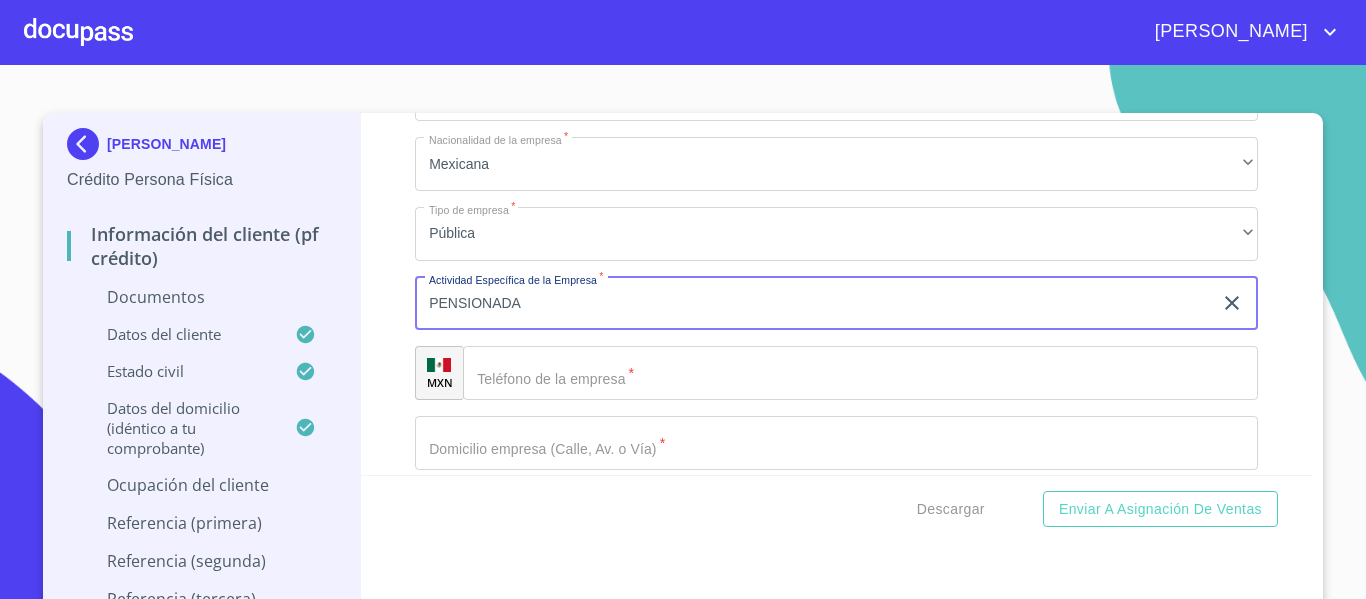 scroll, scrollTop: 5500, scrollLeft: 0, axis: vertical 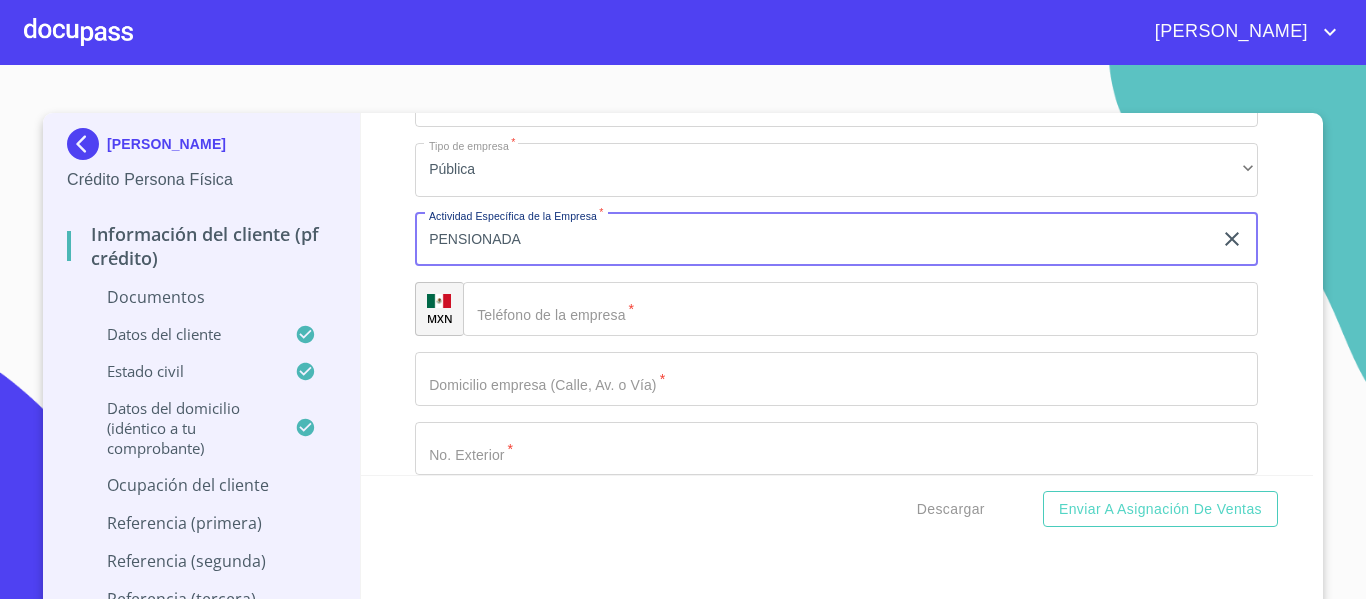 type on "PENSIONADA" 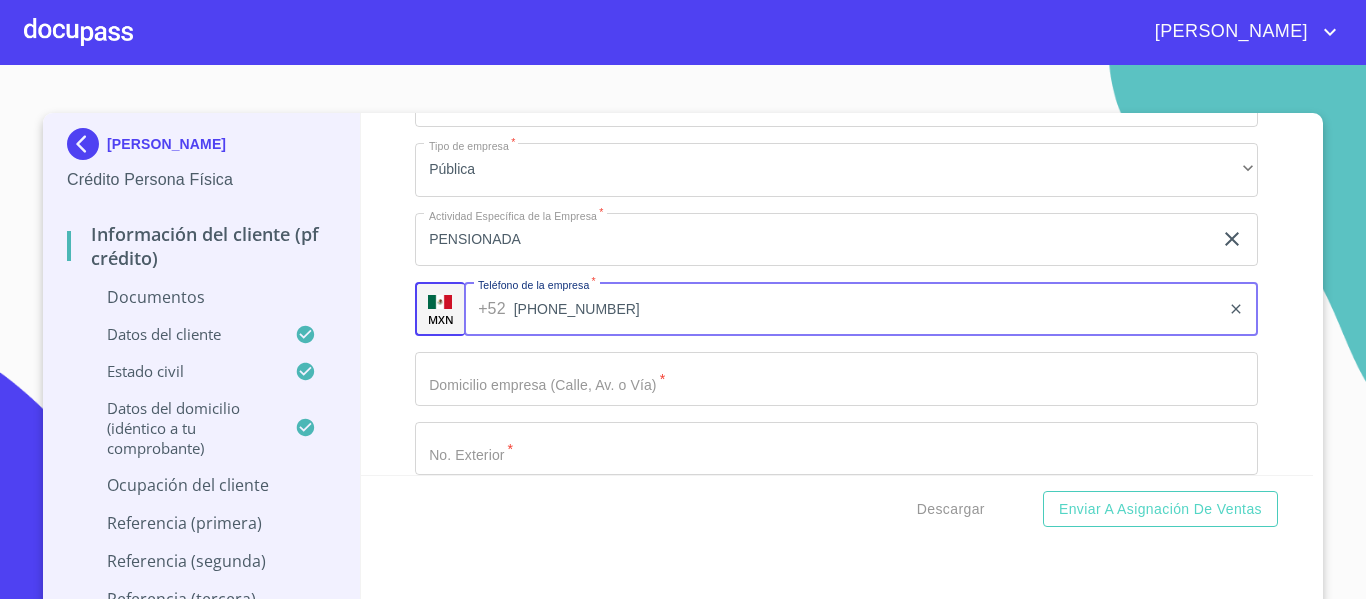 type on "[PHONE_NUMBER]" 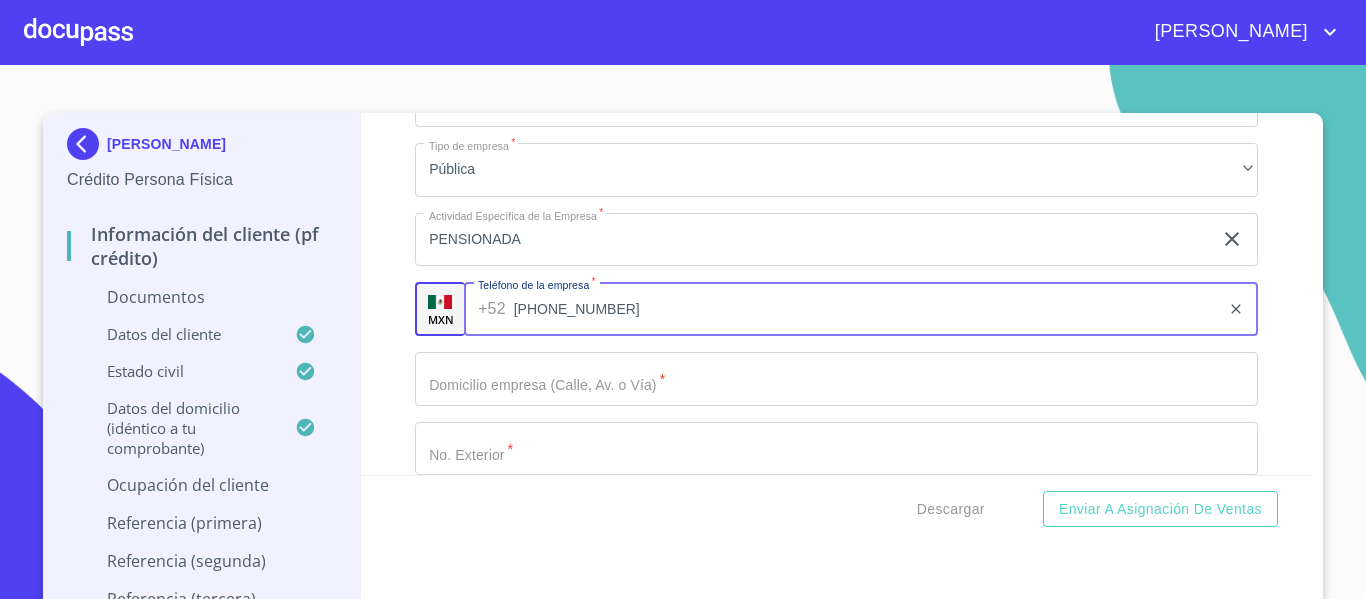 click on "Información del cliente (PF crédito)   Documentos Documento de identificación.   * INE ​ Identificación Oficial * Arrastra o selecciona el (los) documento(s) para agregar Comprobante de Domicilio * Arrastra o selecciona el (los) documento(s) para agregar Fuente de ingresos   * Independiente/Dueño de negocio/Persona Moral ​ Comprobante de Ingresos mes 1 * Arrastra o selecciona el (los) documento(s) para agregar Comprobante de Ingresos mes 2 * Arrastra o selecciona el (los) documento(s) para agregar Comprobante de Ingresos mes 3 * Arrastra o selecciona el (los) documento(s) para agregar CURP * [GEOGRAPHIC_DATA] o selecciona el (los) documento(s) para agregar Constancia de situación fiscal Arrastra o selecciona el (los) documento(s) para agregar Datos del cliente Apellido Paterno   * [PERSON_NAME] ​ Apellido Materno   * [PERSON_NAME] ​ Primer nombre   * [PERSON_NAME] ​ Segundo Nombre [PERSON_NAME] ​ Fecha de nacimiento * [DEMOGRAPHIC_DATA] ​ RFC   * EALE610902NE8 ​ CURP   * EALE610902MJCVBL00 ​ 2593716586 *" at bounding box center (837, 294) 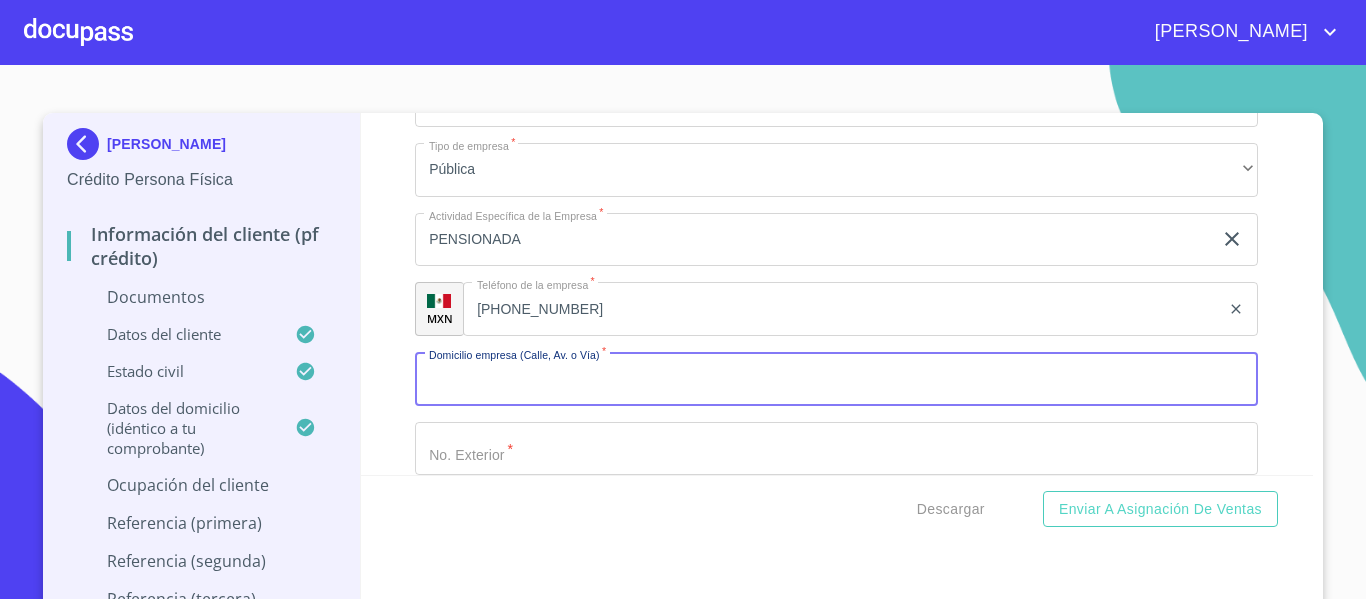 click on "Documento de identificación.   *" at bounding box center [836, 379] 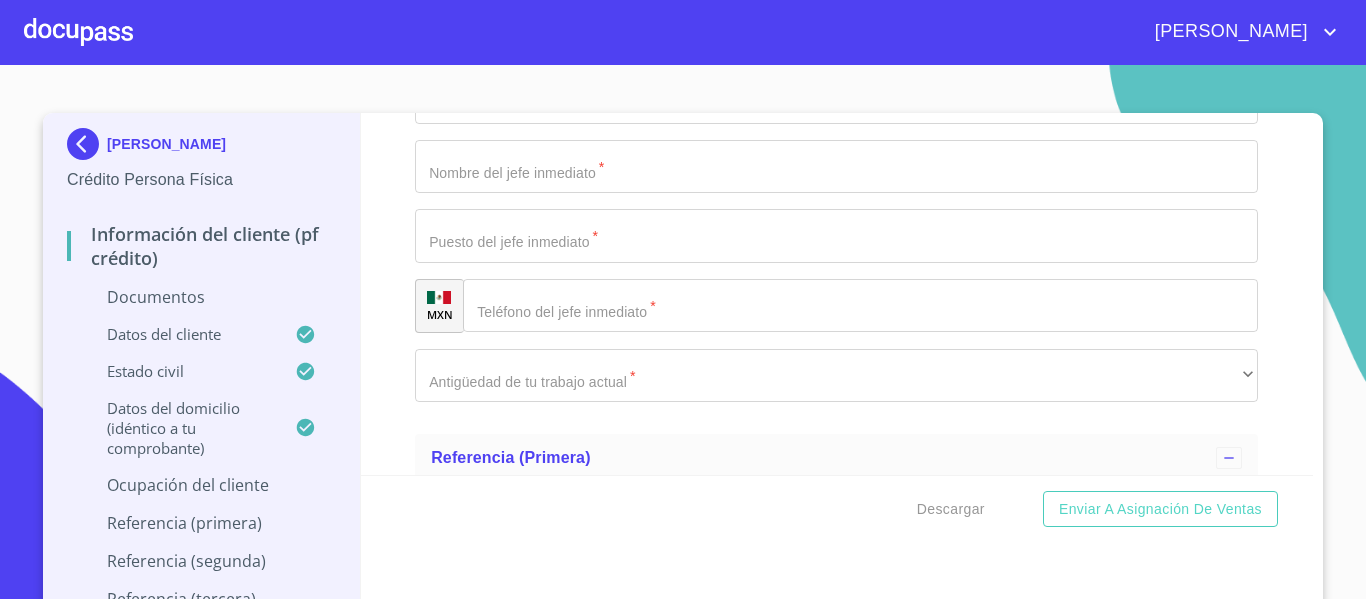 scroll, scrollTop: 6300, scrollLeft: 0, axis: vertical 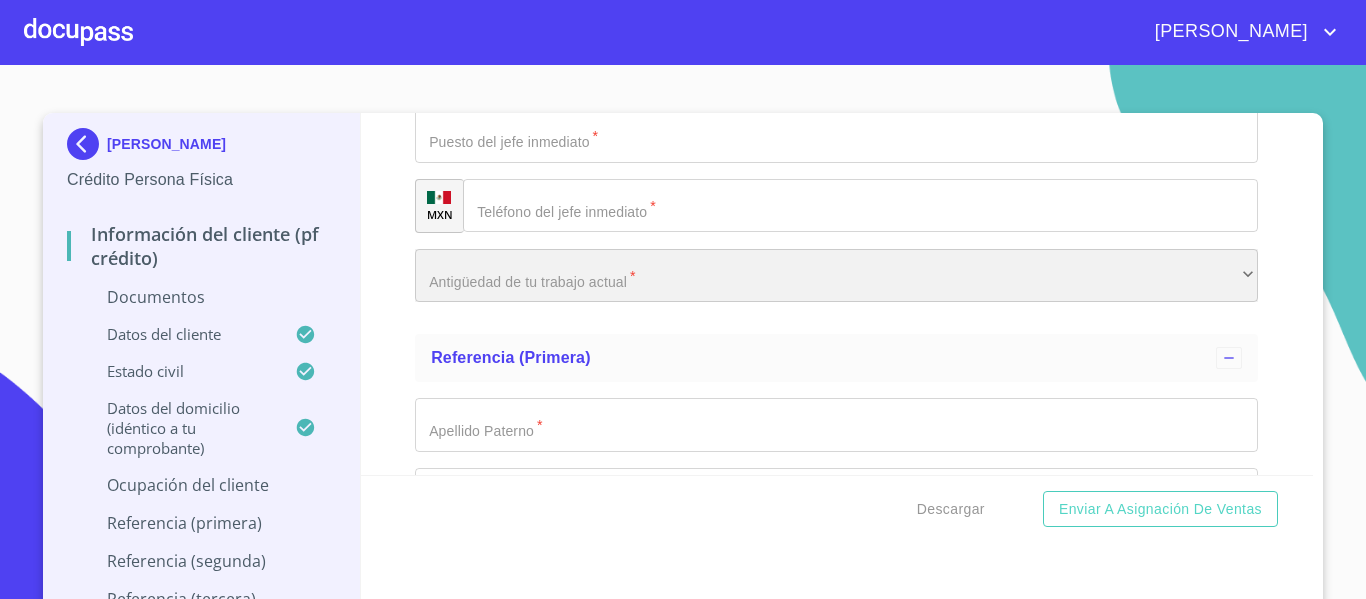 click on "​" at bounding box center (836, 276) 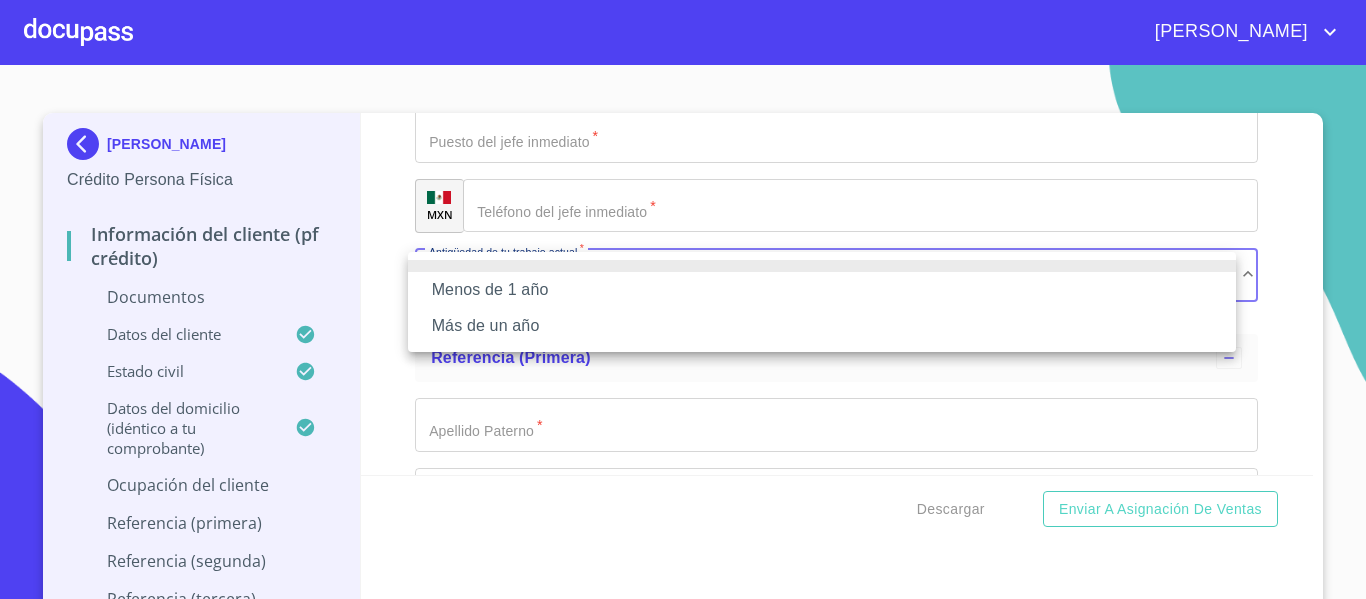 click on "Más de un año" at bounding box center (822, 326) 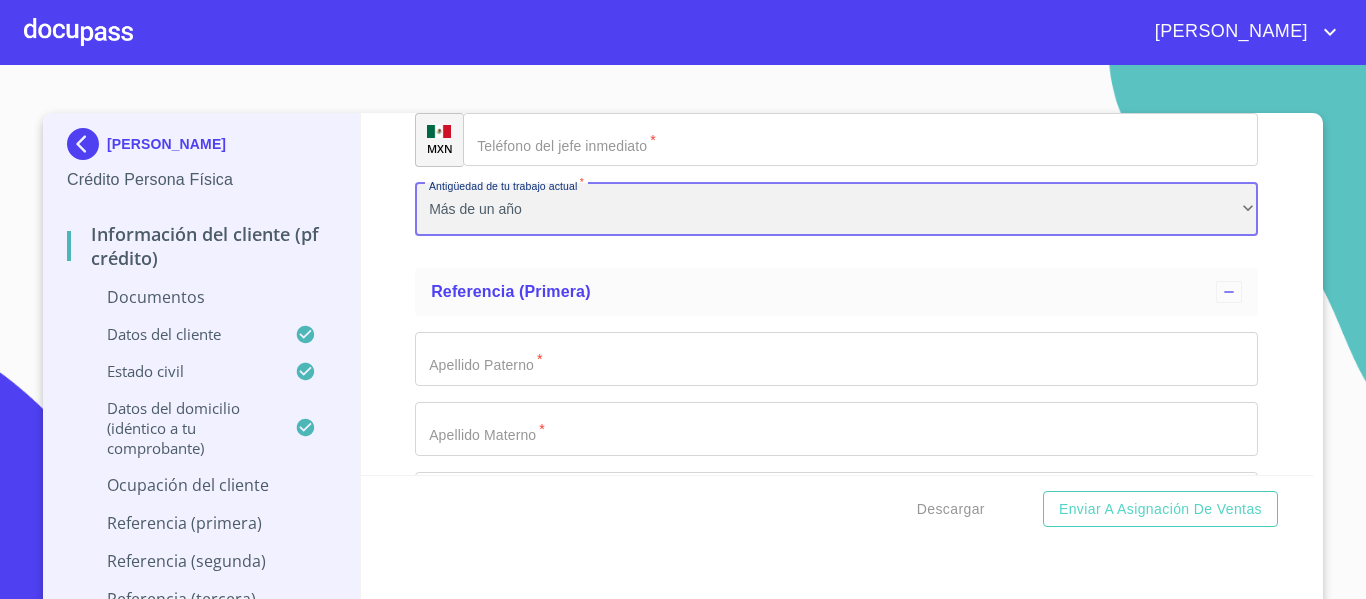 scroll, scrollTop: 6400, scrollLeft: 0, axis: vertical 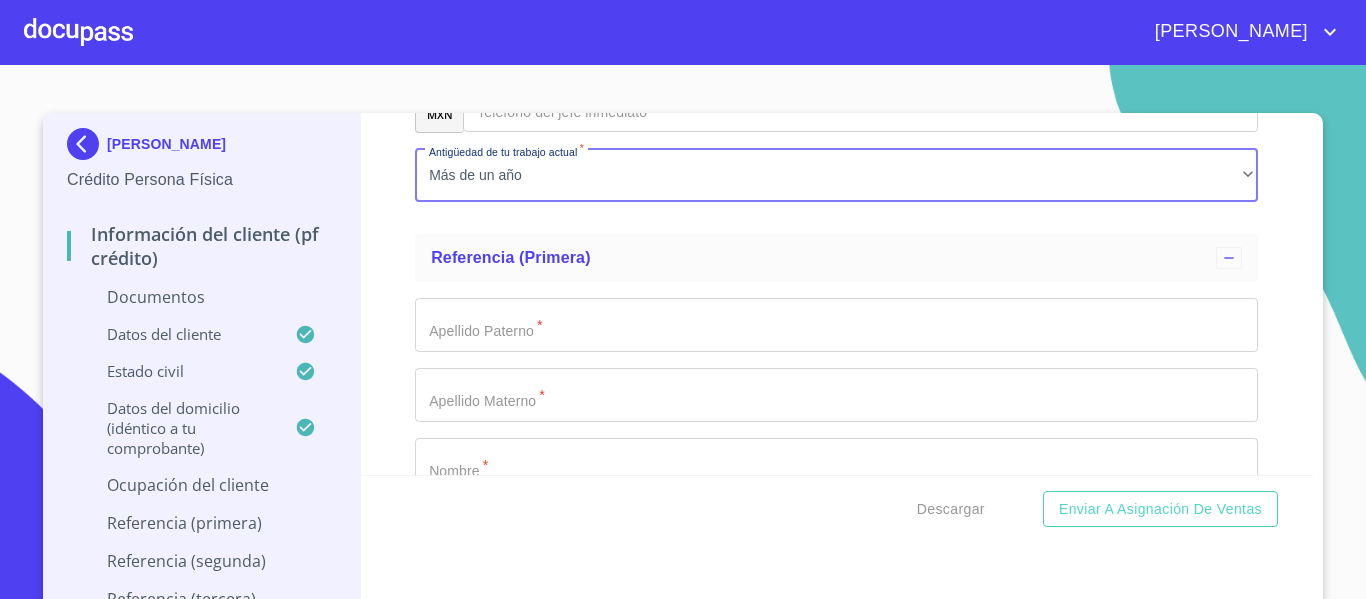 click on "Documento de identificación.   *" at bounding box center (813, -3755) 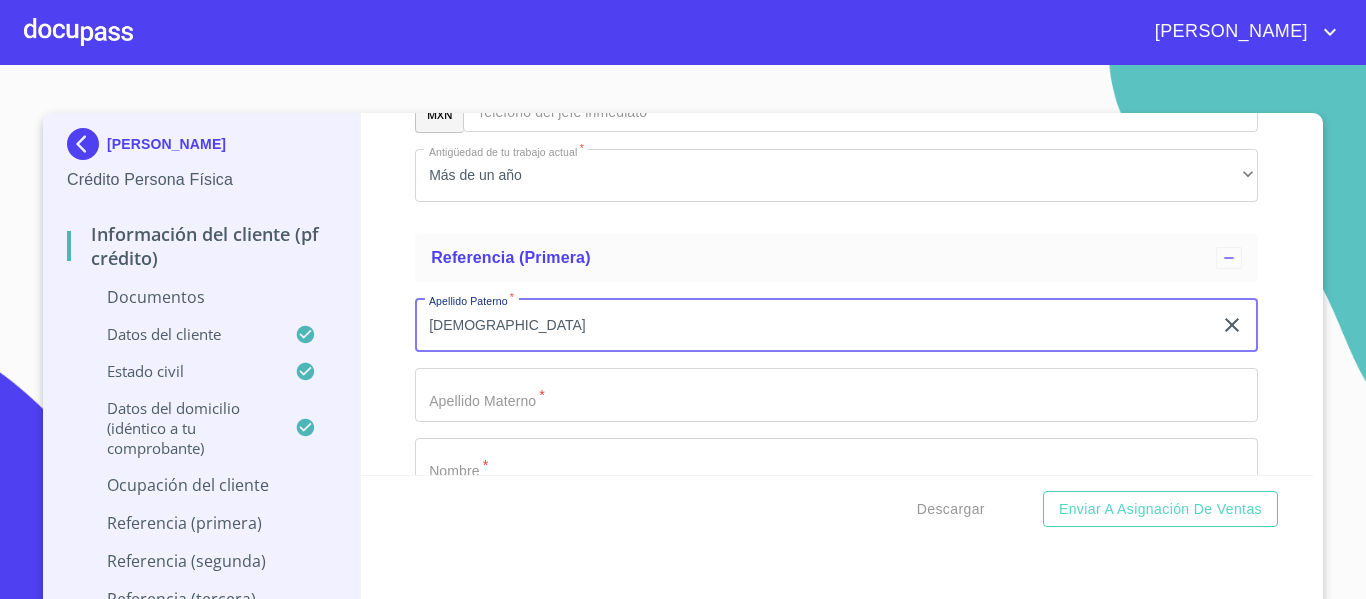 type on "[DEMOGRAPHIC_DATA]" 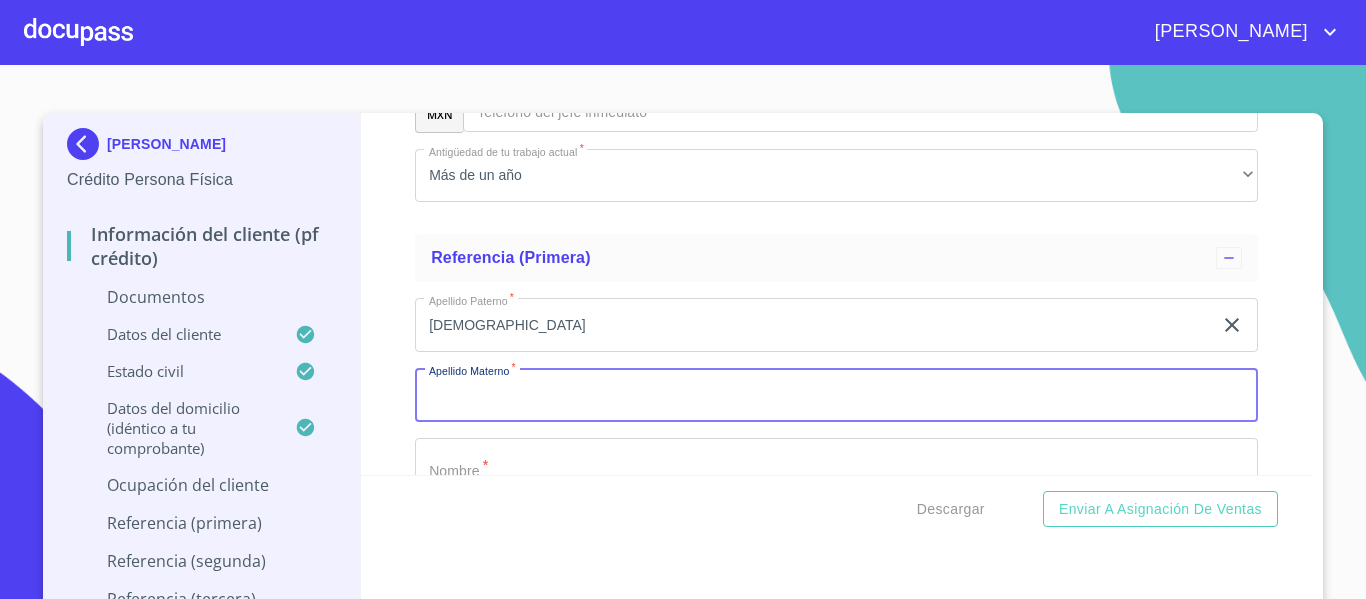 click on "Documento de identificación.   *" at bounding box center (836, 395) 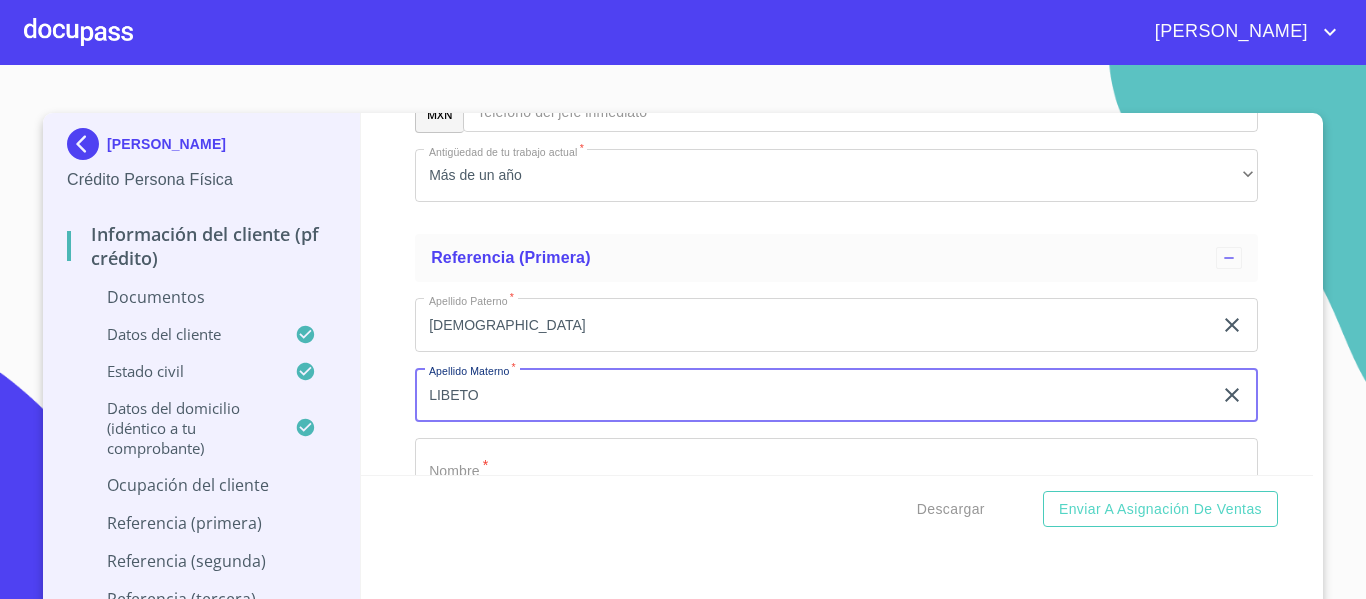 click on "LIBETO" at bounding box center [813, 395] 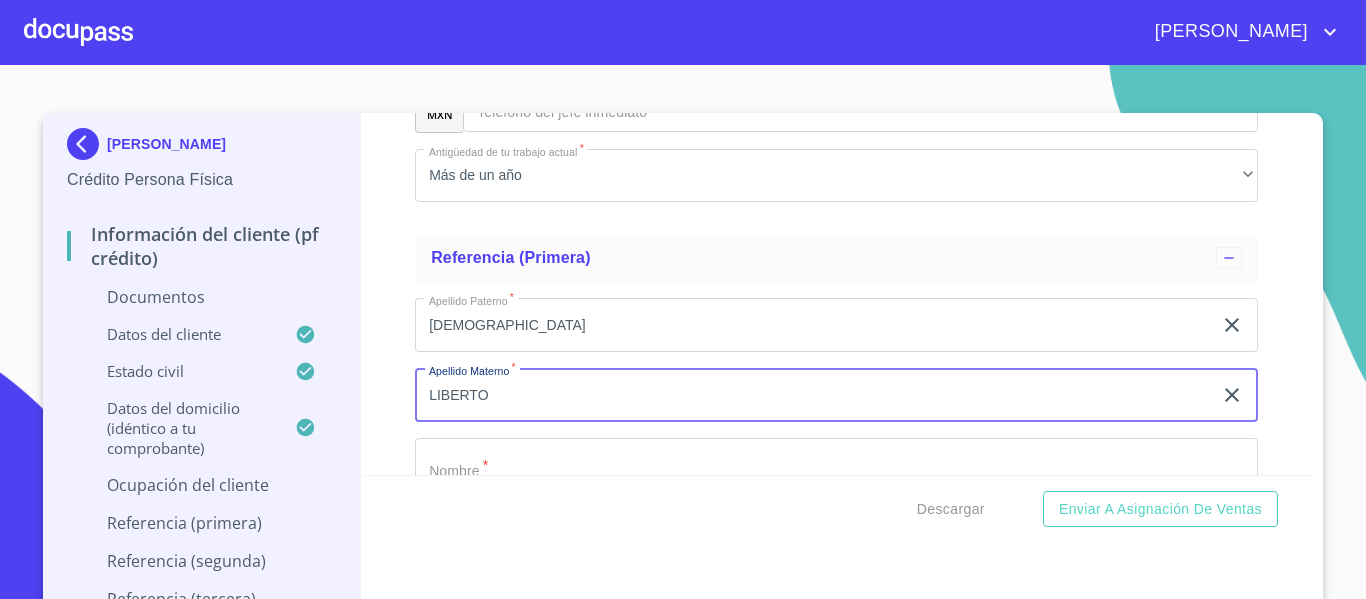 scroll, scrollTop: 6600, scrollLeft: 0, axis: vertical 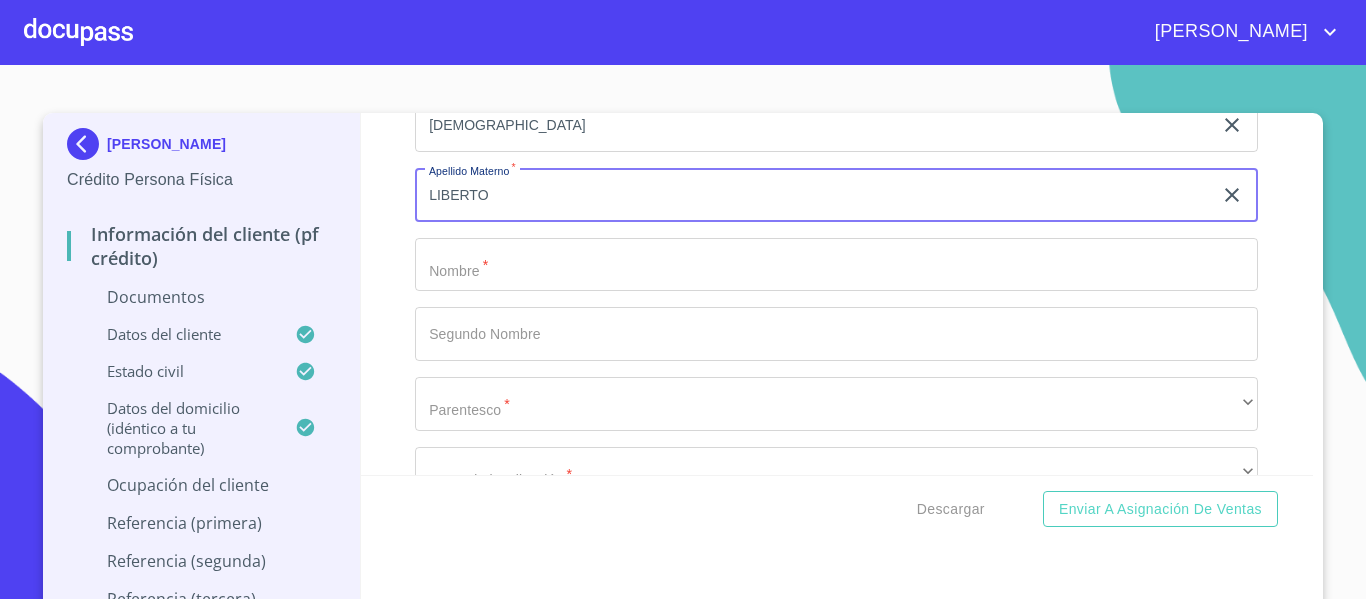 type on "LIBERTO" 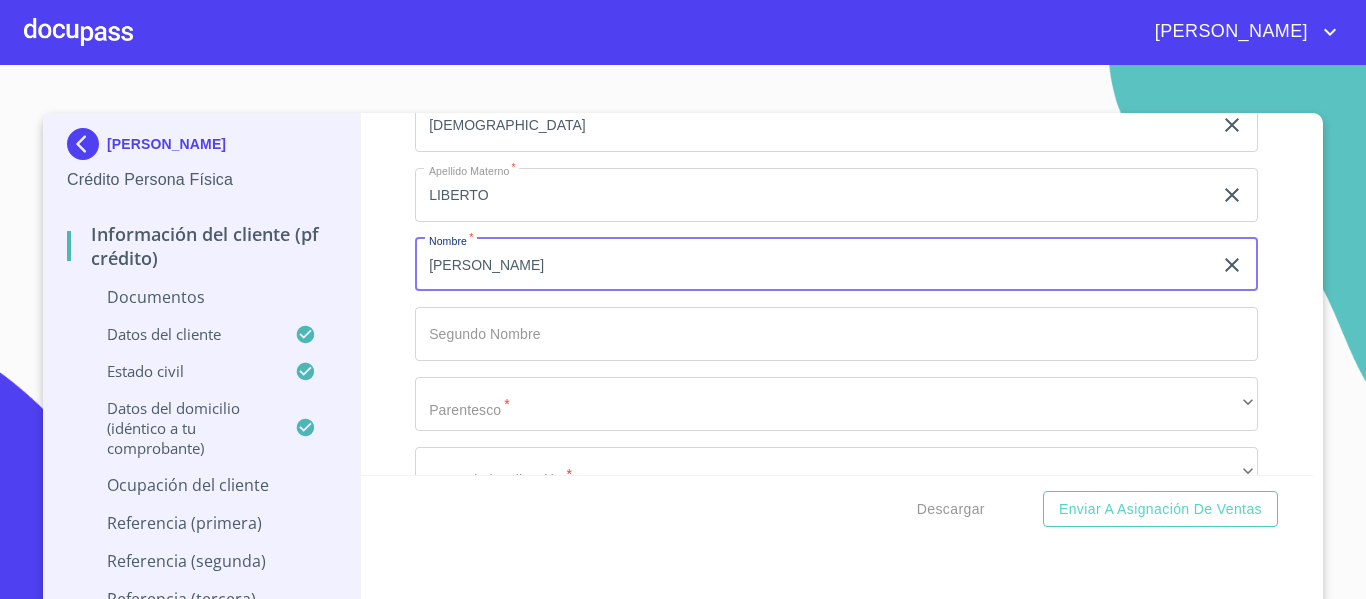 type on "[PERSON_NAME]" 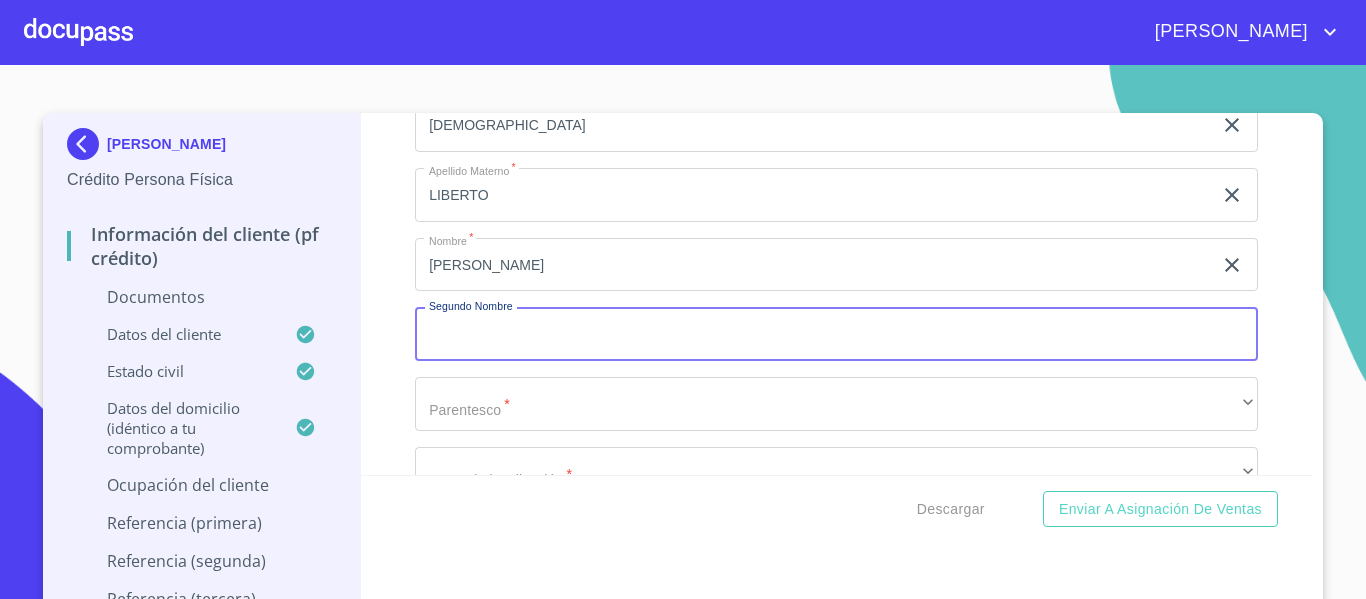 click on "Documento de identificación.   *" at bounding box center [836, 334] 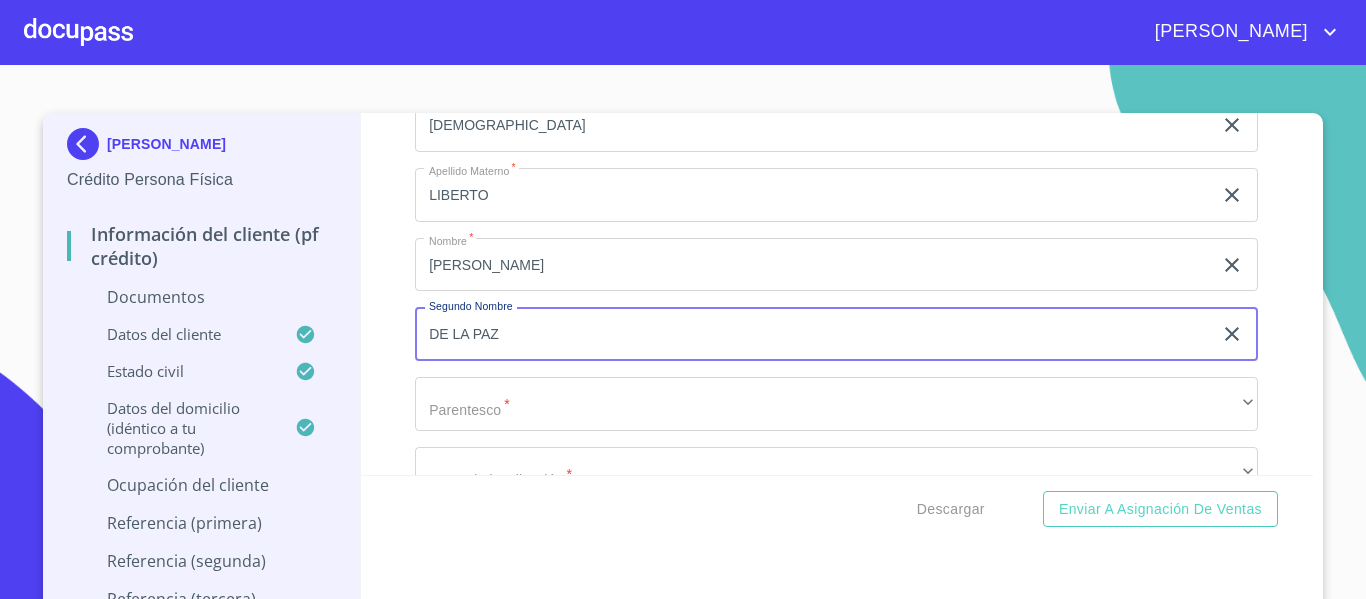 type on "DE LA PAZ" 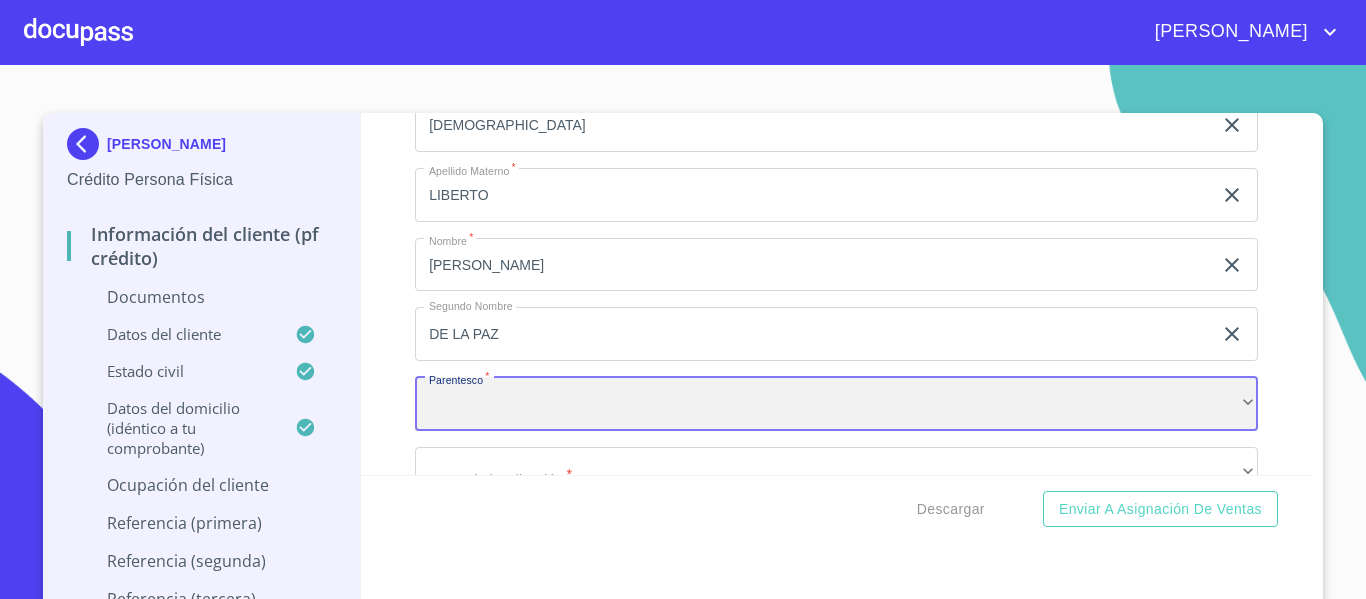 click on "​" at bounding box center [836, 404] 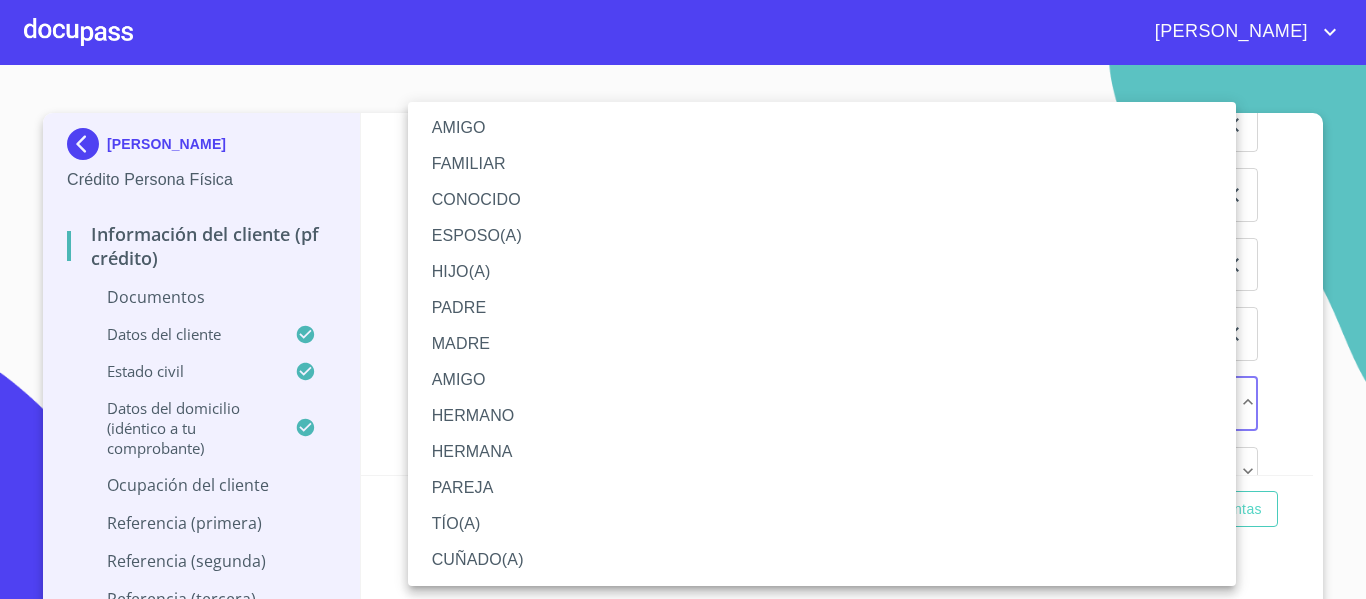 click on "HERMANA" at bounding box center (822, 452) 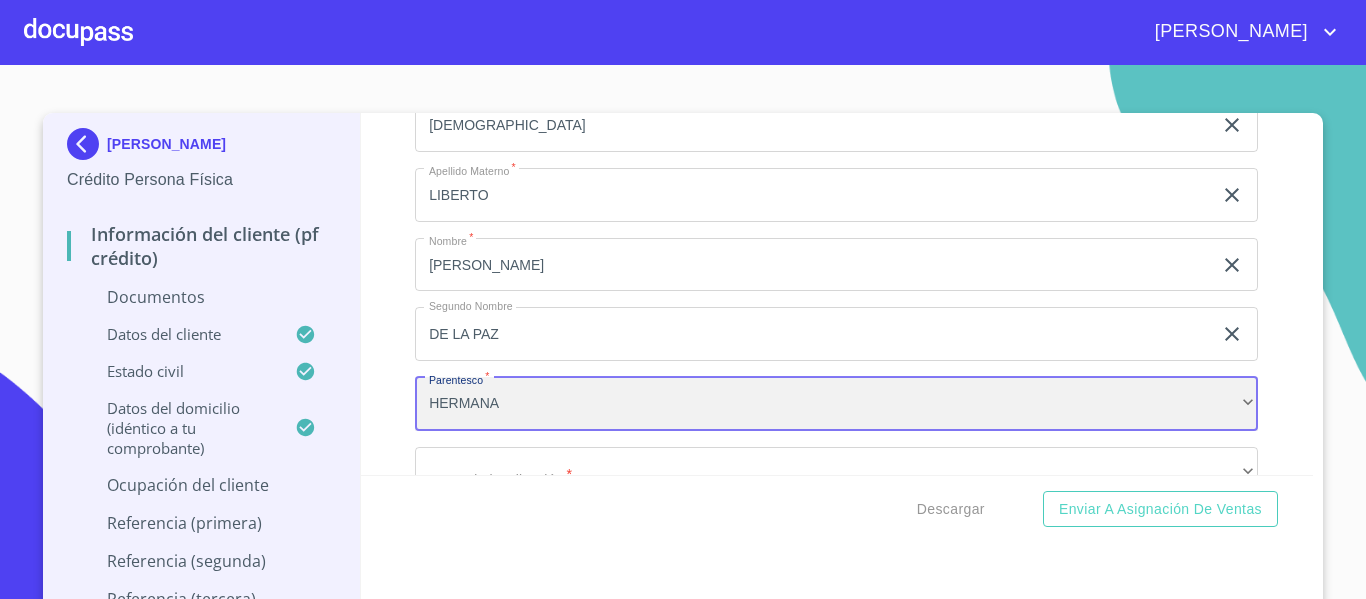 scroll, scrollTop: 6700, scrollLeft: 0, axis: vertical 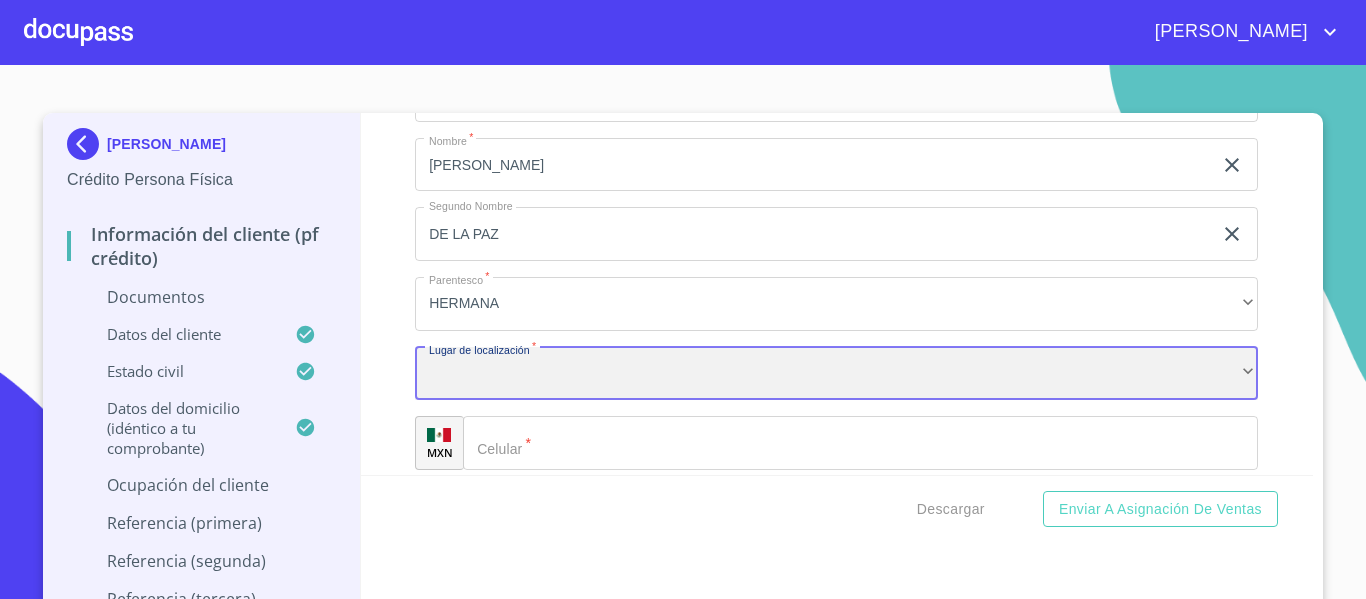 click on "​" at bounding box center (836, 374) 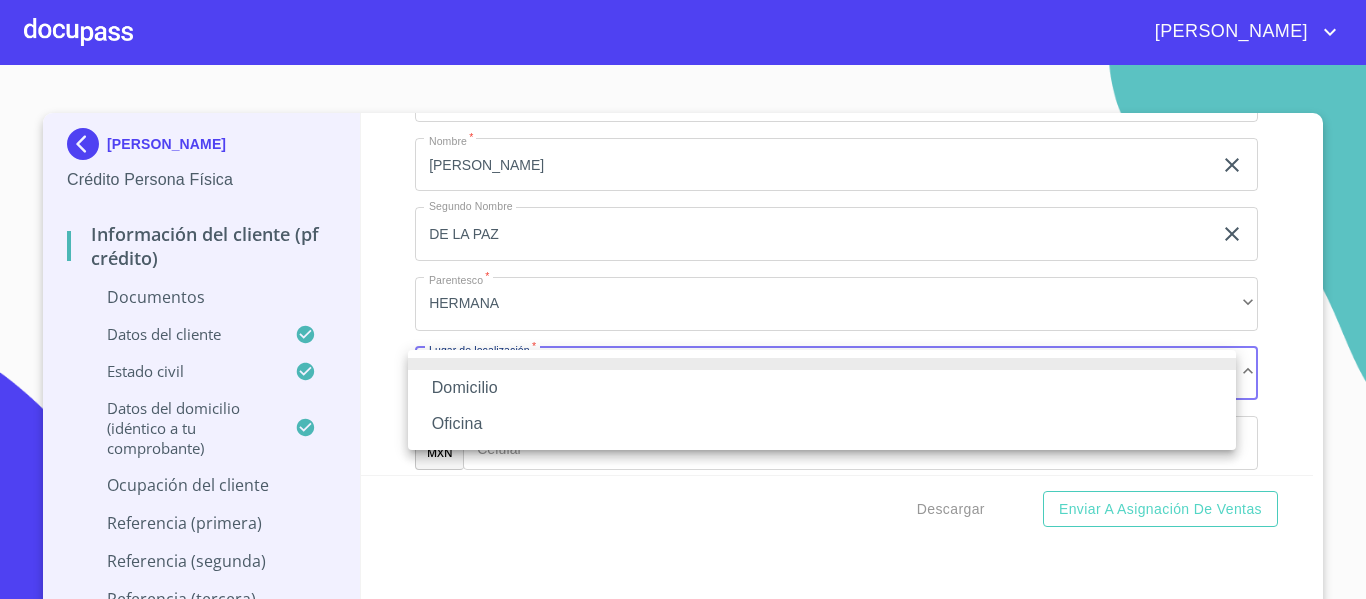 click on "Domicilio" at bounding box center [822, 388] 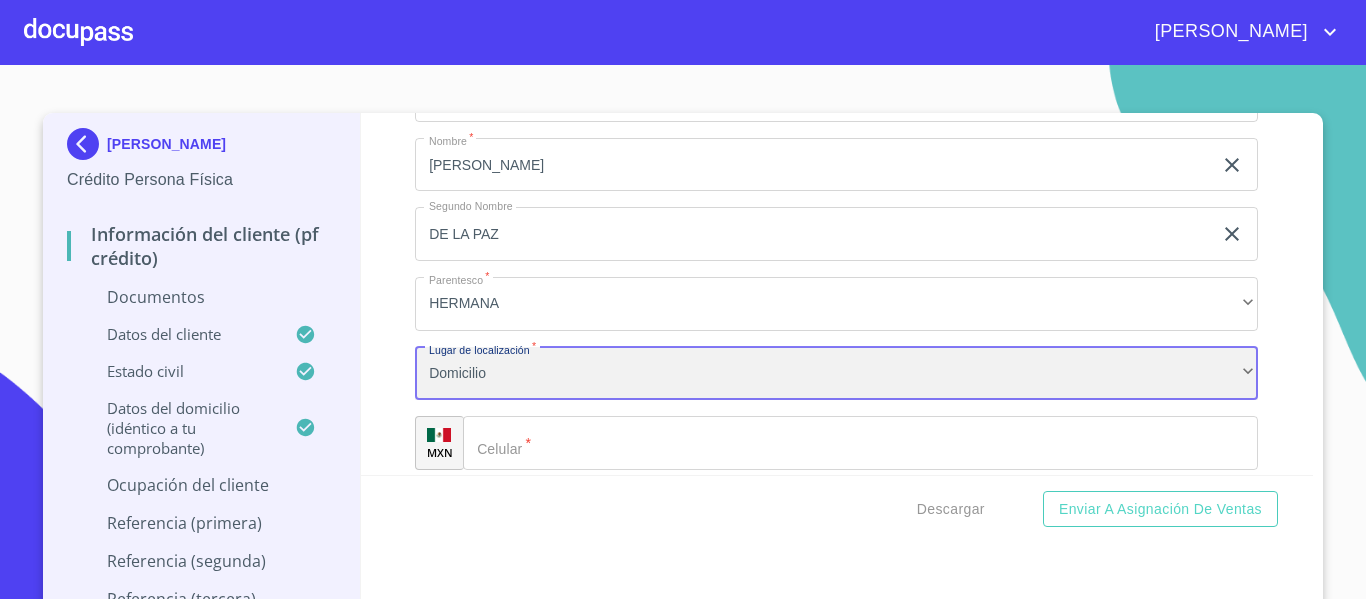 scroll, scrollTop: 6800, scrollLeft: 0, axis: vertical 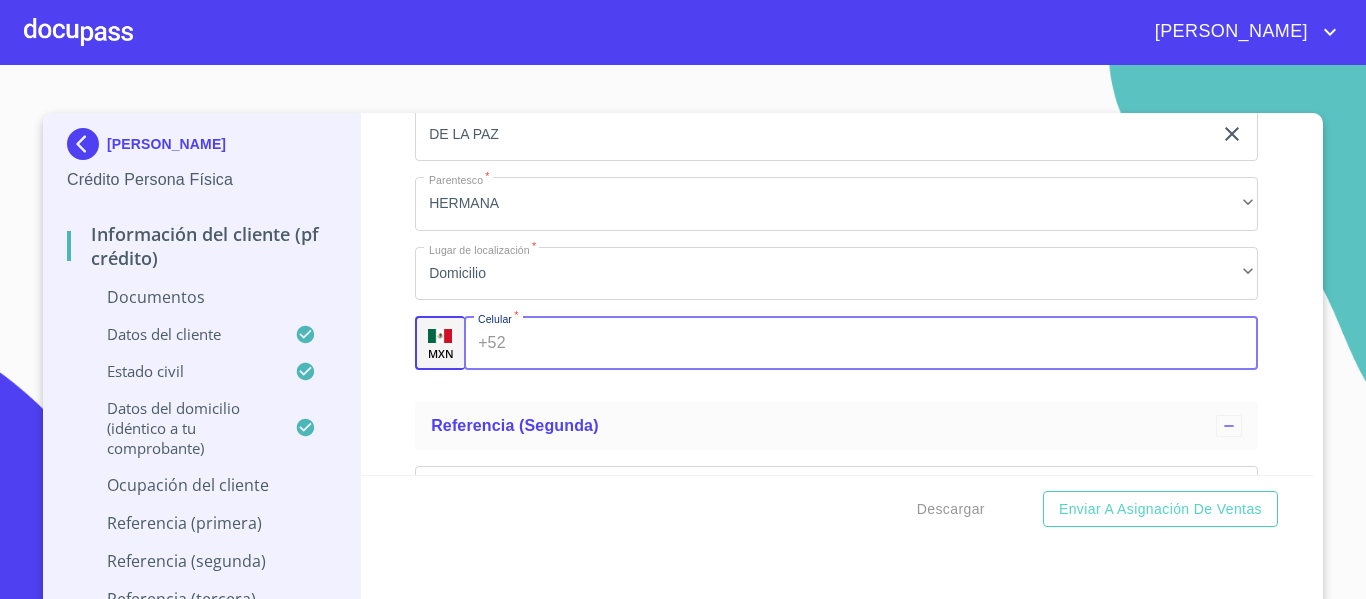 click on "+52 ​" at bounding box center (861, 343) 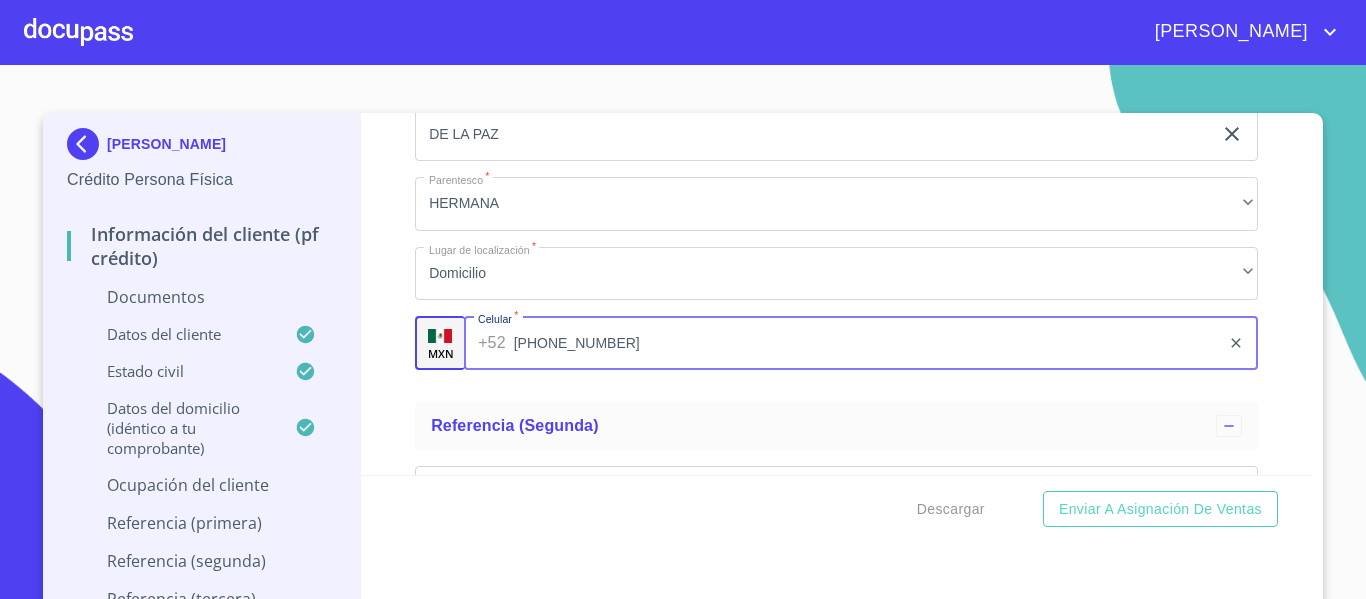 type on "[PHONE_NUMBER]" 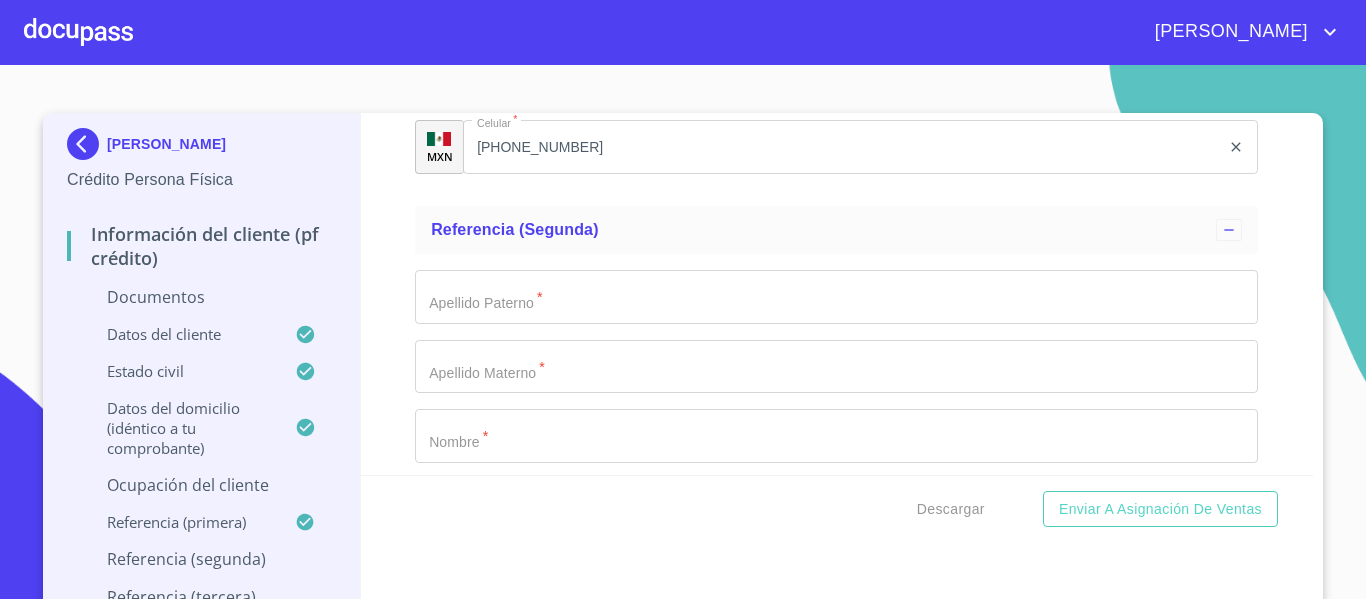 scroll, scrollTop: 7000, scrollLeft: 0, axis: vertical 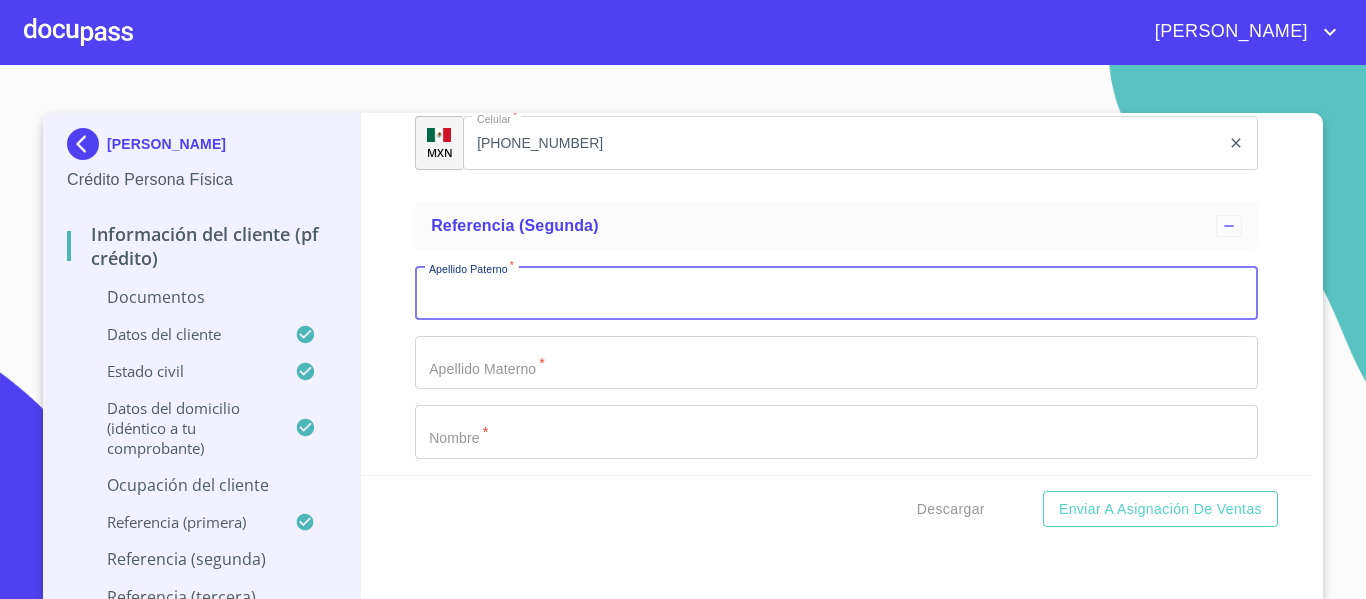 click on "Documento de identificación.   *" at bounding box center (836, 293) 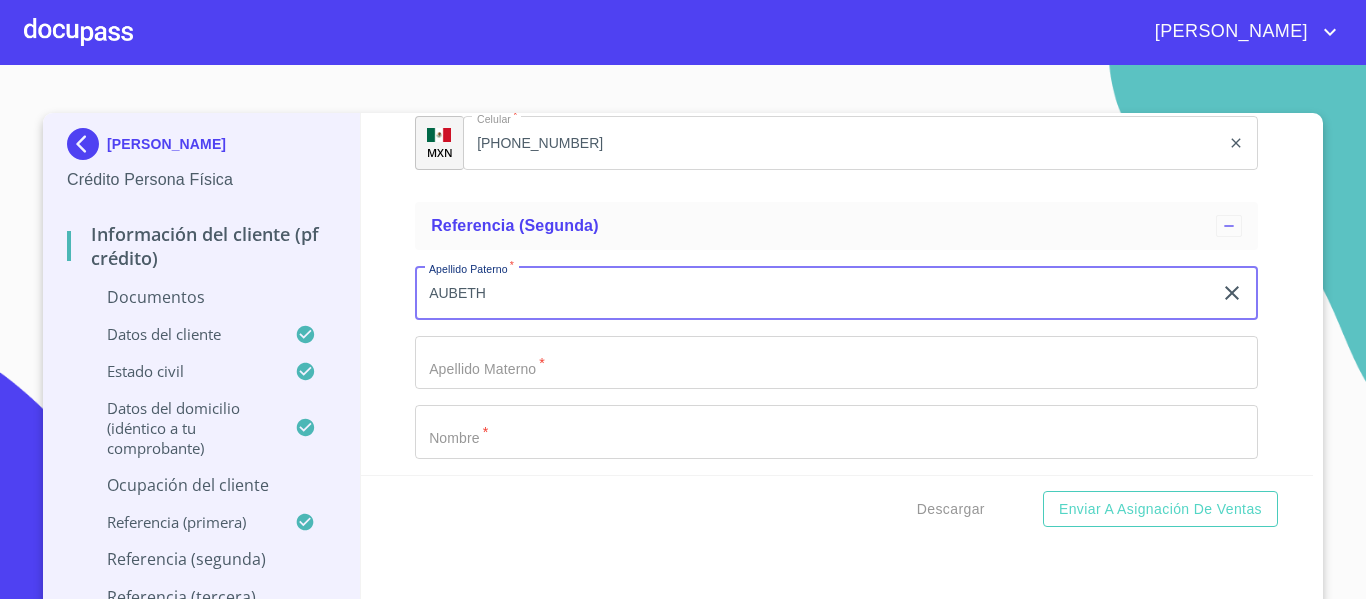 type on "AUBETH" 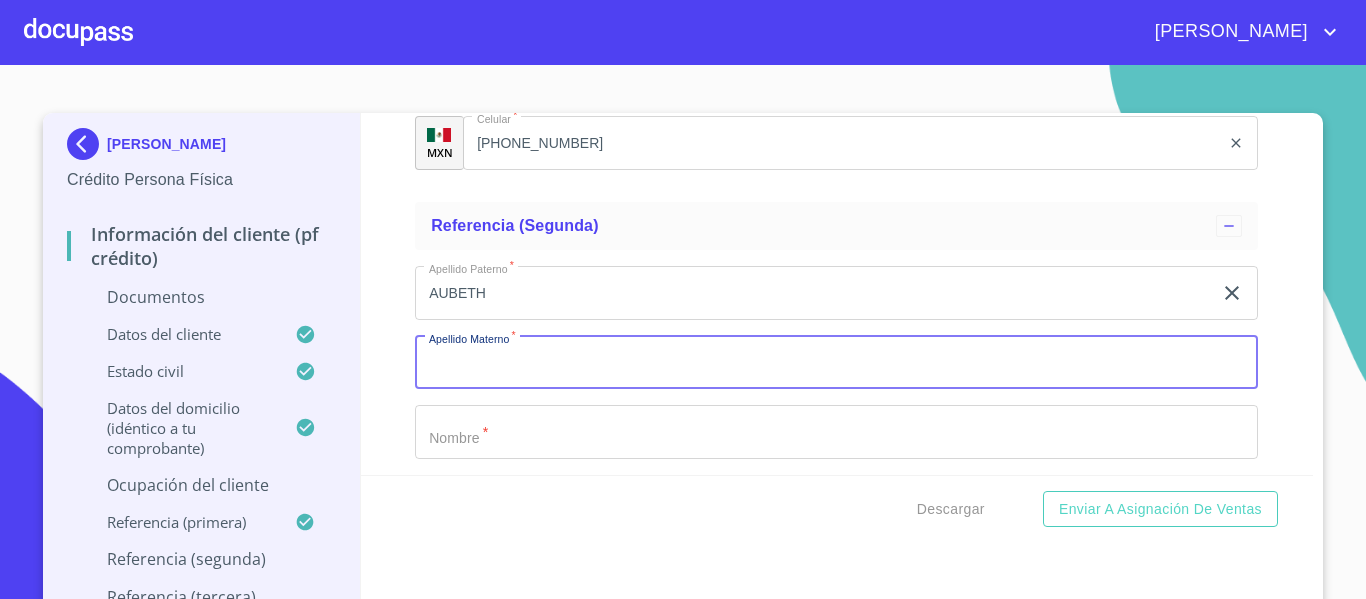scroll, scrollTop: 38, scrollLeft: 0, axis: vertical 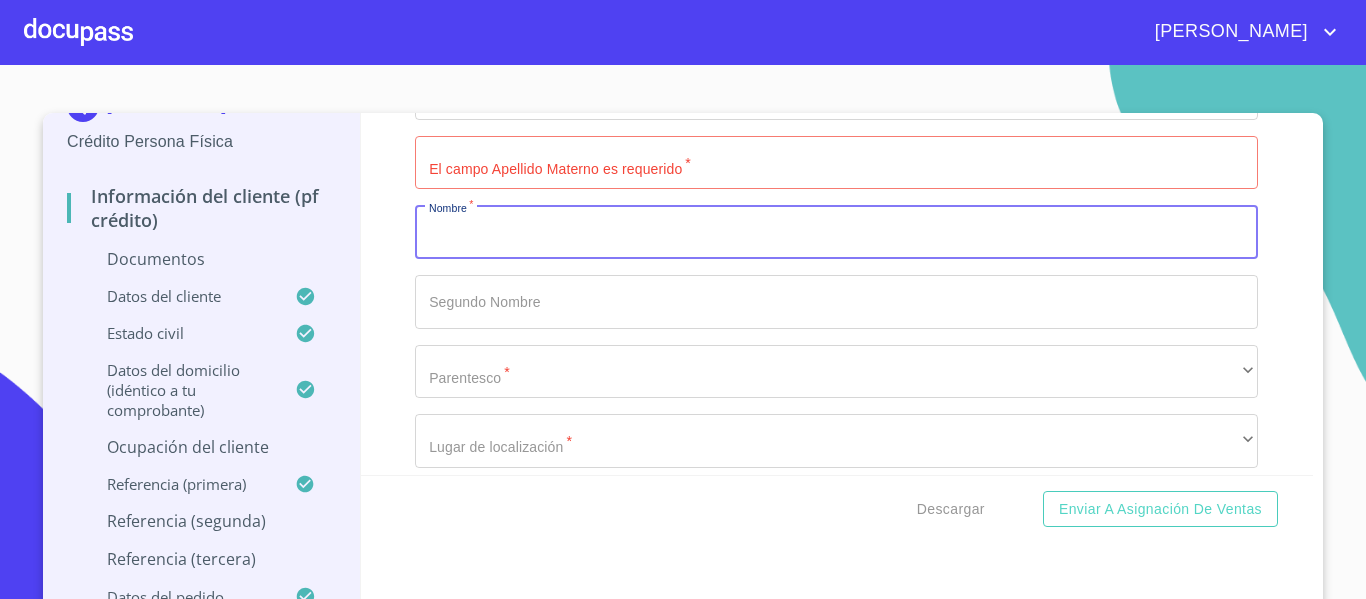 click on "Documento de identificación.   *" at bounding box center (836, 232) 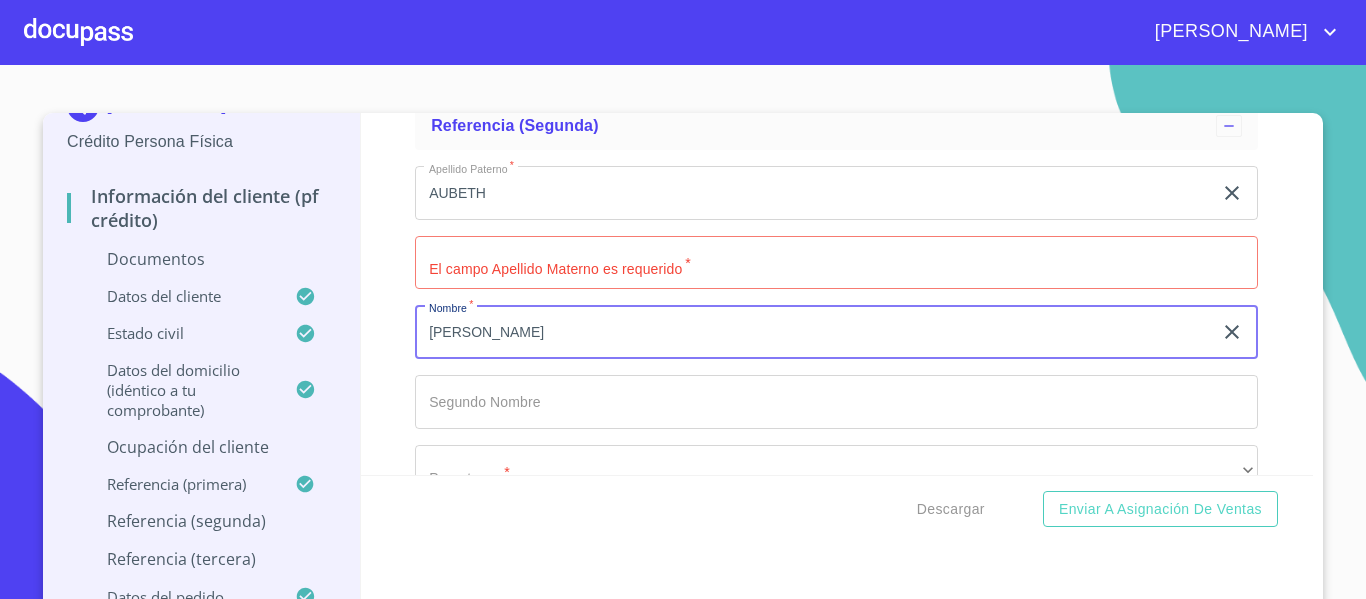 scroll, scrollTop: 7200, scrollLeft: 0, axis: vertical 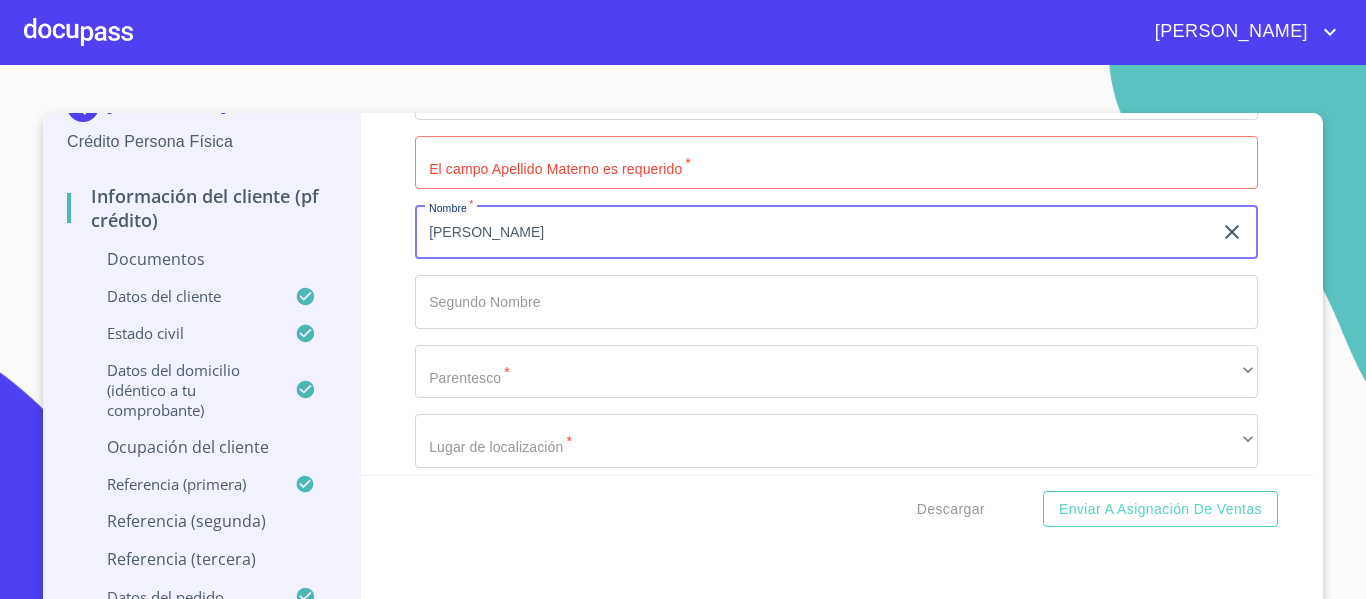 type on "[PERSON_NAME]" 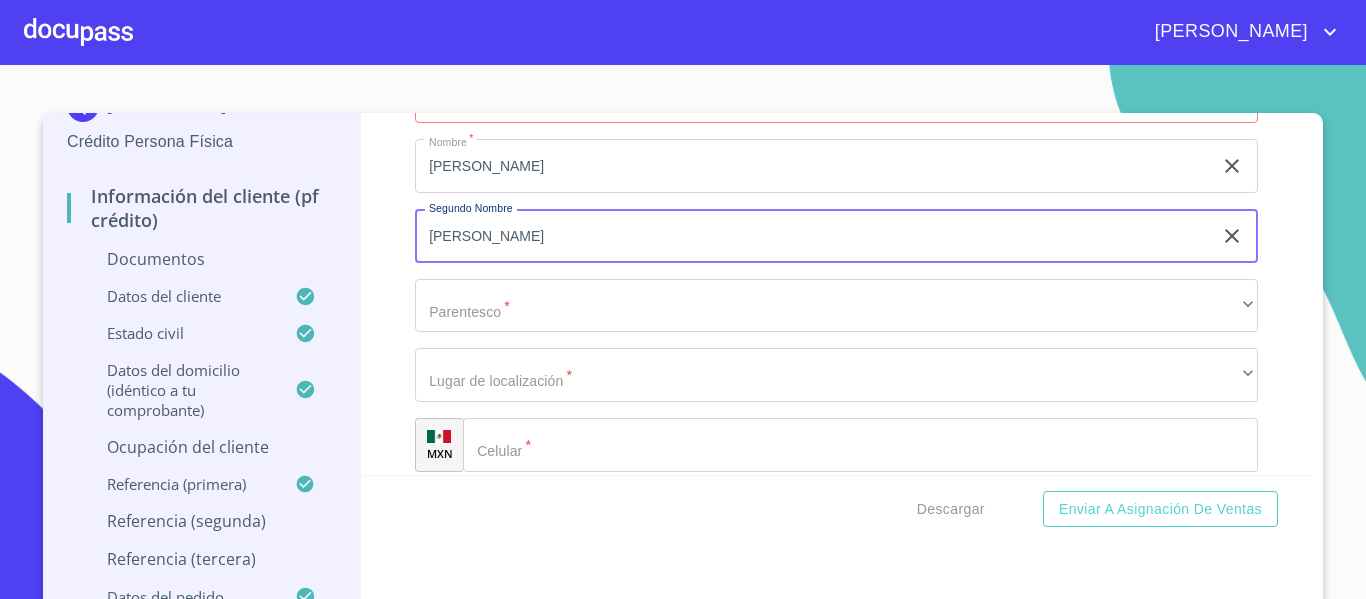 scroll, scrollTop: 7300, scrollLeft: 0, axis: vertical 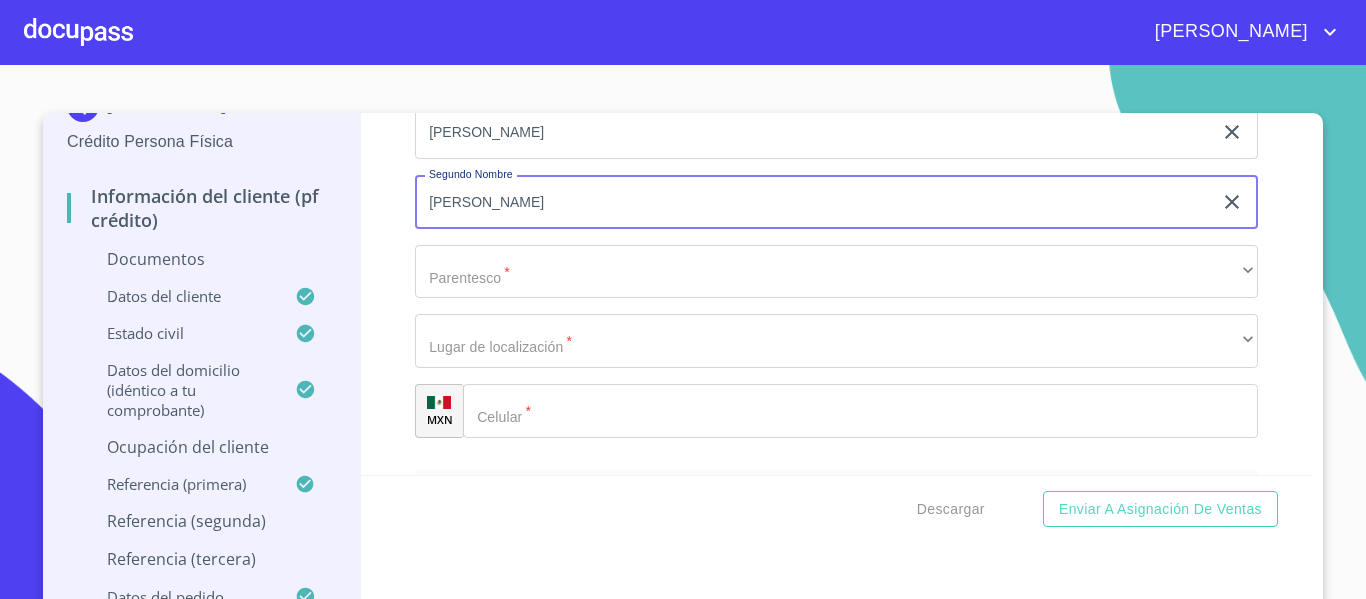 type on "[PERSON_NAME]" 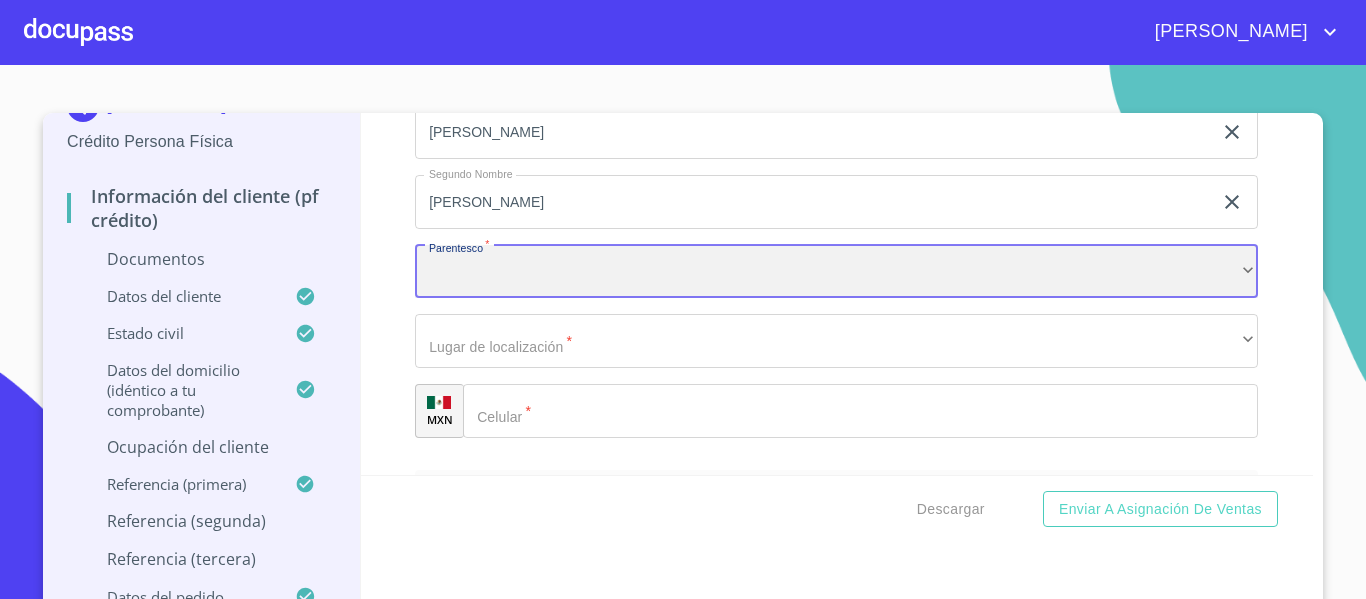 click on "​" at bounding box center [836, 272] 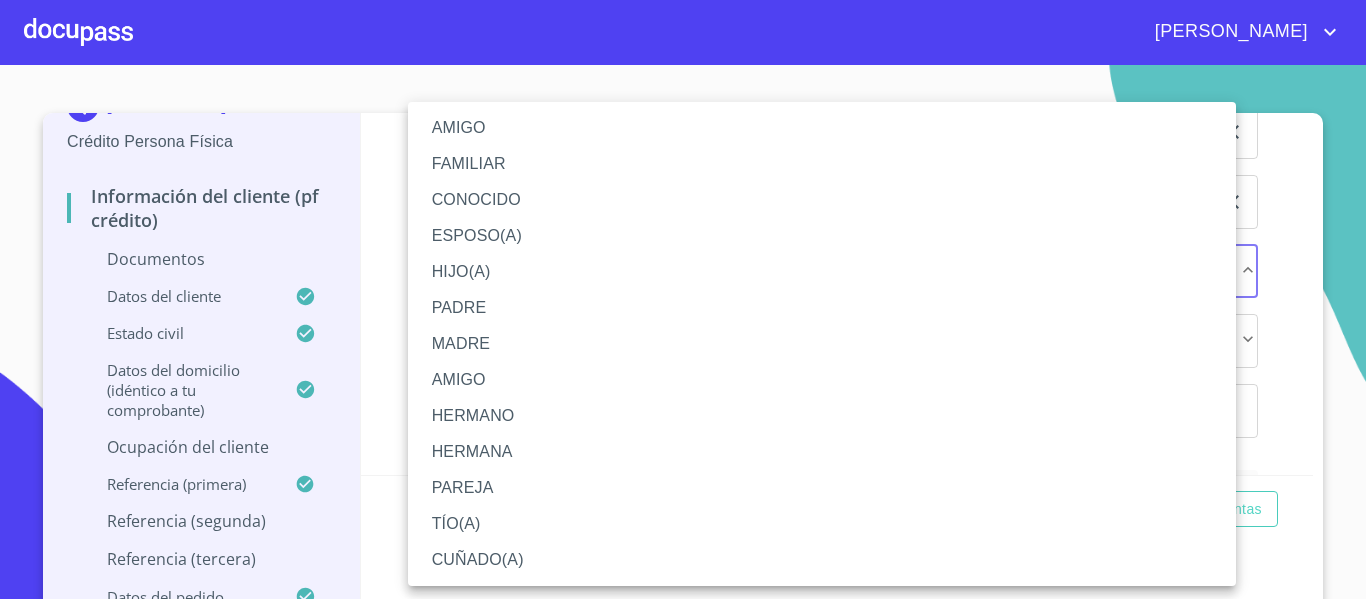 click on "AMIGO" at bounding box center (822, 128) 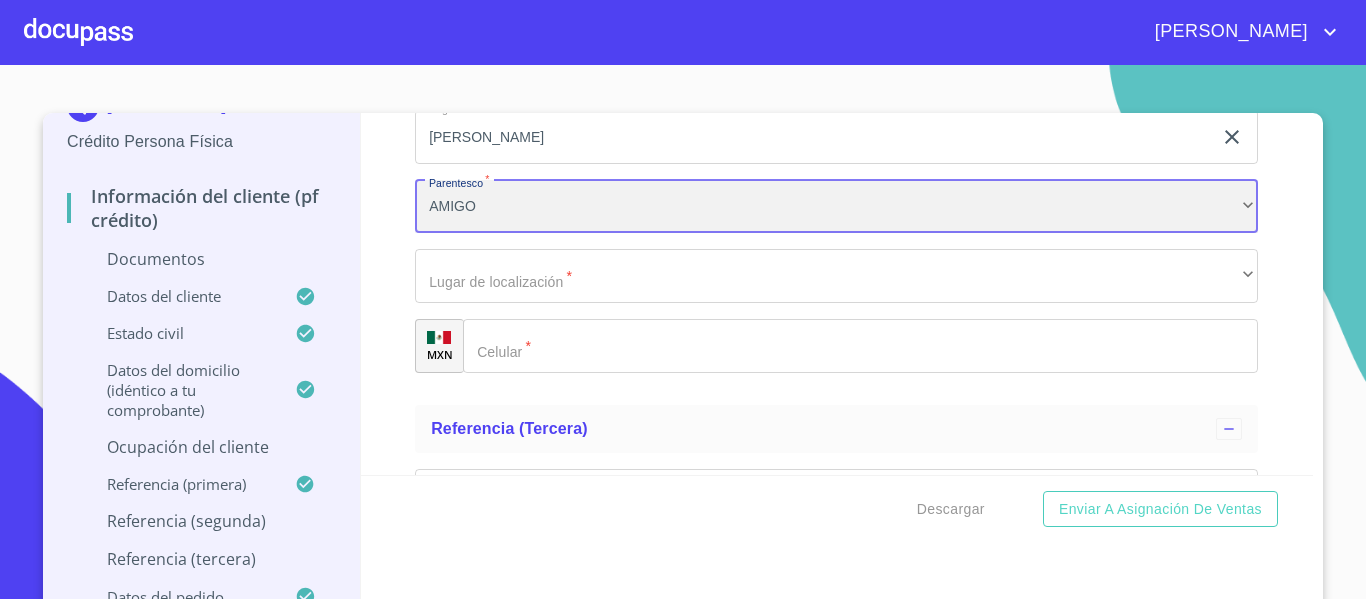 scroll, scrollTop: 7400, scrollLeft: 0, axis: vertical 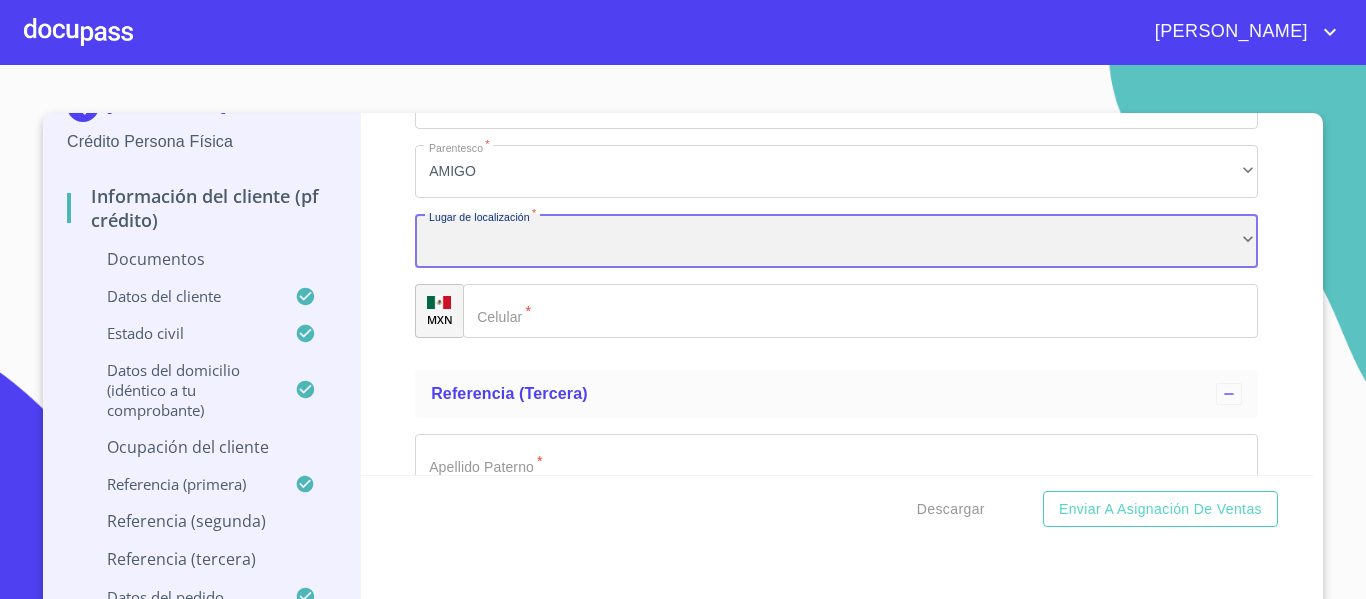 click on "​" at bounding box center [836, 241] 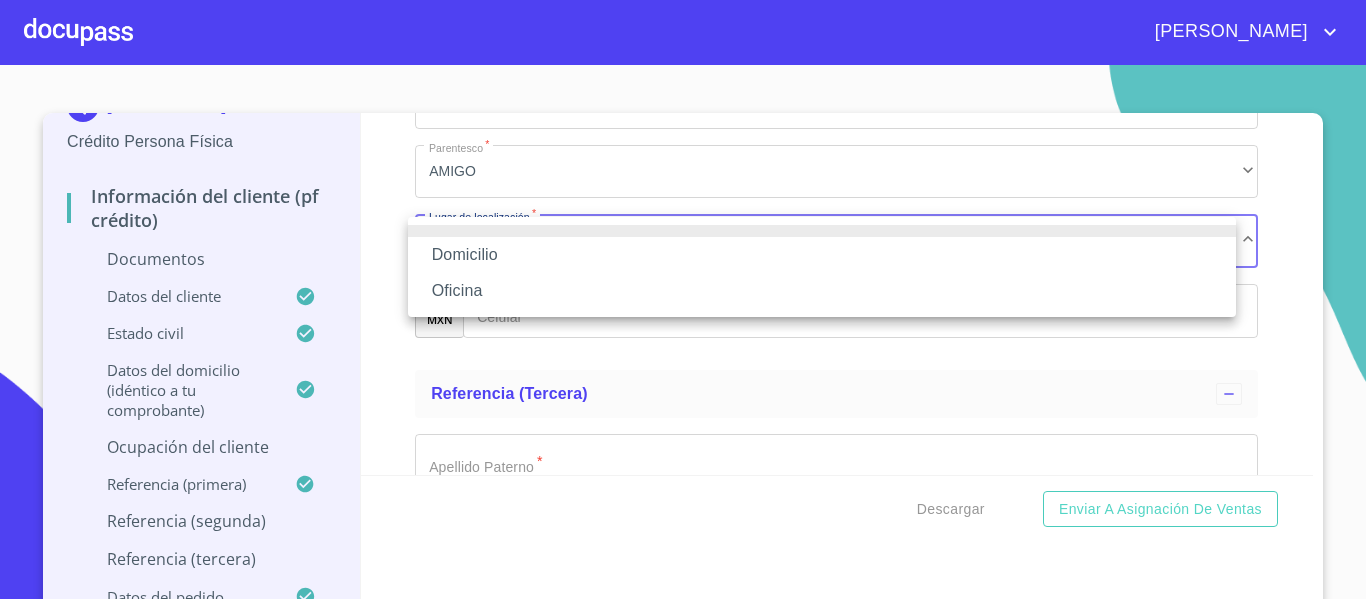 click on "Domicilio" at bounding box center [822, 255] 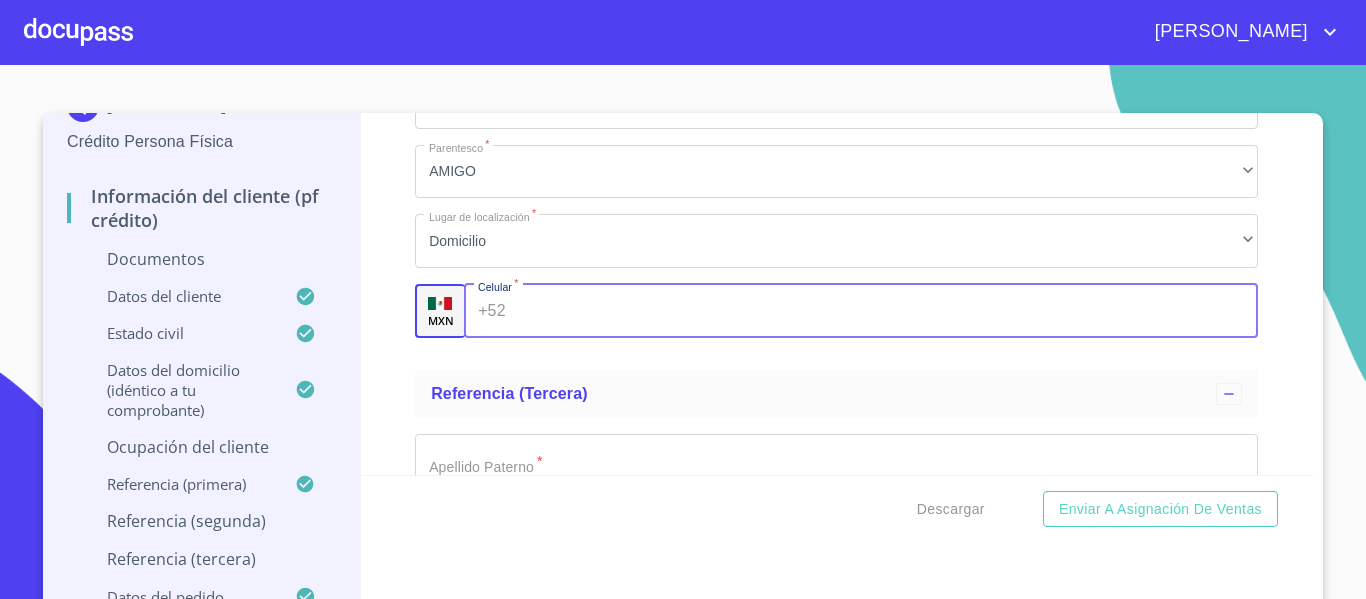 click on "Documento de identificación.   *" at bounding box center (886, 311) 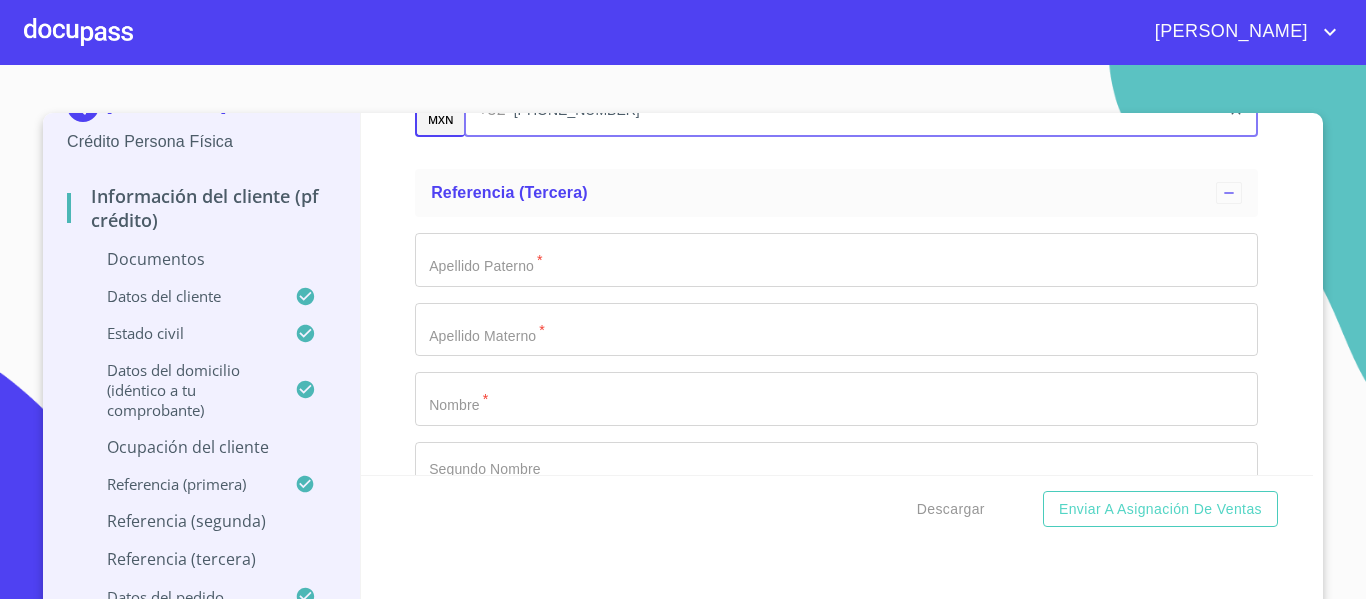 scroll, scrollTop: 7600, scrollLeft: 0, axis: vertical 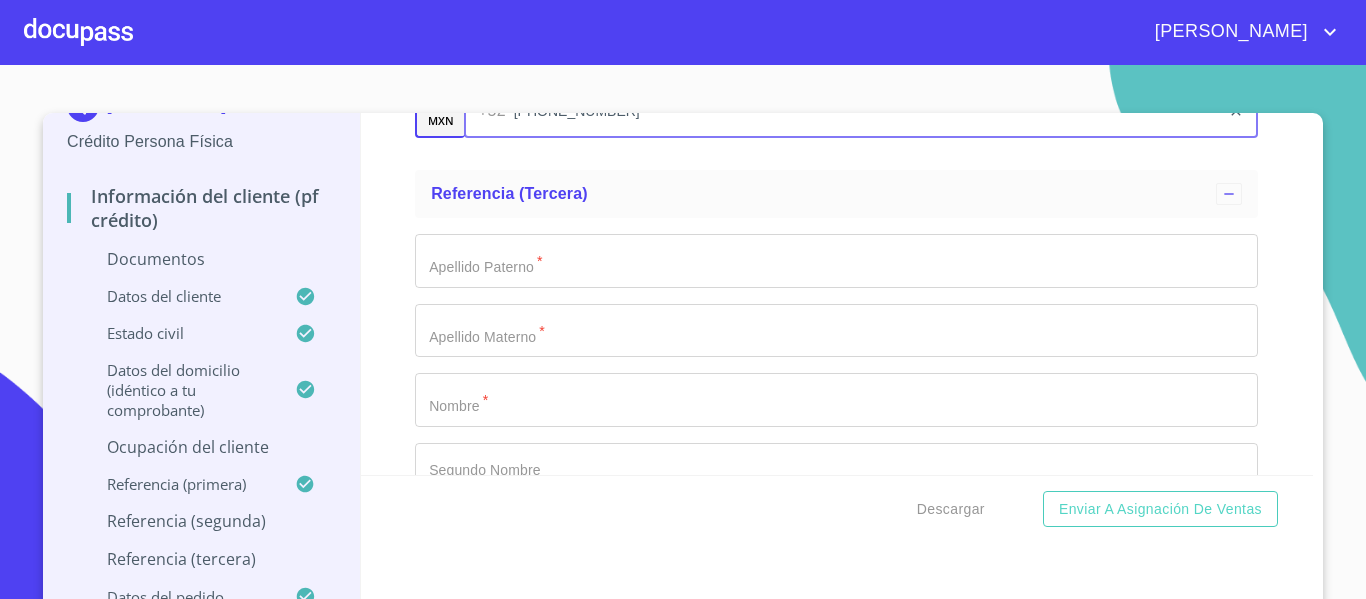 type on "[PHONE_NUMBER]" 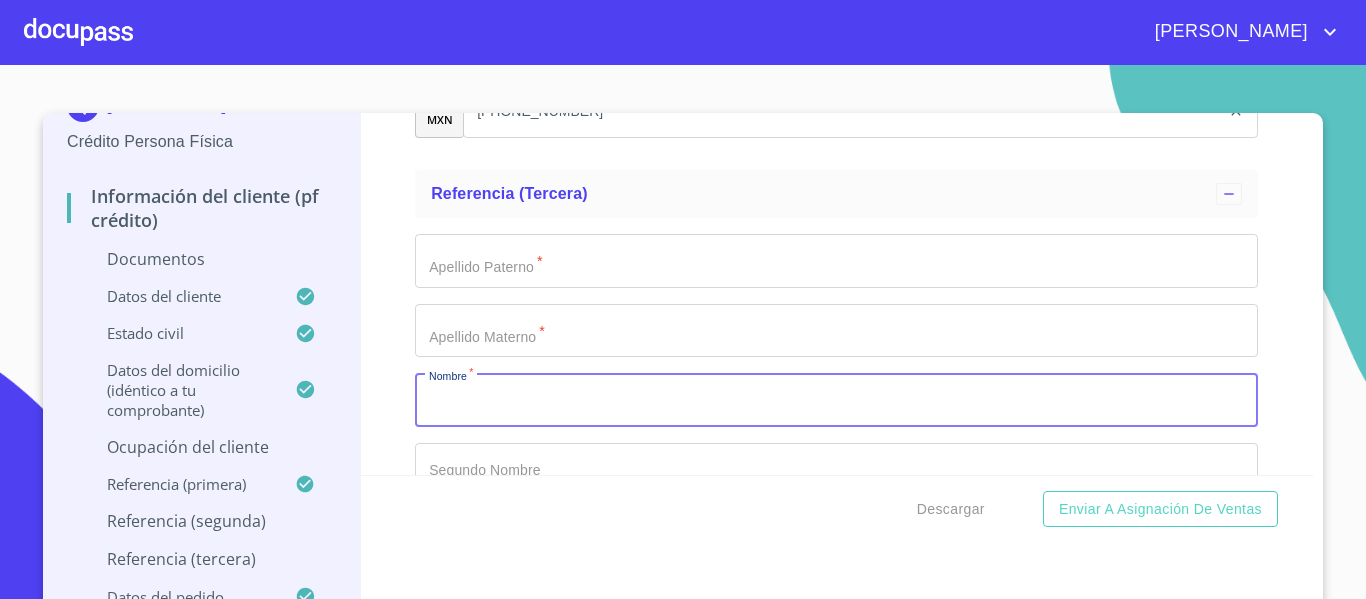 click on "Documento de identificación.   *" at bounding box center [836, 400] 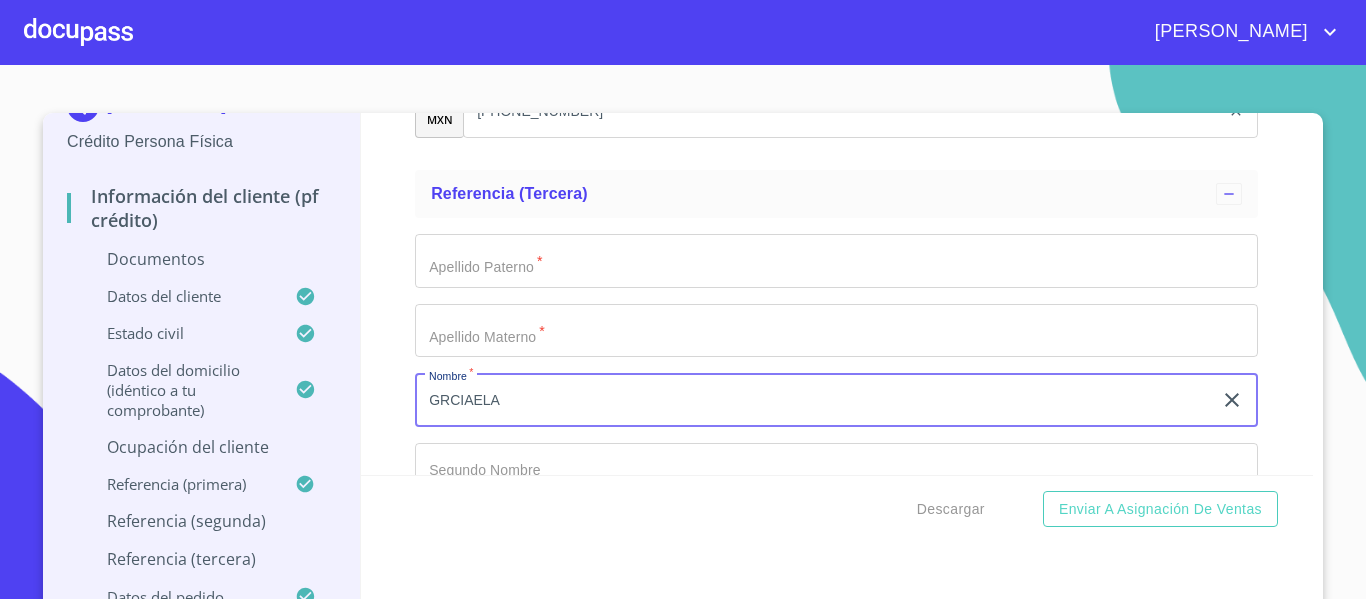 type on "GRCIAELA" 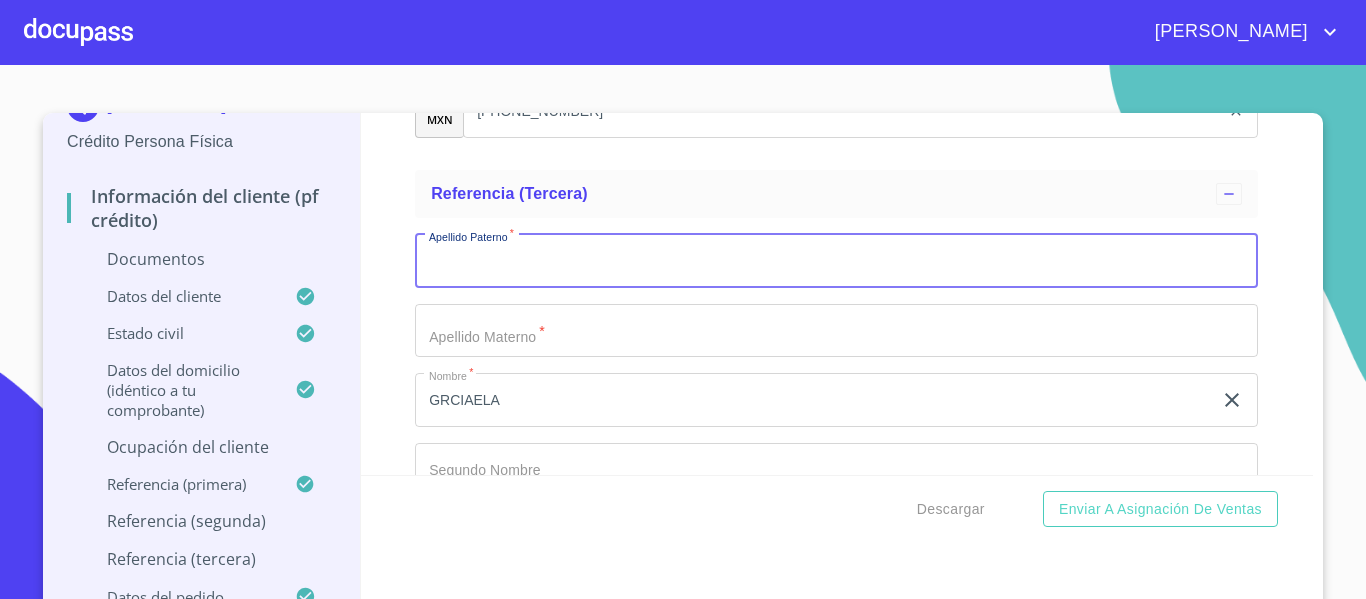 click on "Documento de identificación.   *" at bounding box center [836, 261] 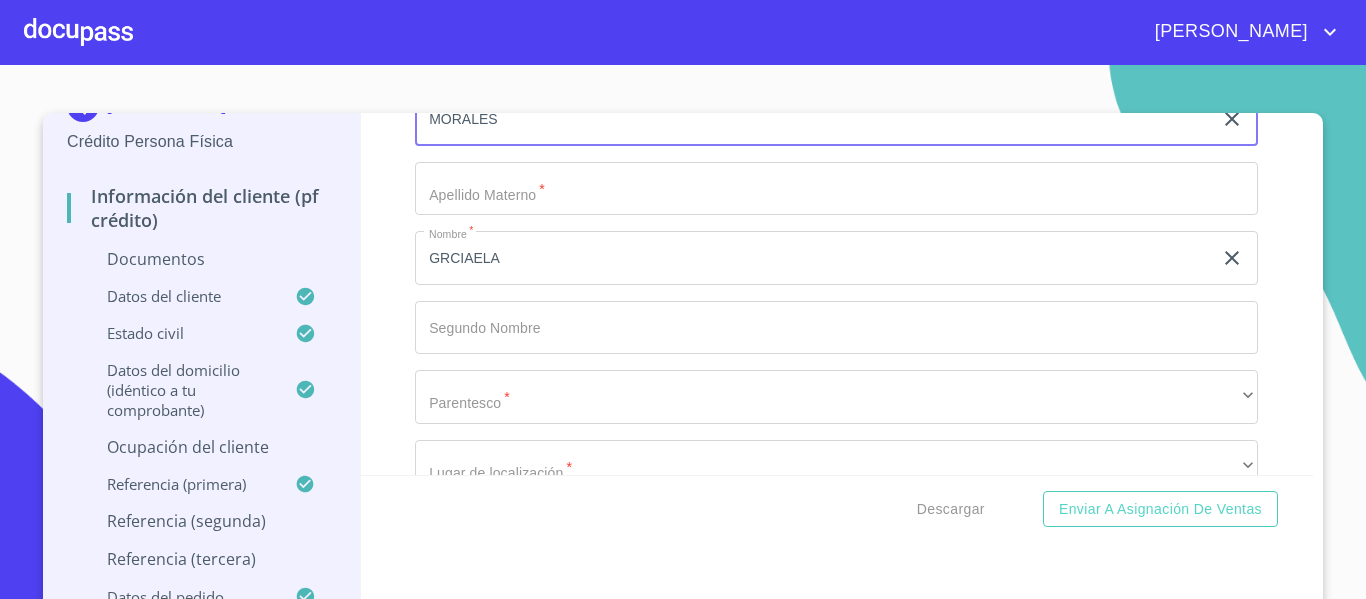 scroll, scrollTop: 7800, scrollLeft: 0, axis: vertical 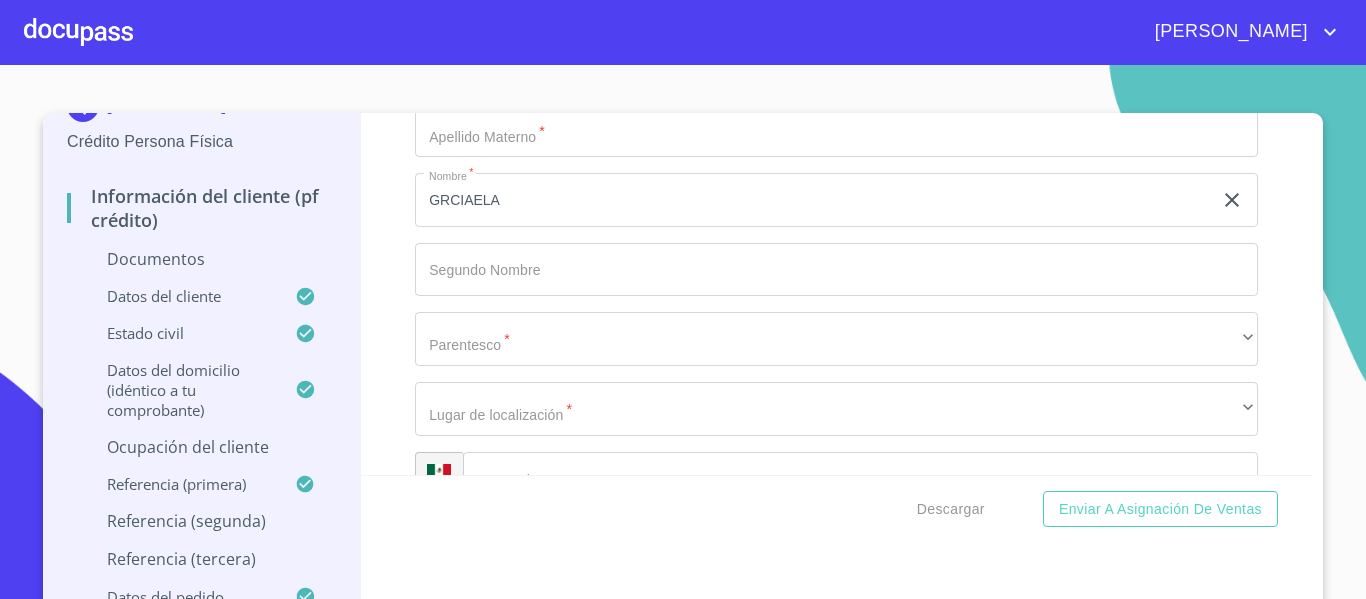 type on "MORALES" 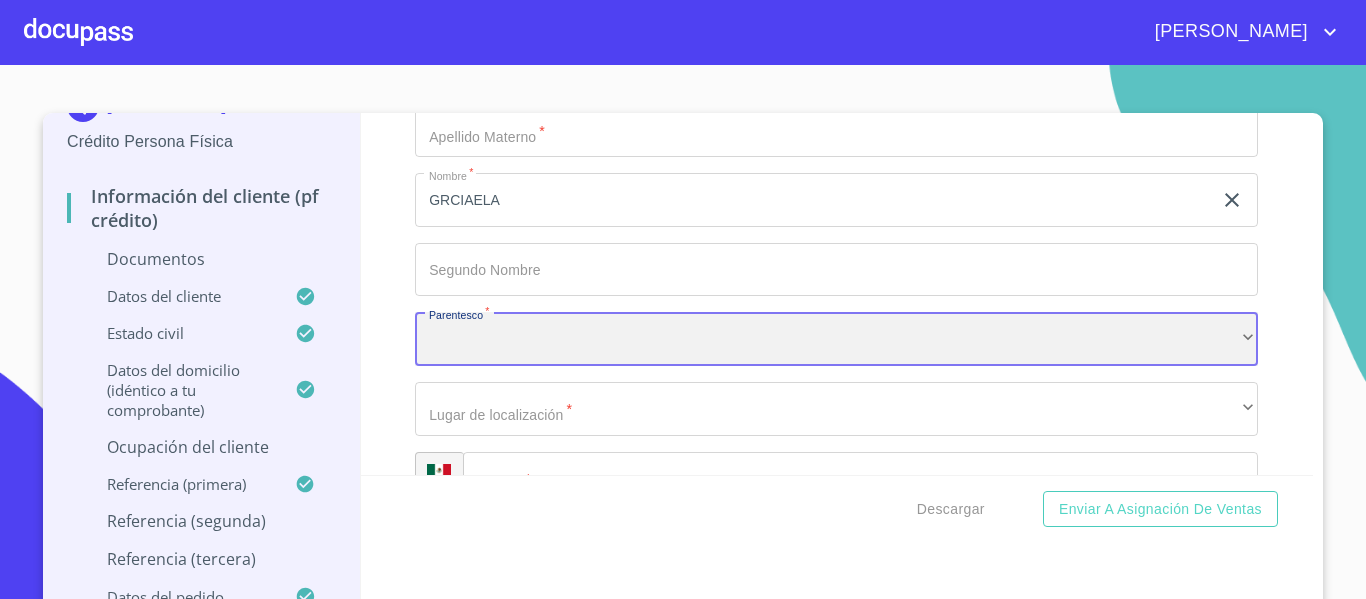 click on "​" at bounding box center [836, 339] 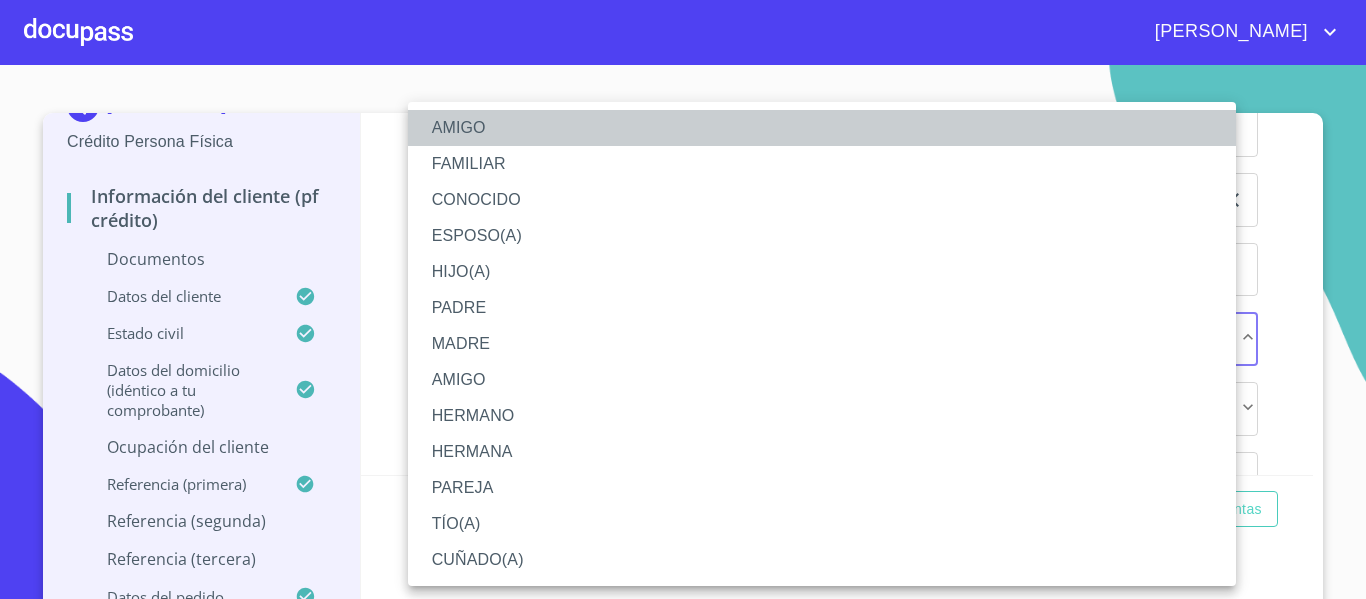 click on "AMIGO" at bounding box center (822, 128) 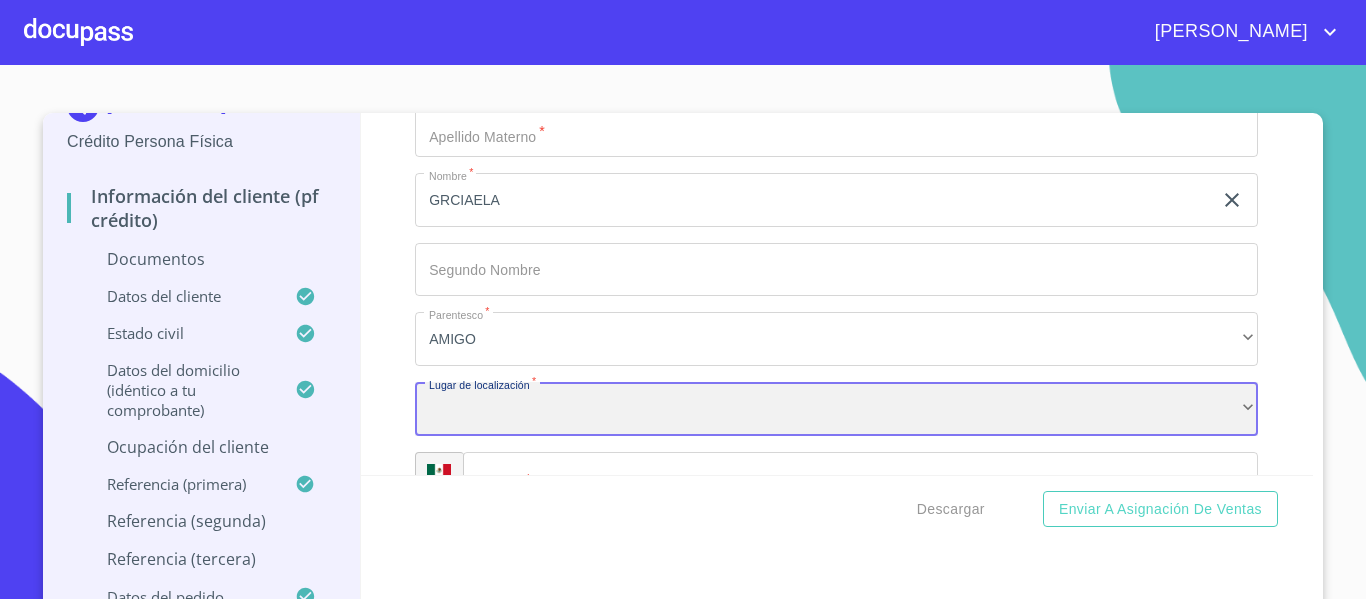 click on "​" at bounding box center (836, 409) 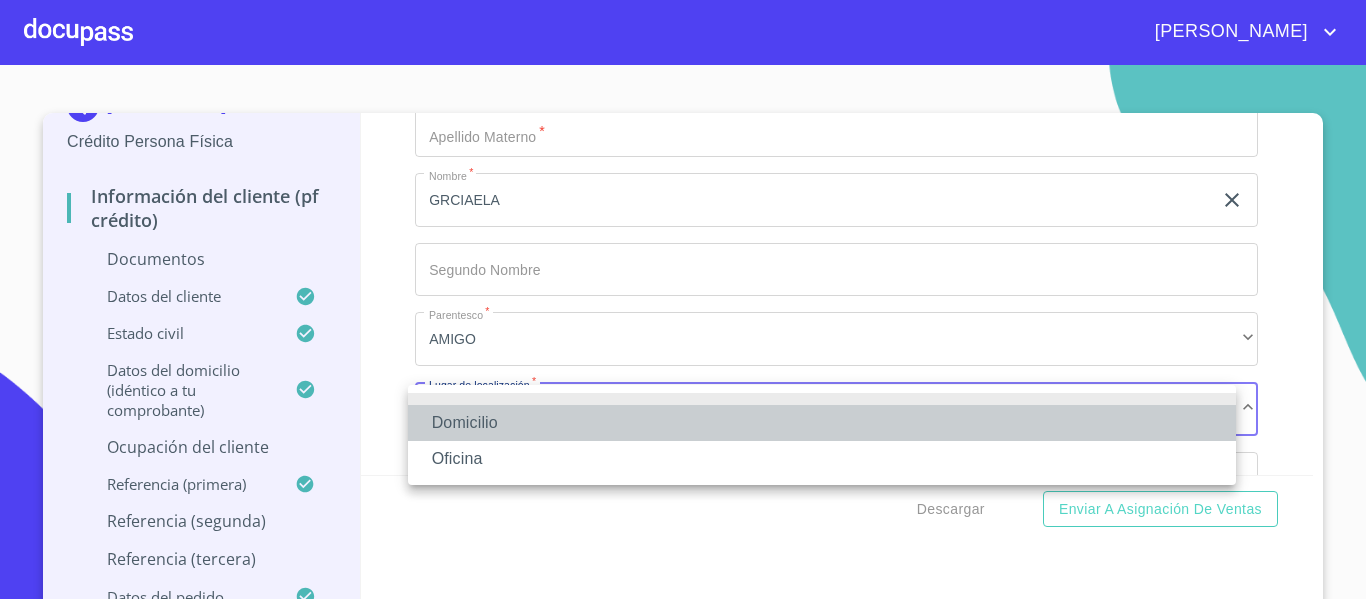 click on "Domicilio" at bounding box center [822, 423] 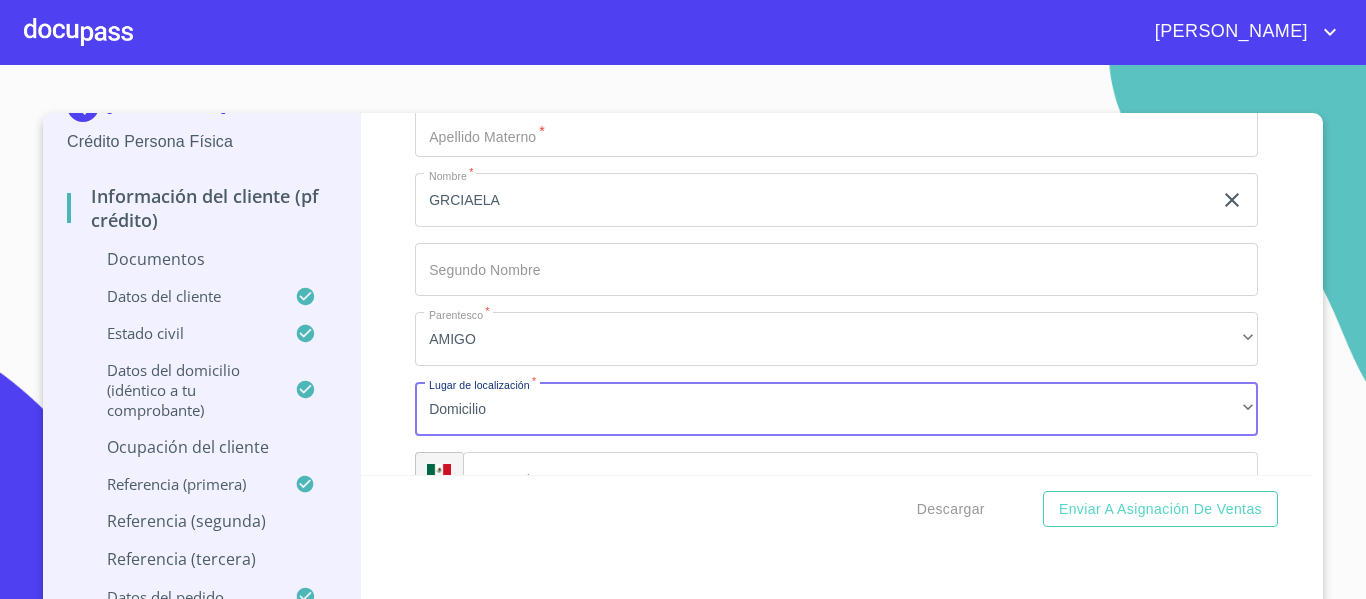 click on "​" at bounding box center [860, 479] 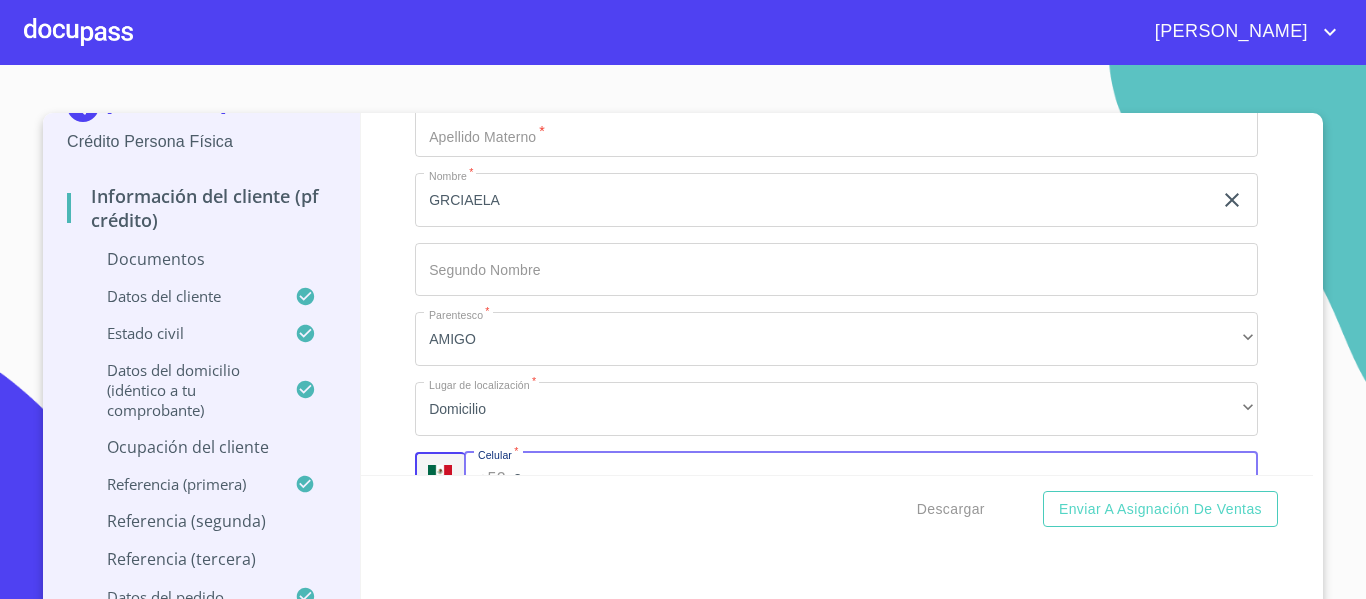 scroll, scrollTop: 7812, scrollLeft: 0, axis: vertical 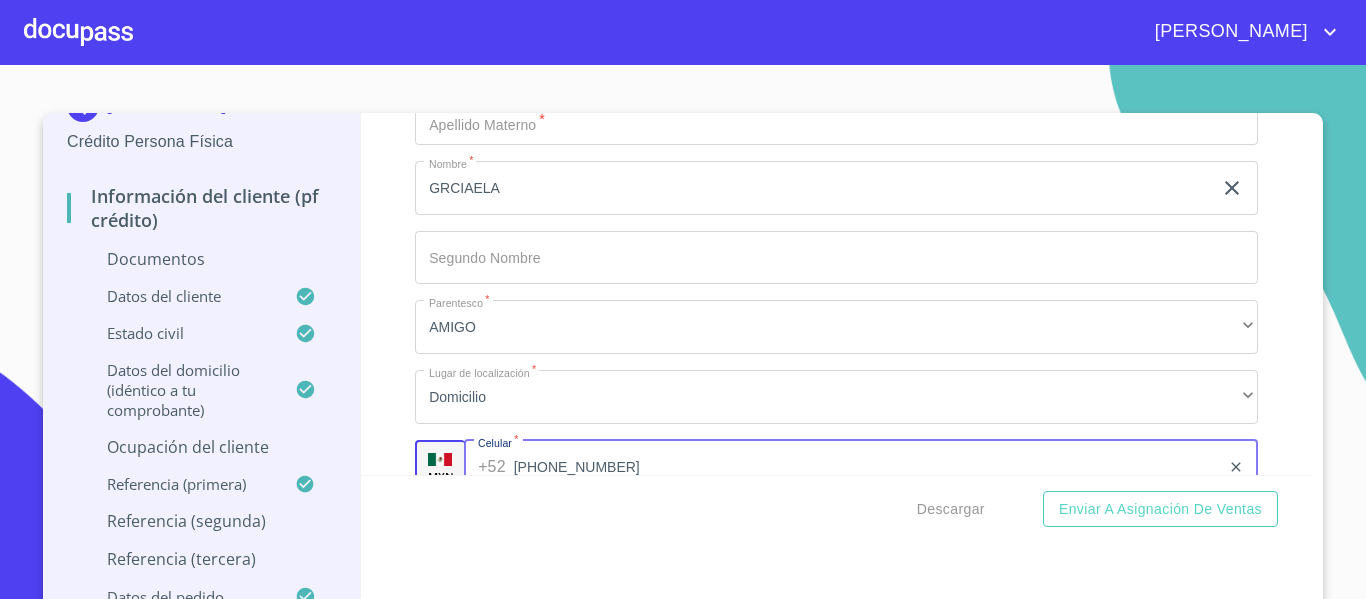 type on "[PHONE_NUMBER]" 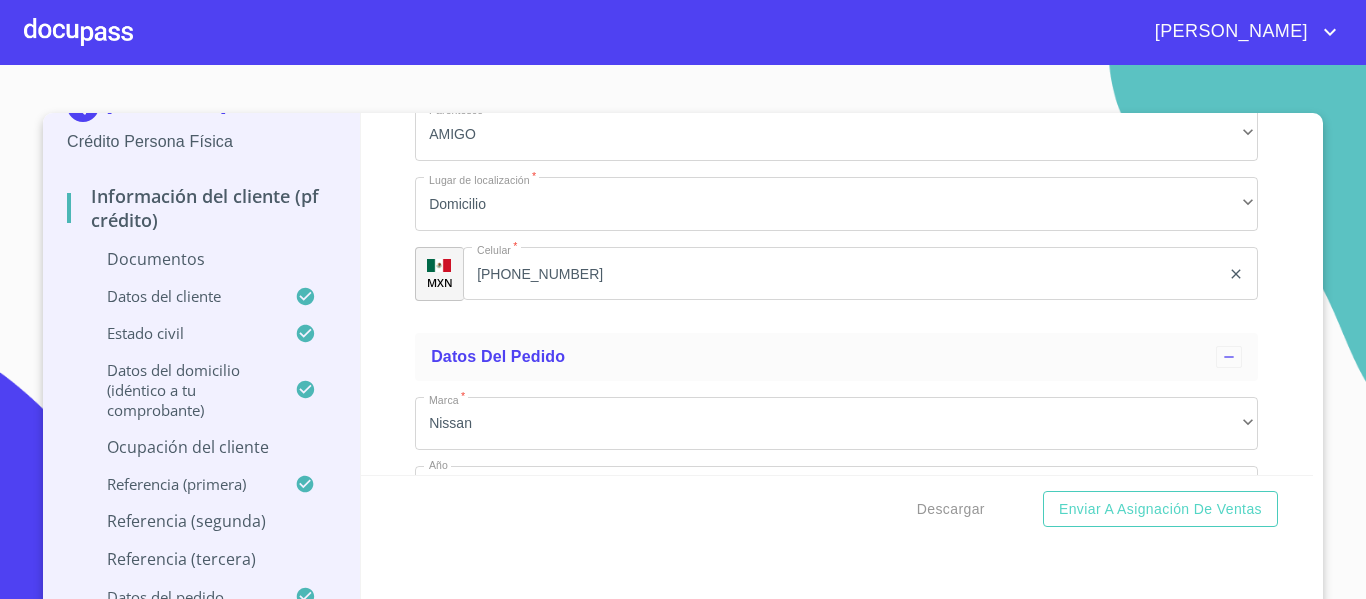 scroll, scrollTop: 8012, scrollLeft: 0, axis: vertical 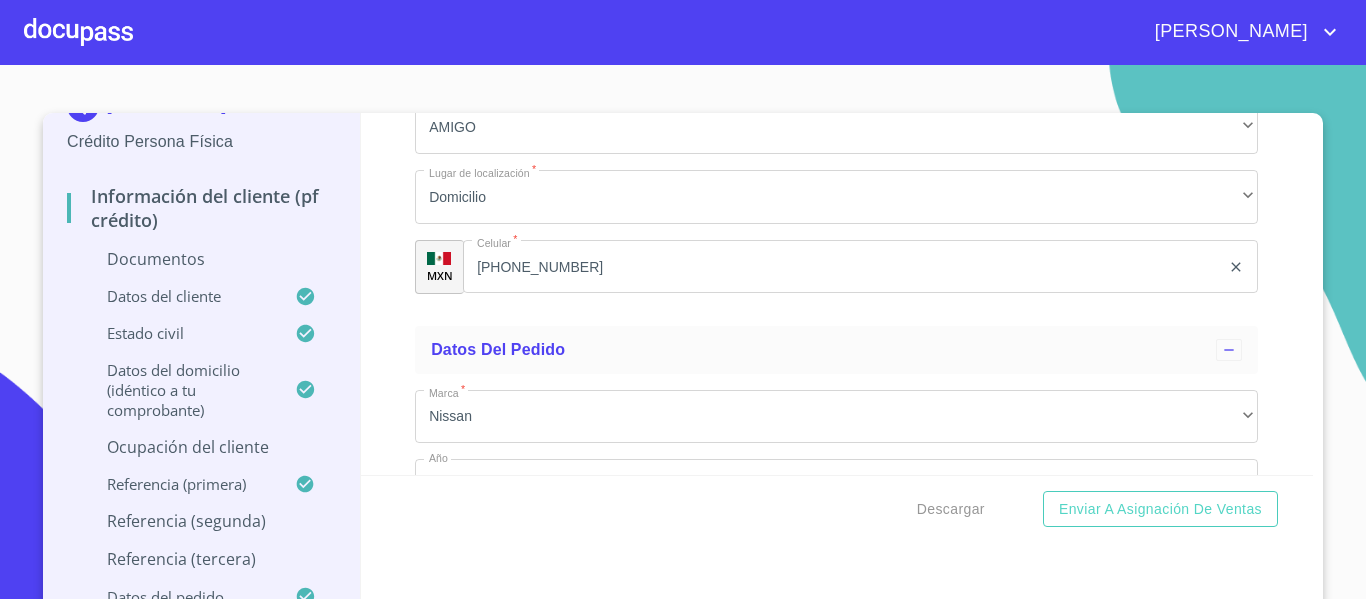 click on "Información del cliente (PF crédito)   Documentos Documento de identificación.   * INE ​ Identificación Oficial * Arrastra o selecciona el (los) documento(s) para agregar Comprobante de Domicilio * Arrastra o selecciona el (los) documento(s) para agregar Fuente de ingresos   * Independiente/Dueño de negocio/Persona Moral ​ Comprobante de Ingresos mes 1 * Arrastra o selecciona el (los) documento(s) para agregar Comprobante de Ingresos mes 2 * Arrastra o selecciona el (los) documento(s) para agregar Comprobante de Ingresos mes 3 * Arrastra o selecciona el (los) documento(s) para agregar CURP * [GEOGRAPHIC_DATA] o selecciona el (los) documento(s) para agregar Constancia de situación fiscal Arrastra o selecciona el (los) documento(s) para agregar Datos del cliente Apellido Paterno   * [PERSON_NAME] ​ Apellido Materno   * [PERSON_NAME] ​ Primer nombre   * [PERSON_NAME] ​ Segundo Nombre [PERSON_NAME] ​ Fecha de nacimiento * [DEMOGRAPHIC_DATA] ​ RFC   * EALE610902NE8 ​ CURP   * EALE610902MJCVBL00 ​ 2593716586 *" at bounding box center (837, 294) 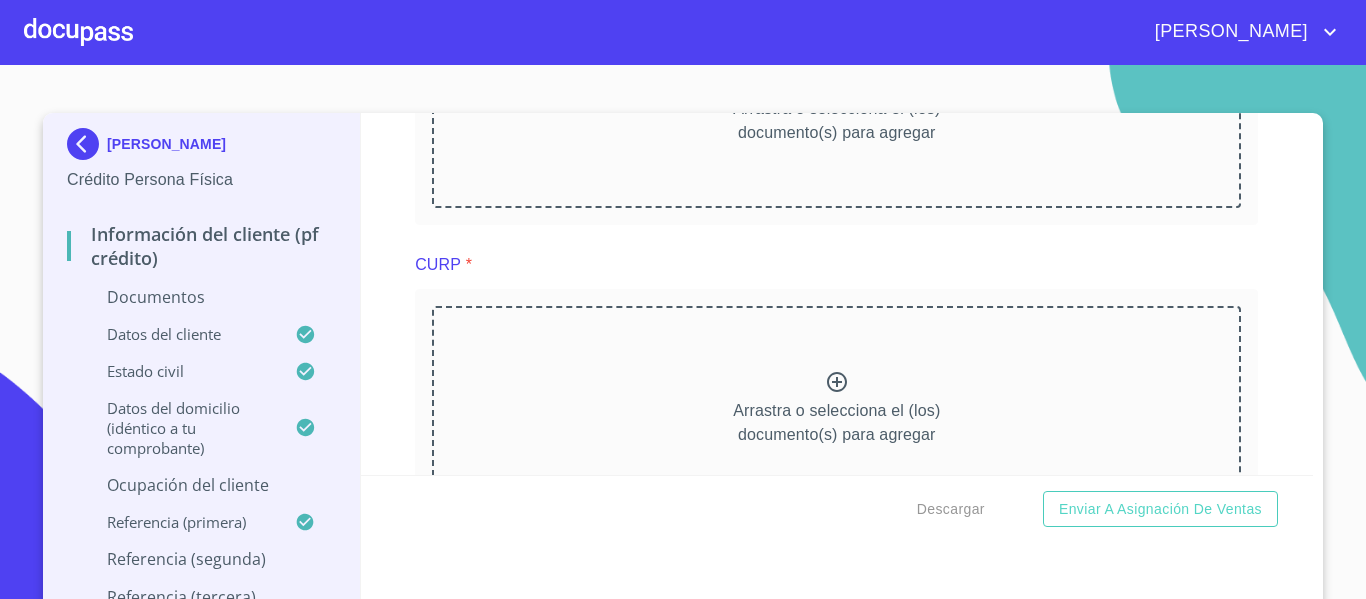 scroll, scrollTop: 1671, scrollLeft: 0, axis: vertical 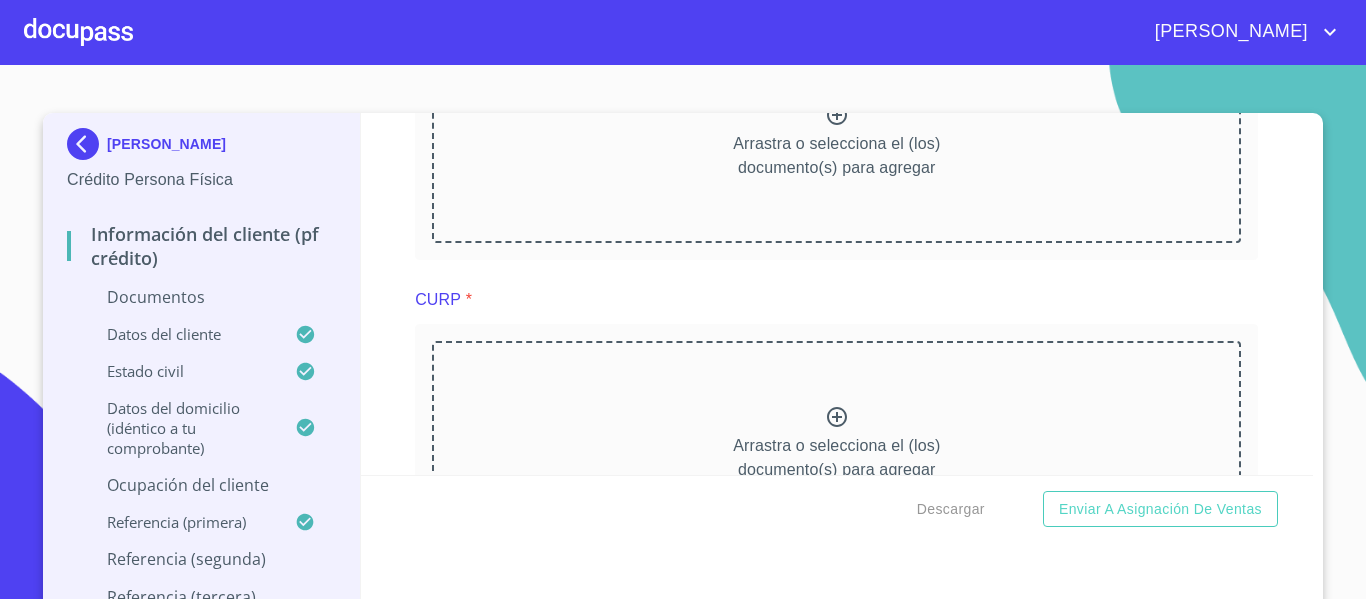 click on "Información del cliente (PF crédito)   Documentos Documento de identificación.   * INE ​ Identificación Oficial * Identificación Oficial Identificación Oficial Identificación Oficial Comprobante de Domicilio * Arrastra o selecciona el (los) documento(s) para agregar Fuente de ingresos   * Independiente/Dueño de negocio/Persona Moral ​ Comprobante de Ingresos mes 1 * Arrastra o selecciona el (los) documento(s) para agregar Comprobante de Ingresos mes 2 * [GEOGRAPHIC_DATA] o selecciona el (los) documento(s) para agregar Comprobante de Ingresos mes 3 * Arrastra o selecciona el (los) documento(s) para agregar CURP * [GEOGRAPHIC_DATA] o selecciona el (los) documento(s) para agregar Constancia de situación fiscal Arrastra o selecciona el (los) documento(s) para agregar Datos del cliente Apellido Paterno   * [PERSON_NAME] ​ Apellido Materno   * [PERSON_NAME] ​ Primer nombre   * [PERSON_NAME] ​ Segundo Nombre [PERSON_NAME] ​ Fecha de nacimiento * [DEMOGRAPHIC_DATA] ​ RFC   * EALE610902NE8 ​ CURP   * EALE610902MJCVBL00 *" at bounding box center [837, 294] 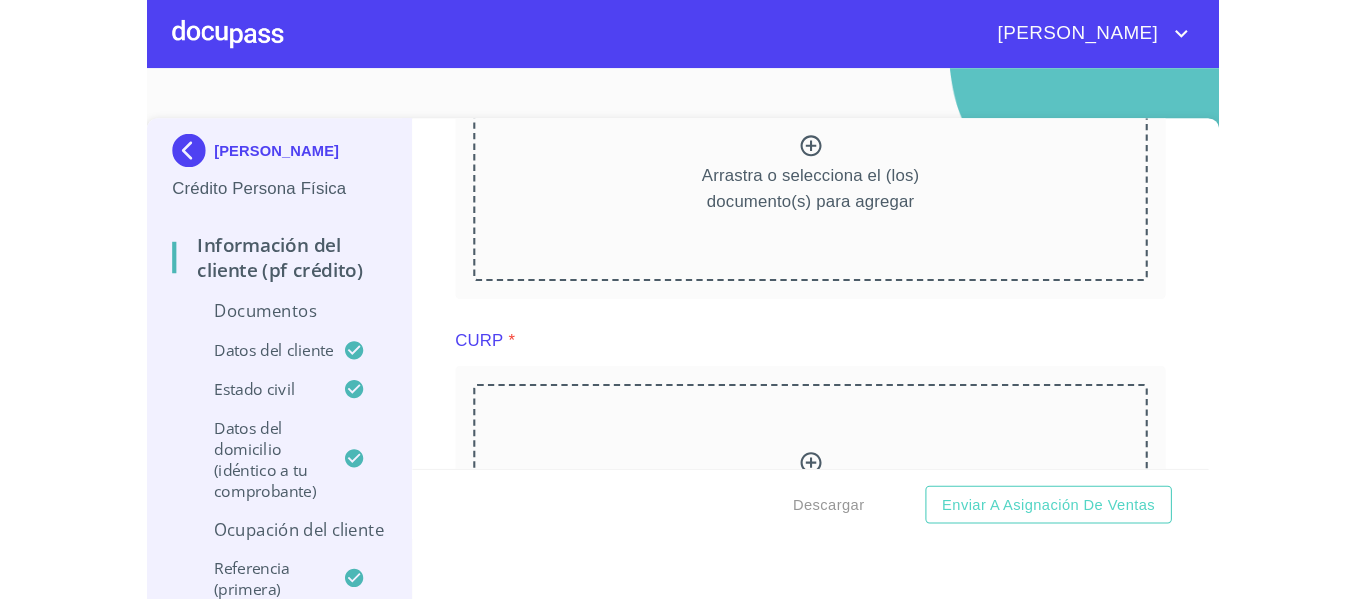 scroll, scrollTop: 1571, scrollLeft: 0, axis: vertical 